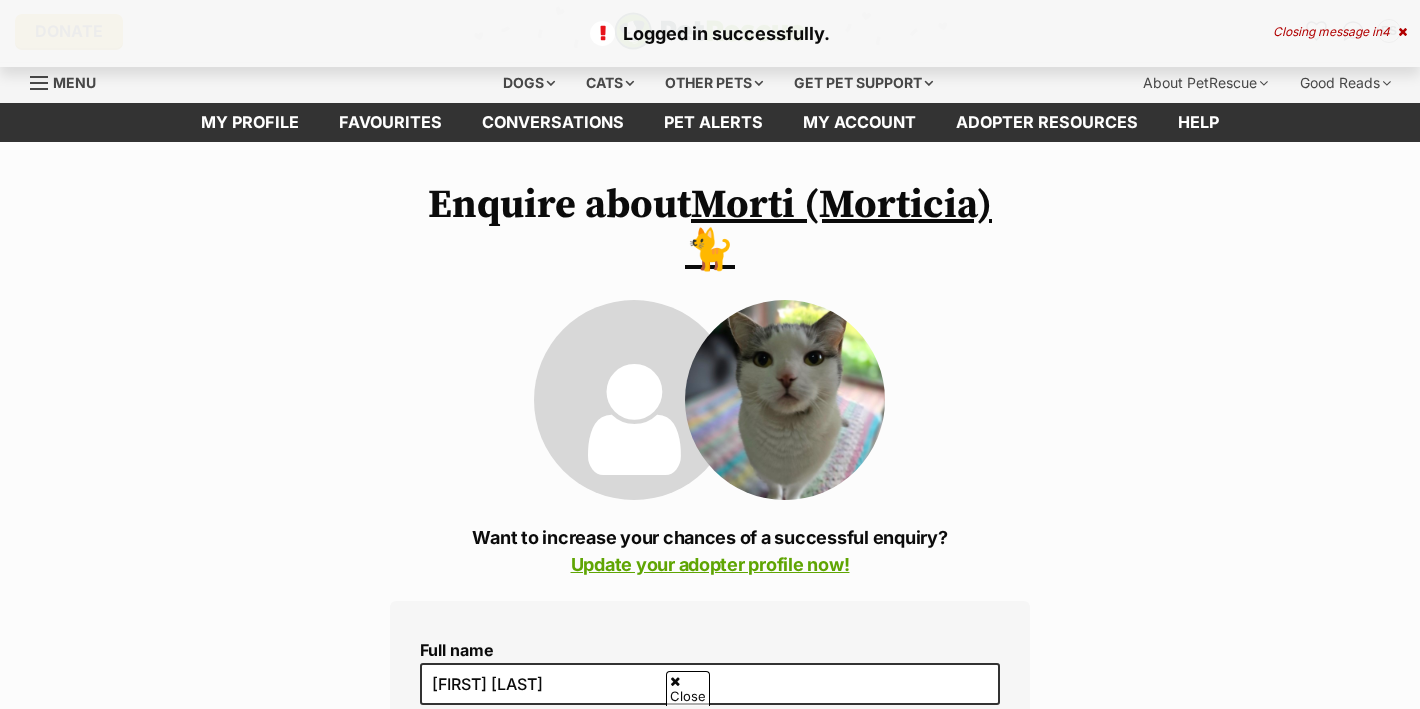 scroll, scrollTop: 164, scrollLeft: 0, axis: vertical 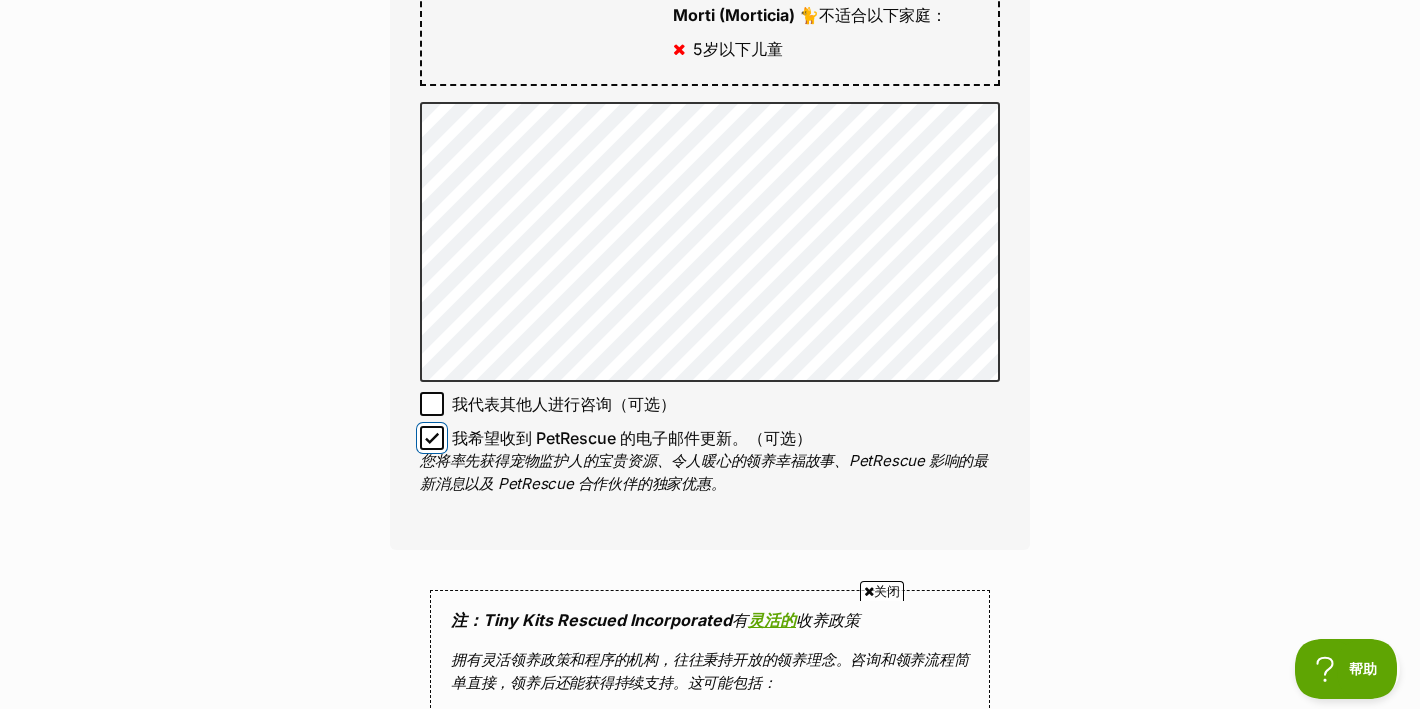 click on "我希望收到 PetRescue 的电子邮件更新。（可选）" at bounding box center (432, 438) 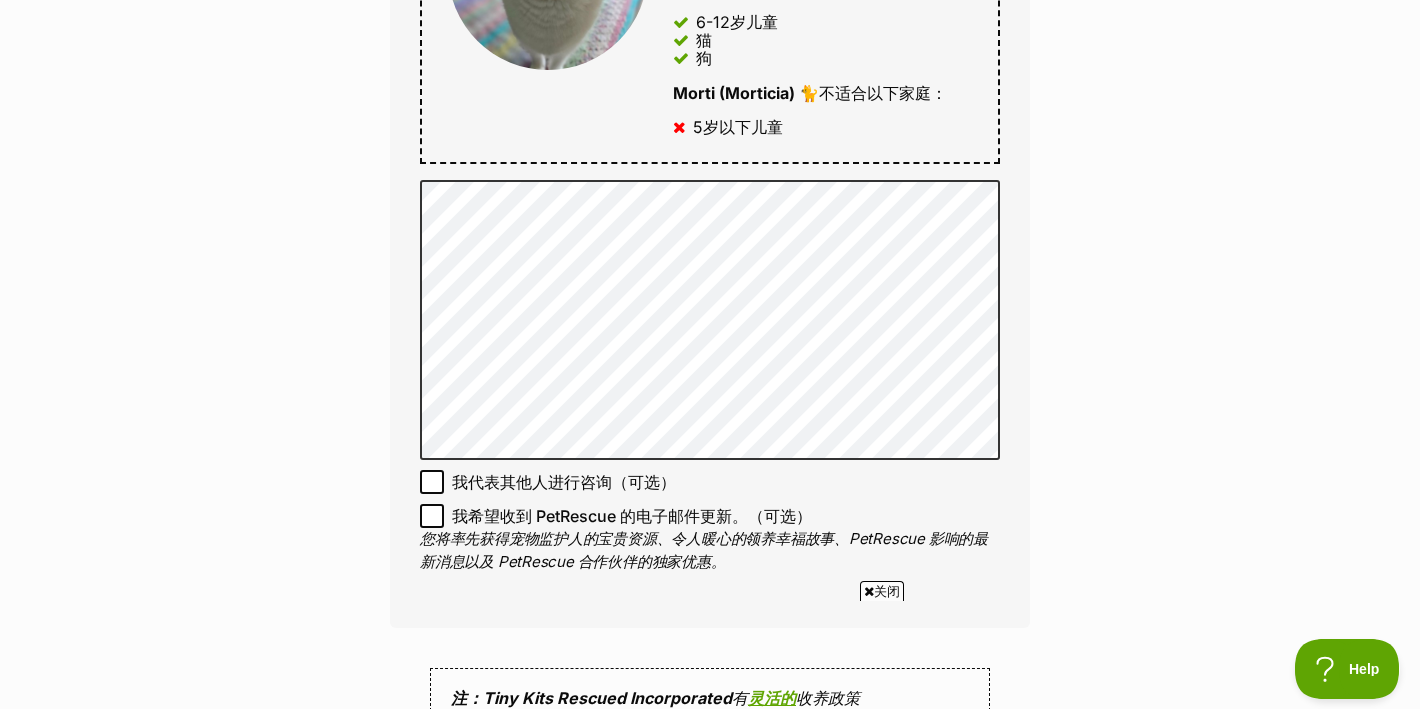 scroll, scrollTop: 1290, scrollLeft: 0, axis: vertical 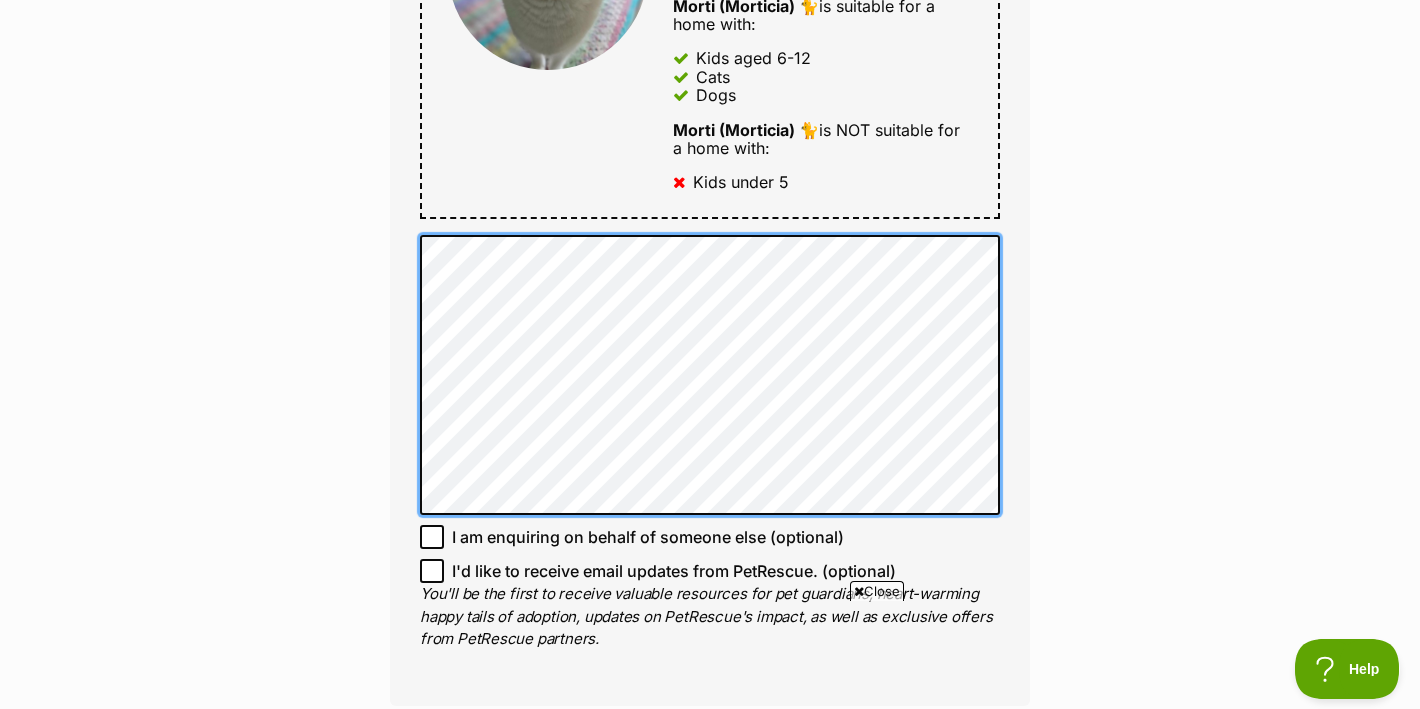 click on "Full name Elki Shen
Email
We require this to be able to send you communications regarding your pet enquiry.
shenziyu111@outlook.com
Phone number United States +1 United Kingdom +44 Afghanistan (‫افغانستان‬‎) +93 Albania (Shqipëri) +355 Algeria (‫الجزائر‬‎) +213 American Samoa +1684 Andorra +376 Angola +244 Anguilla +1264 Antigua and Barbuda +1268 Argentina +54 Armenia (Հայաստան) +374 Aruba +297 Australia +61 Austria (Österreich) +43 Azerbaijan (Azərbaycan) +994 Bahamas +1242 Bahrain (‫البحرين‬‎) +973 Bangladesh (বাংলাদেশ) +880 Barbados +1246 Belarus (Беларусь) +375 Belgium (België) +32 Belize +501 Benin (Bénin) +229 Bermuda +1441 Bhutan (འབྲུག) +975 Bolivia +591 Bosnia and Herzegovina (Босна и Херцеговина) +387 Botswana +267 Brazil (Brasil) +55 British Indian Ocean Territory +246 British Virgin Islands +1284 Brunei +673 Bulgaria (България) +359 Burkina Faso +226 +257 +855 +237" at bounding box center (710, 8) 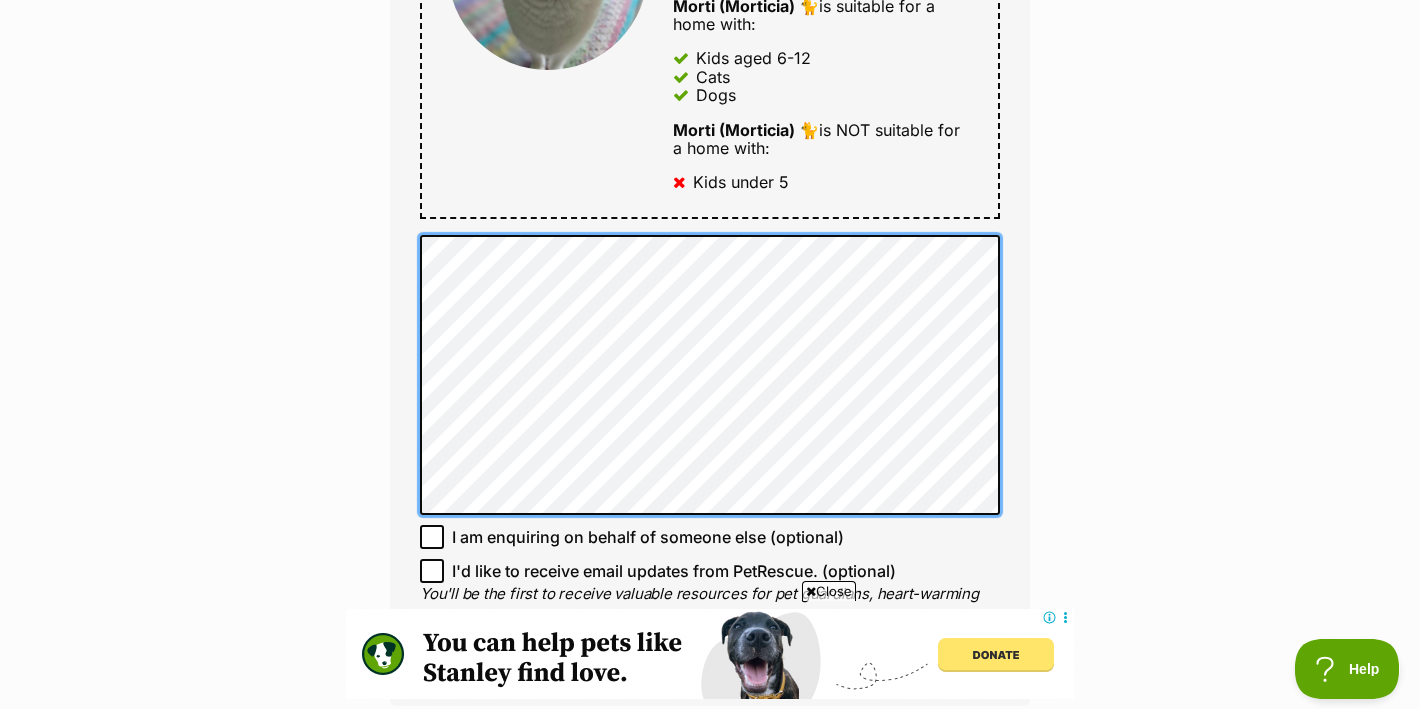 scroll, scrollTop: 0, scrollLeft: 0, axis: both 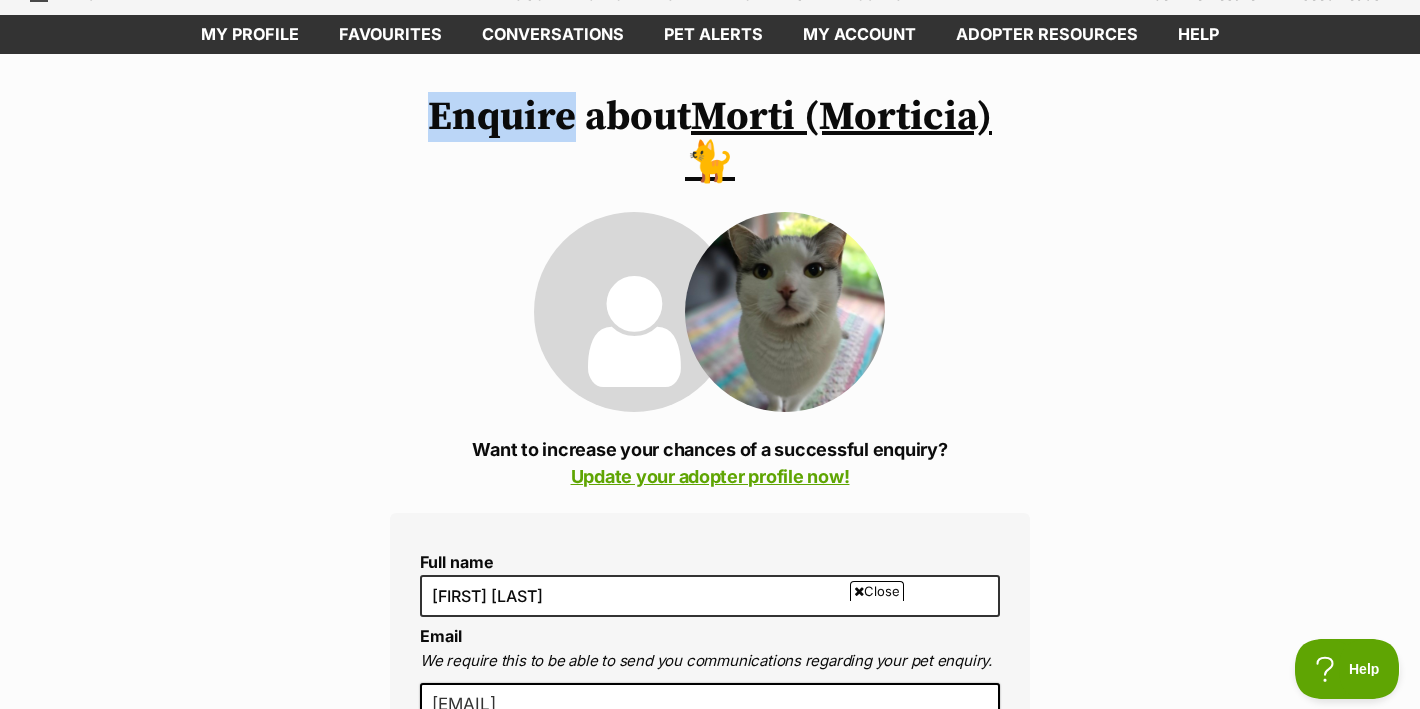 drag, startPoint x: 428, startPoint y: 123, endPoint x: 568, endPoint y: 122, distance: 140.00357 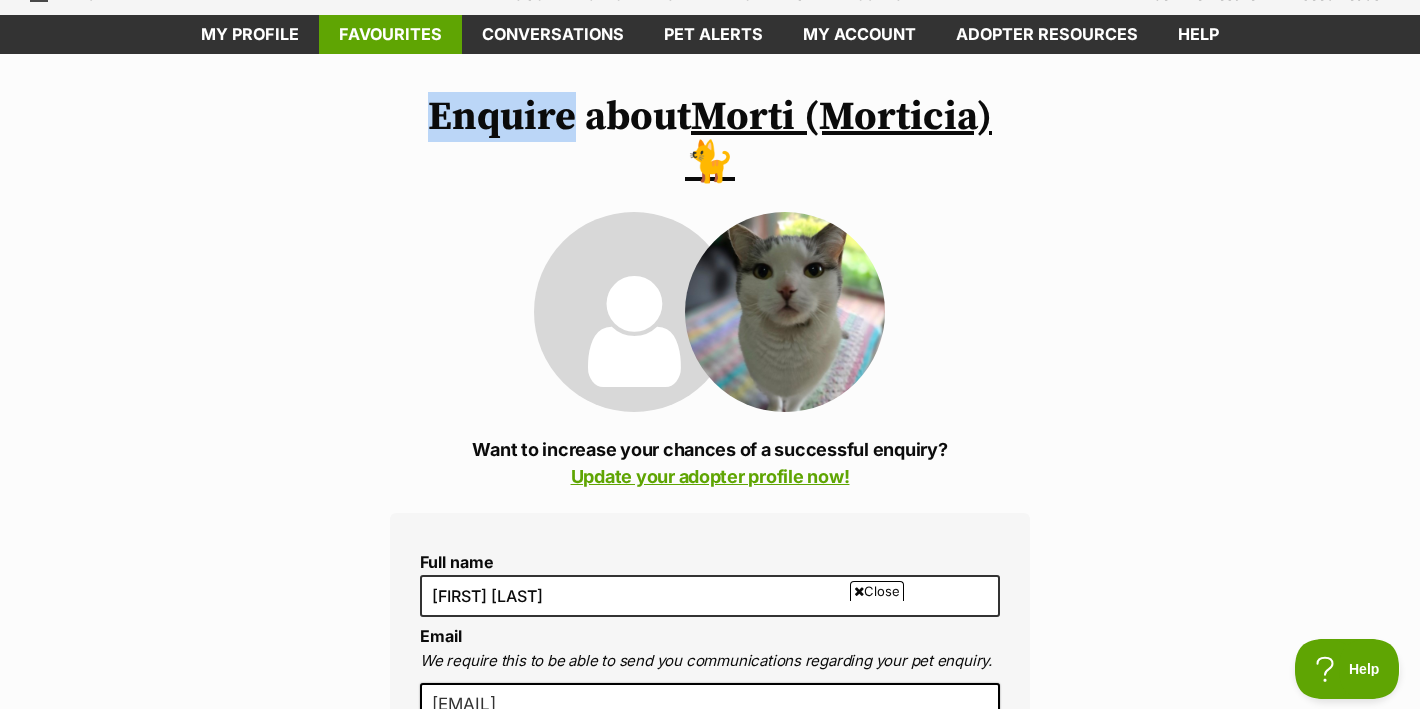 copy on "Enquire" 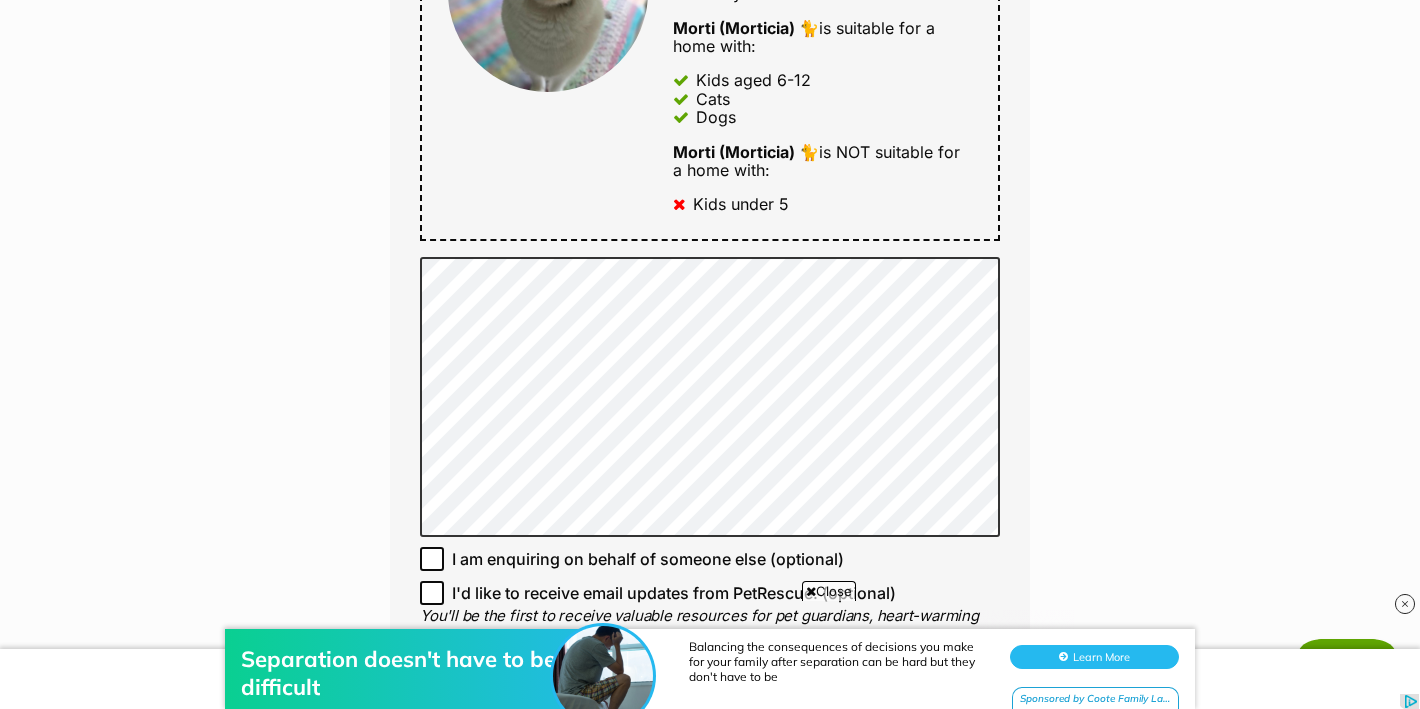 scroll, scrollTop: 1260, scrollLeft: 0, axis: vertical 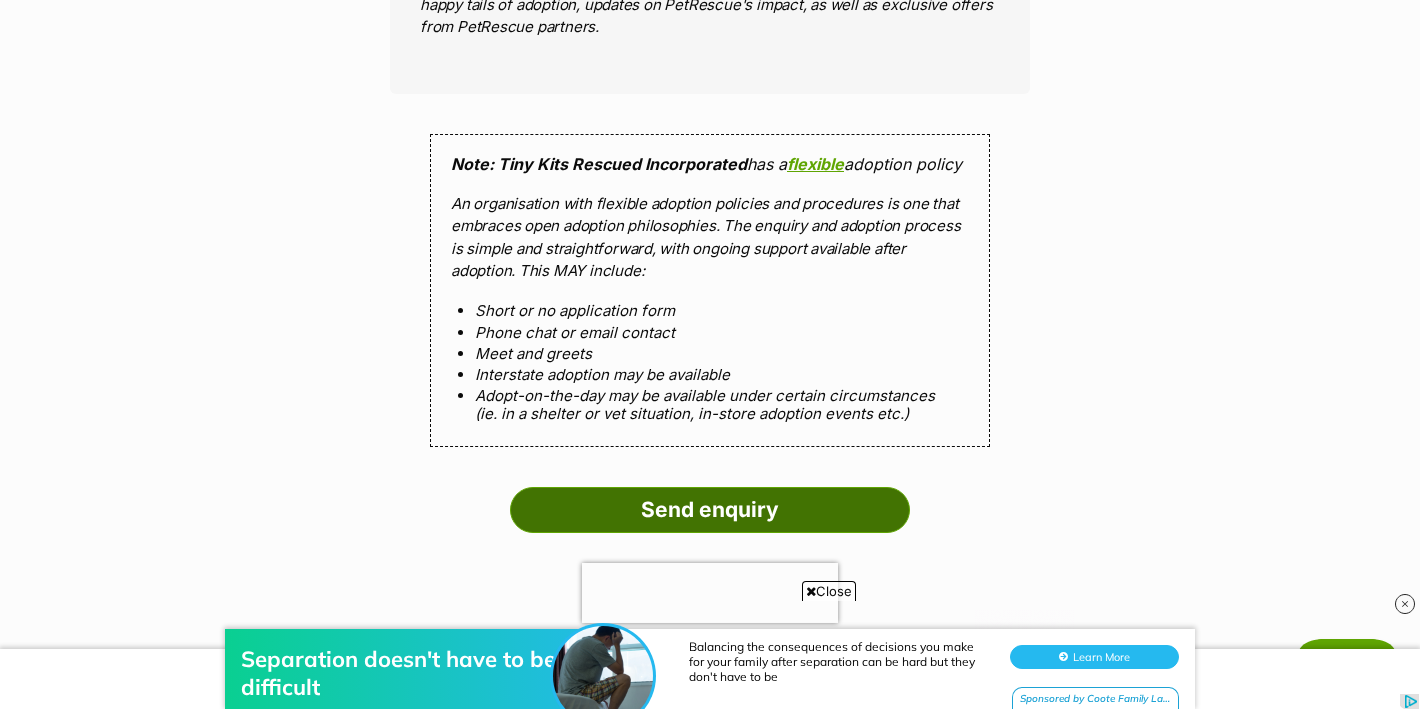 click on "Send enquiry" at bounding box center [710, 510] 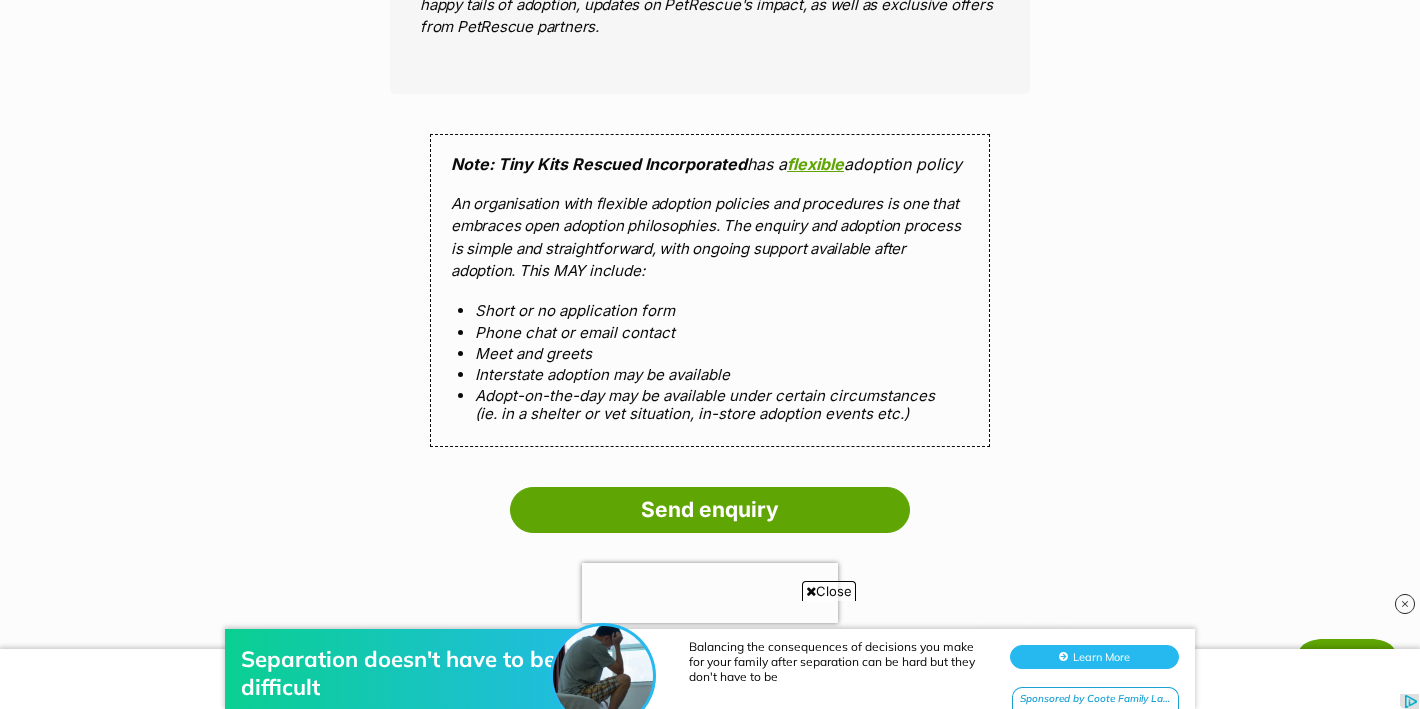 scroll, scrollTop: 1850, scrollLeft: 0, axis: vertical 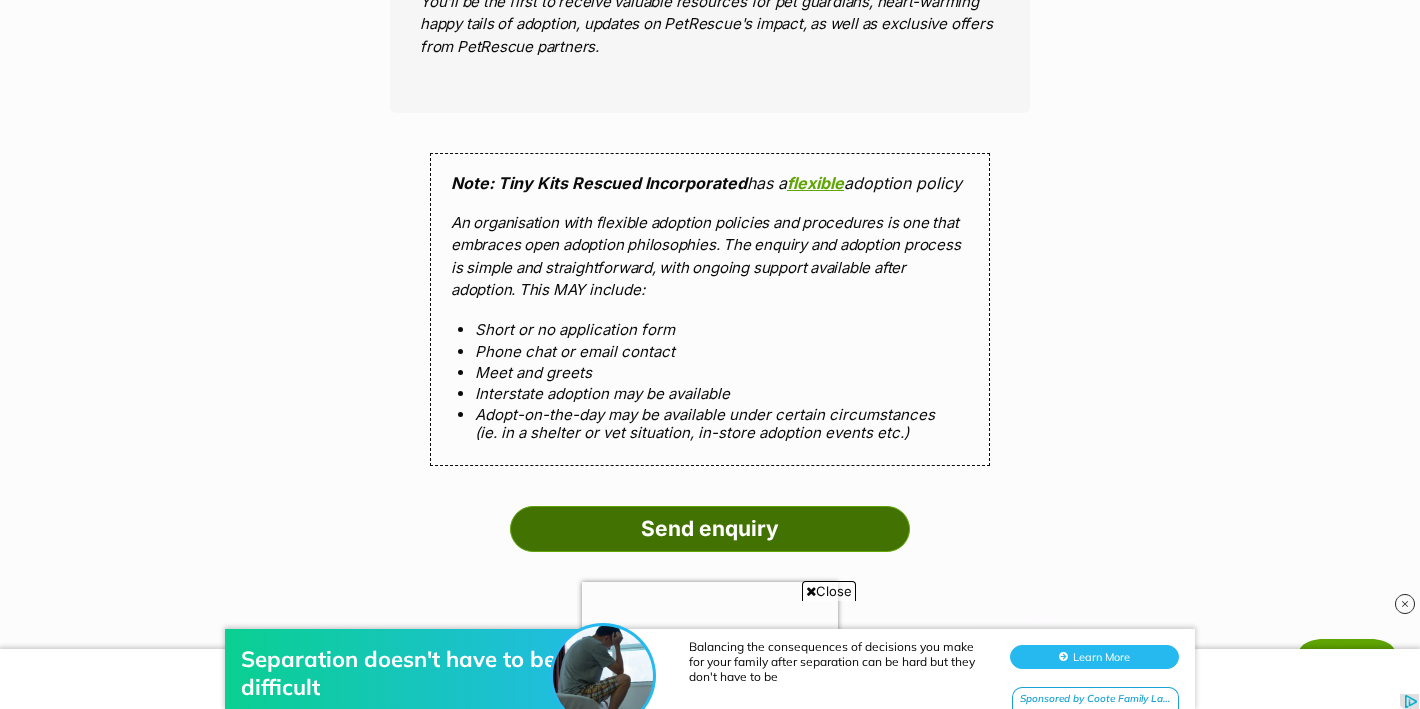 click on "Send enquiry" at bounding box center [710, 529] 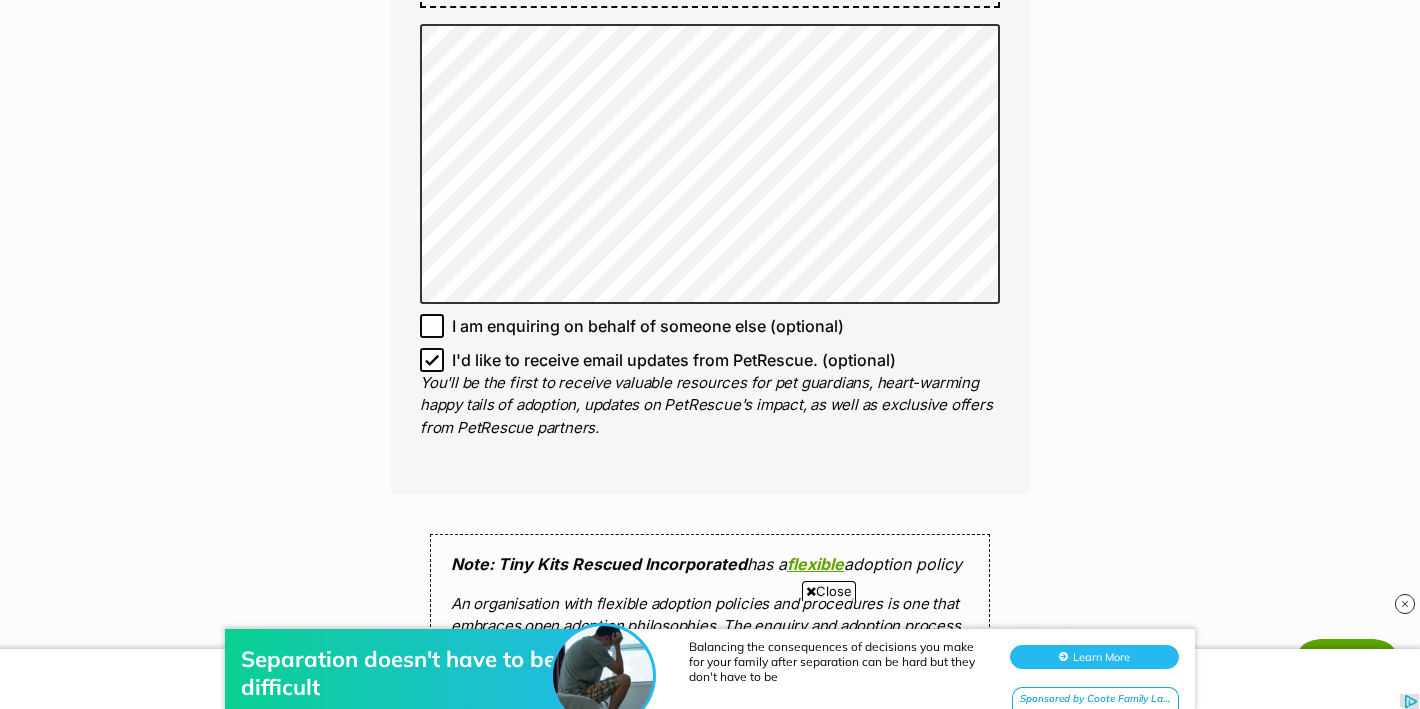 scroll, scrollTop: 1644, scrollLeft: 0, axis: vertical 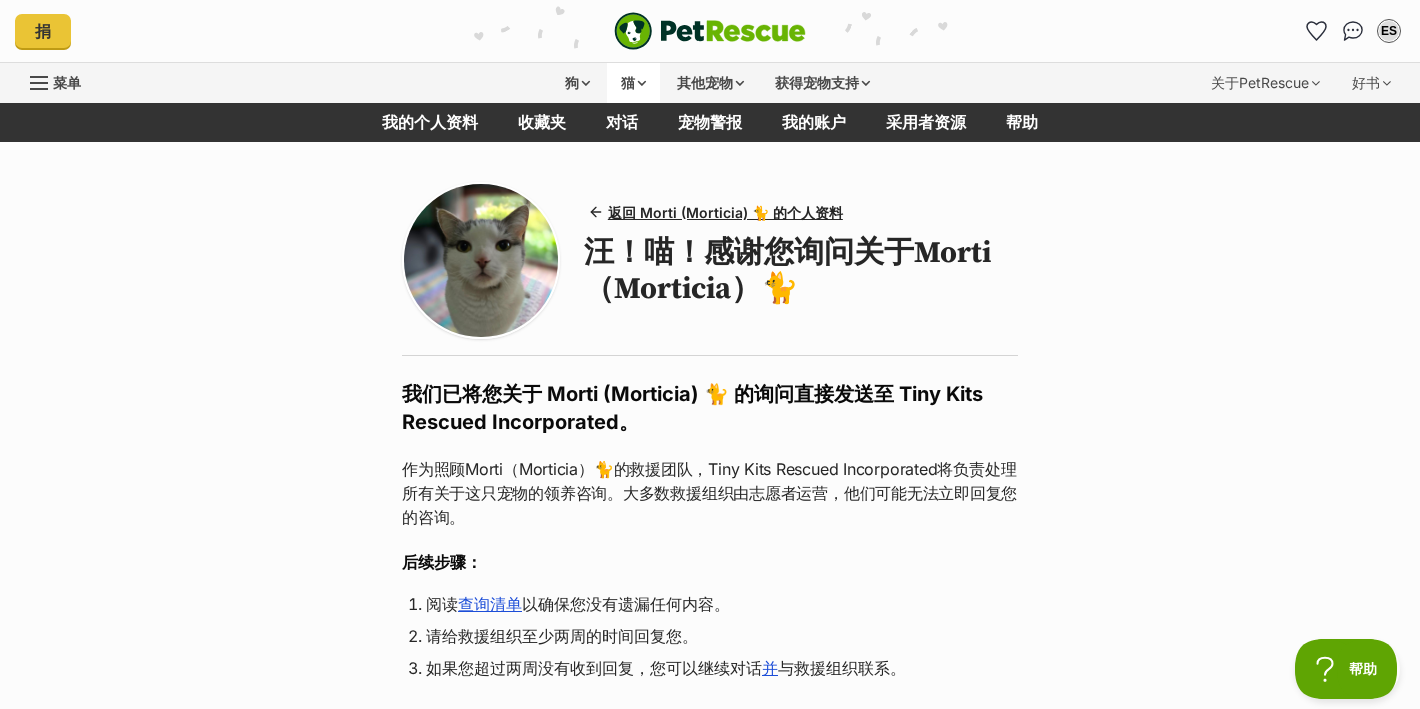 click on "猫" at bounding box center (628, 82) 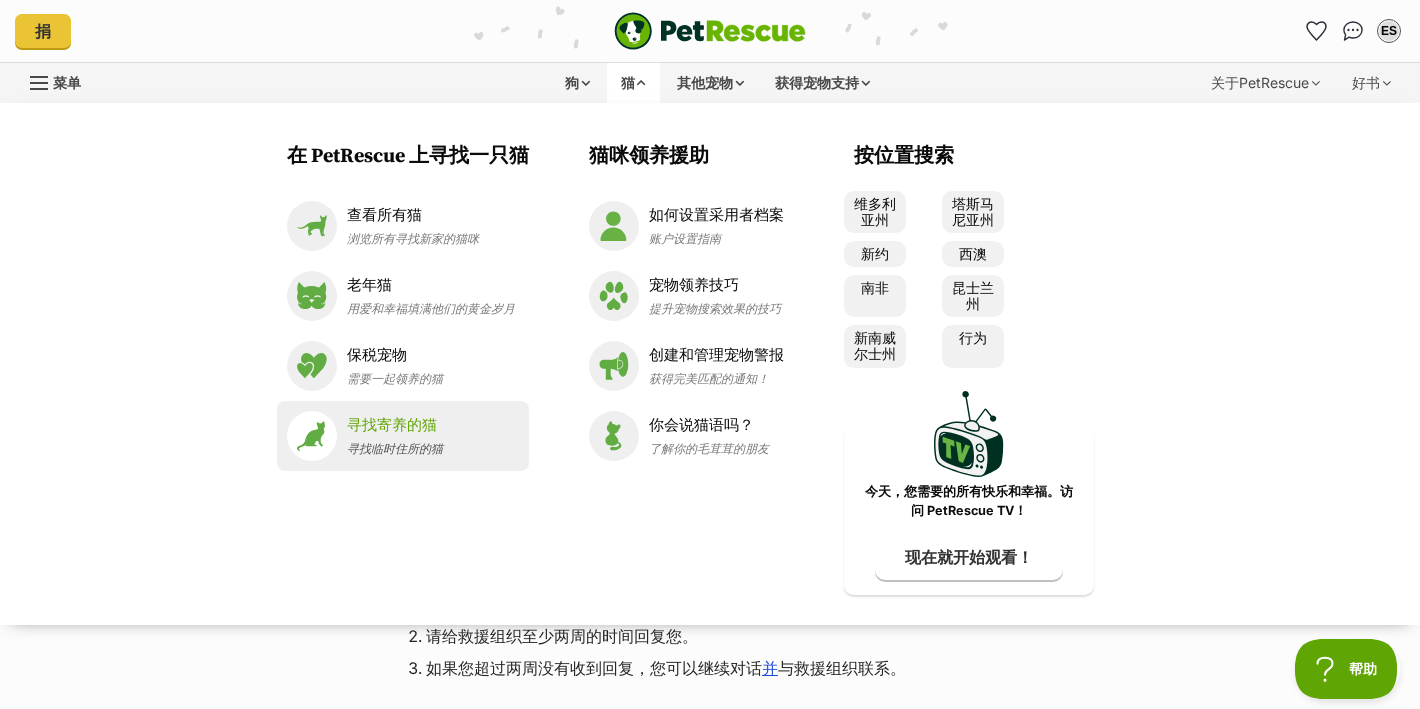 click on "寻找寄养的猫" at bounding box center (392, 424) 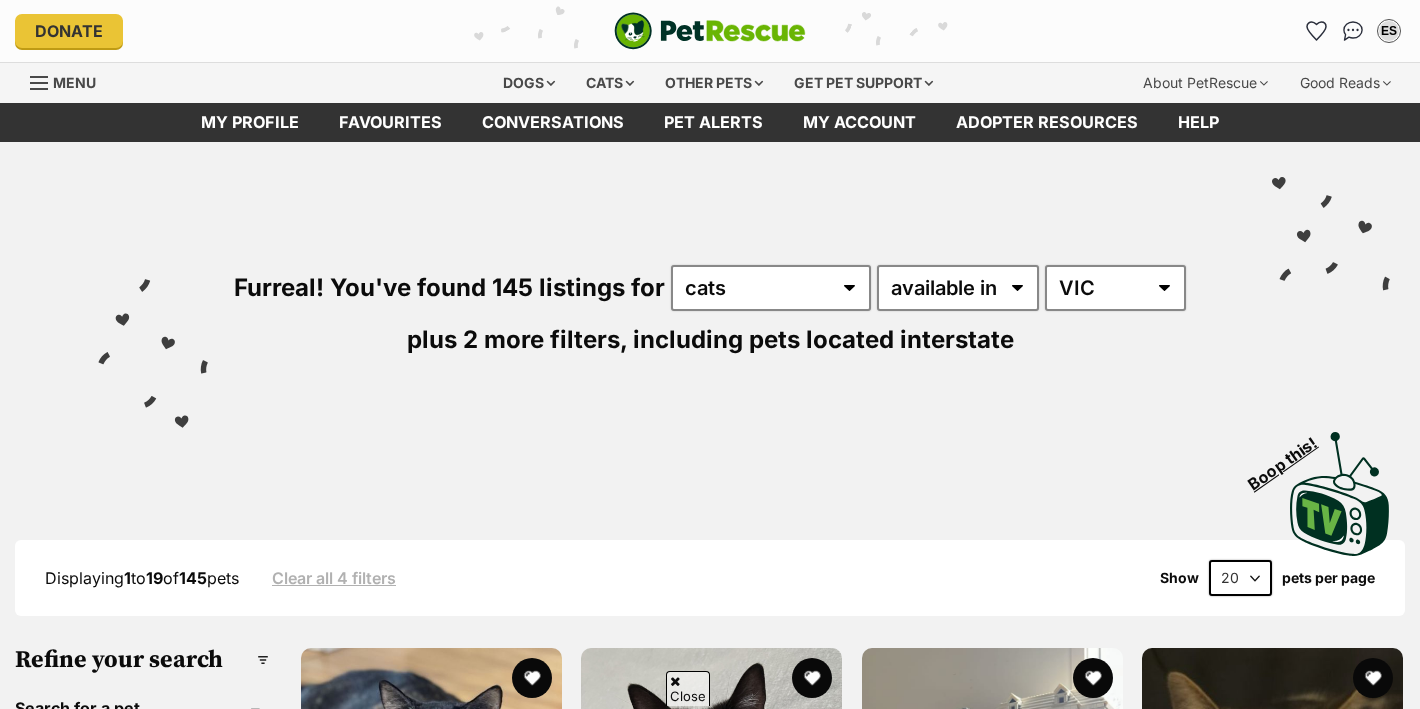 scroll, scrollTop: 699, scrollLeft: 0, axis: vertical 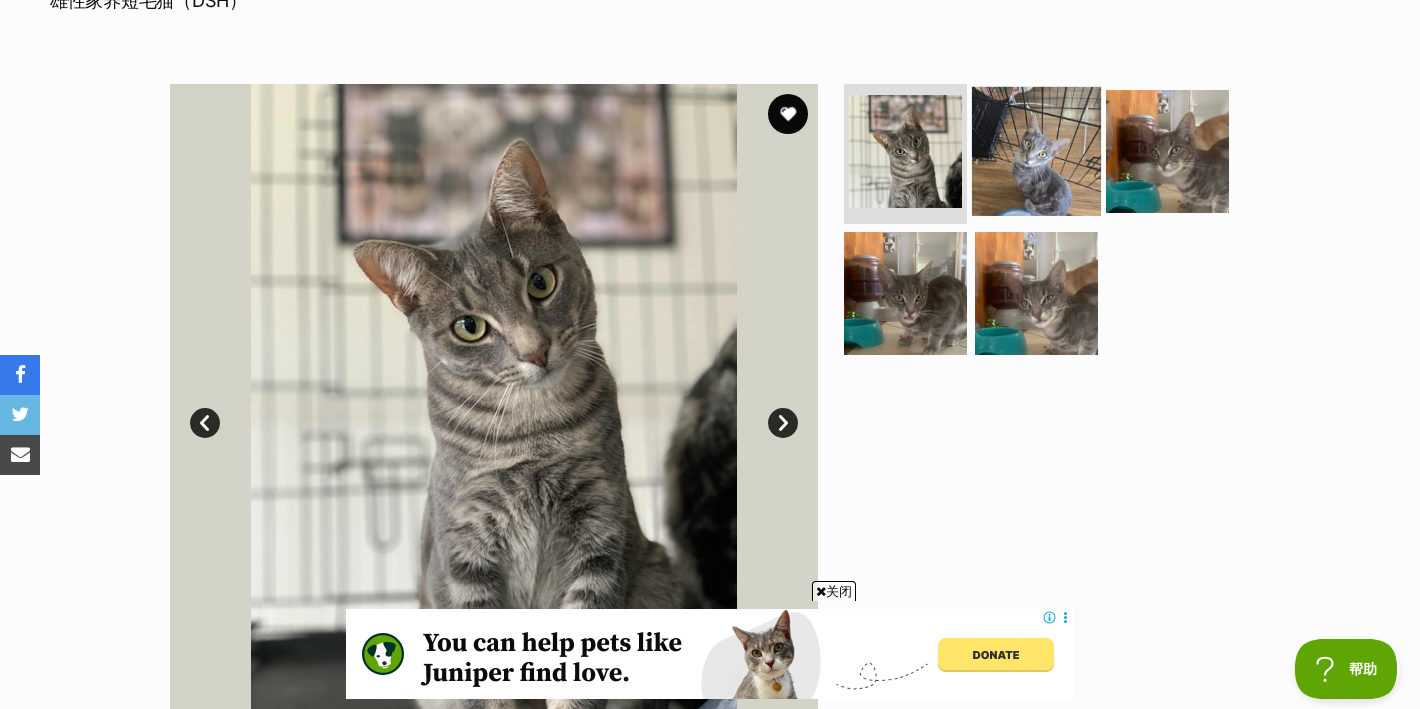 click at bounding box center (1036, 151) 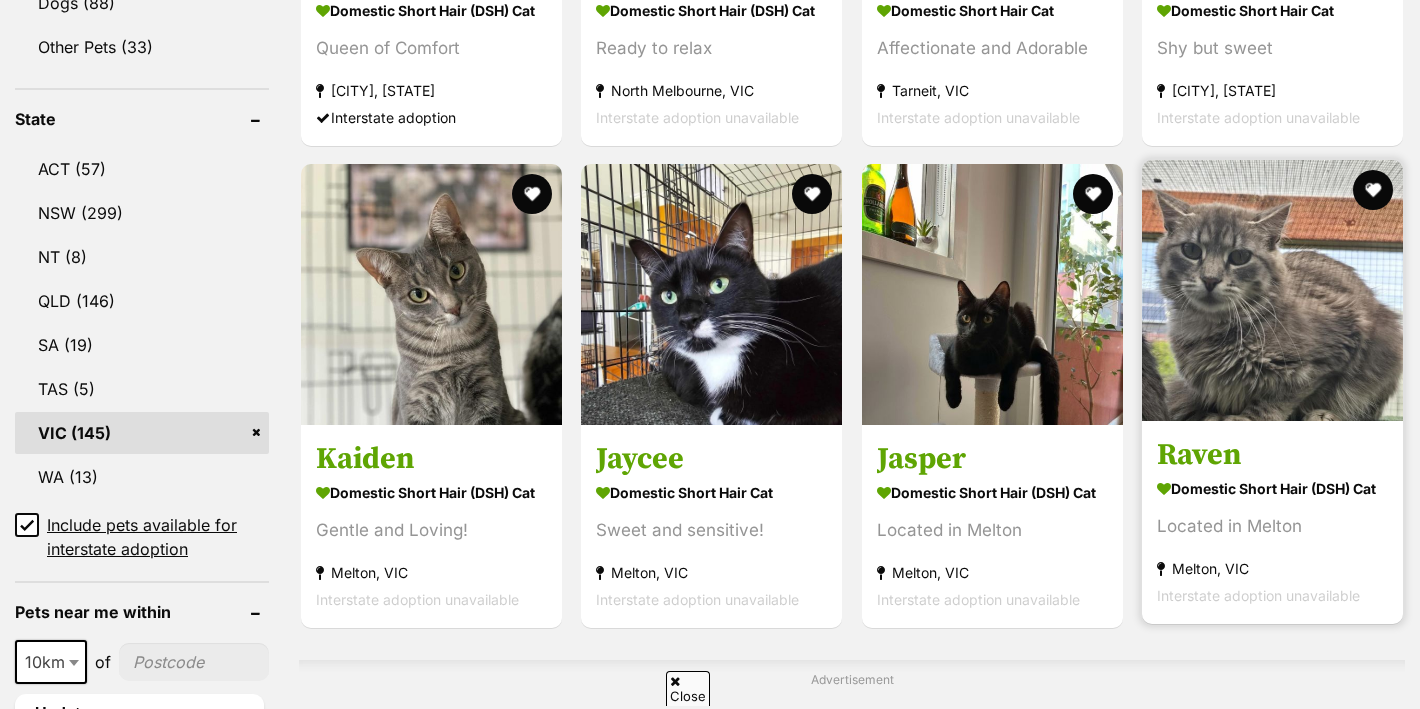 scroll, scrollTop: 0, scrollLeft: 0, axis: both 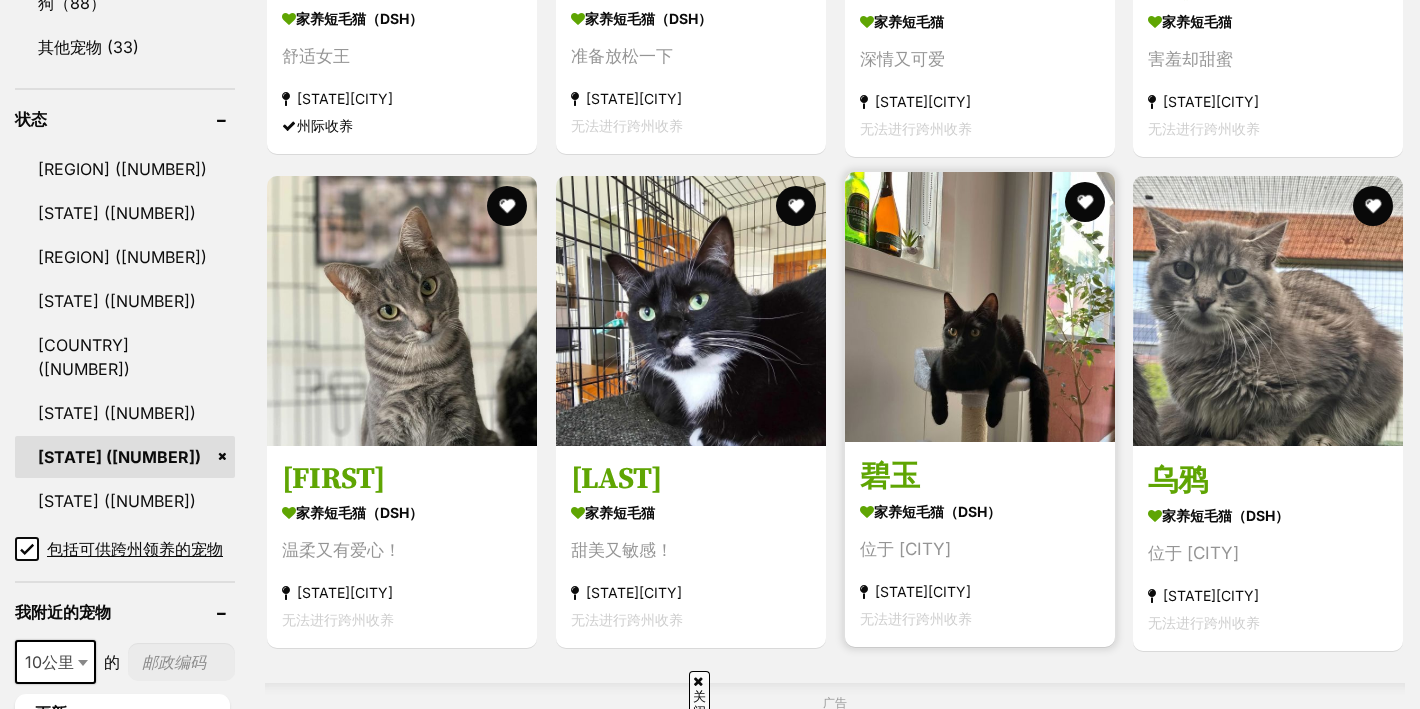 click at bounding box center (980, 307) 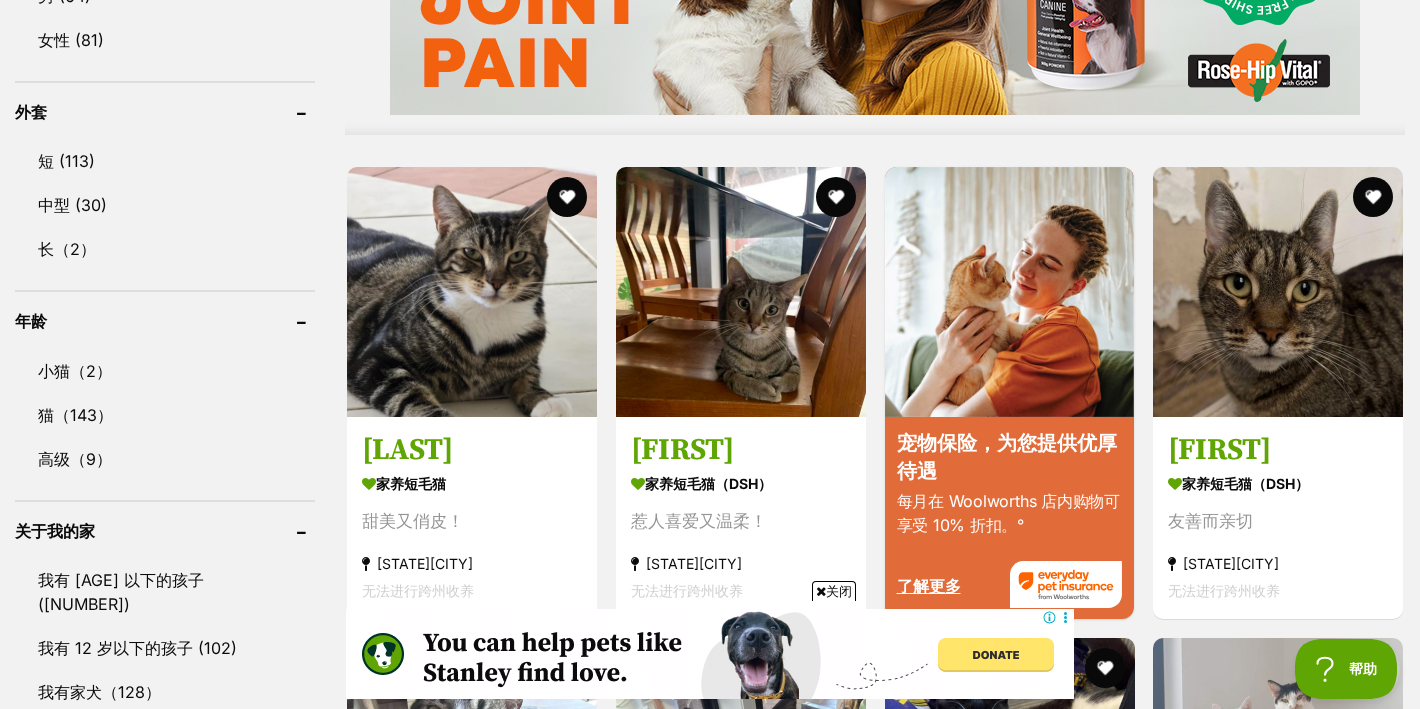 scroll, scrollTop: 0, scrollLeft: 0, axis: both 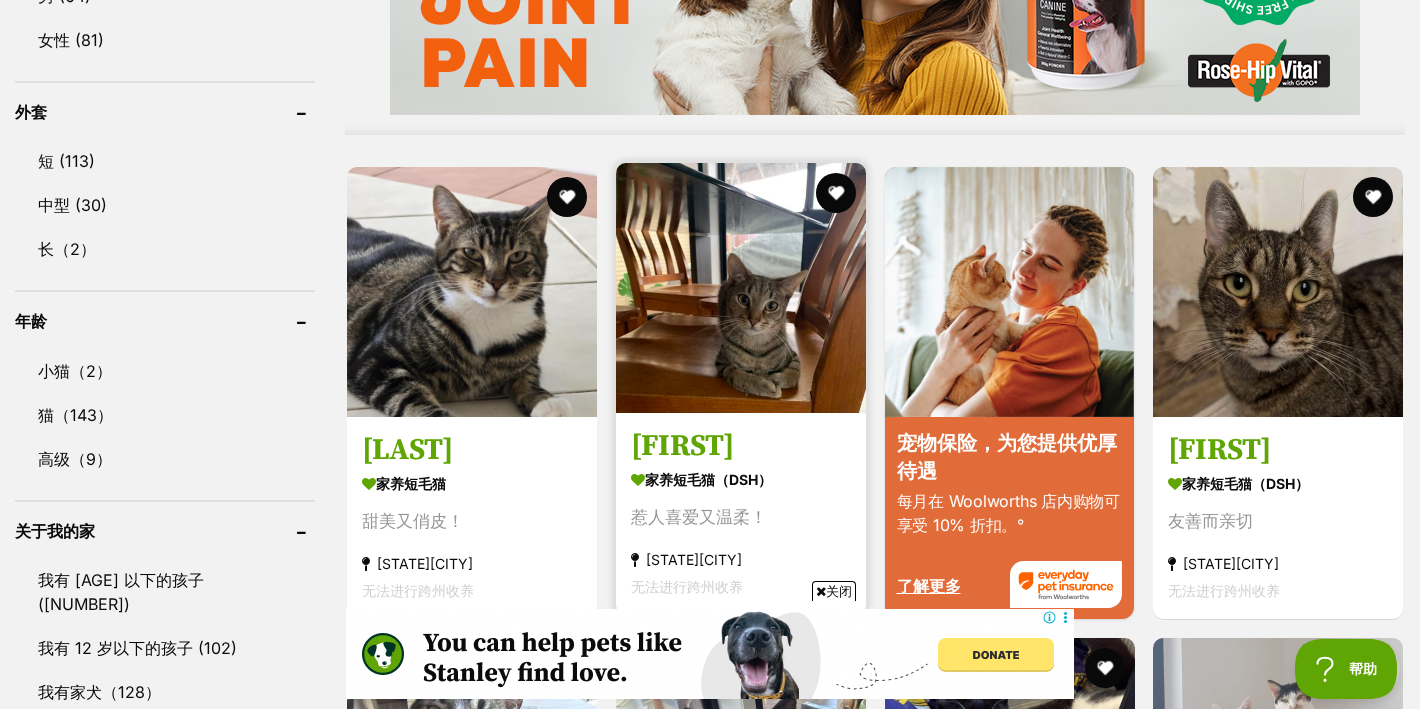 click at bounding box center [741, 288] 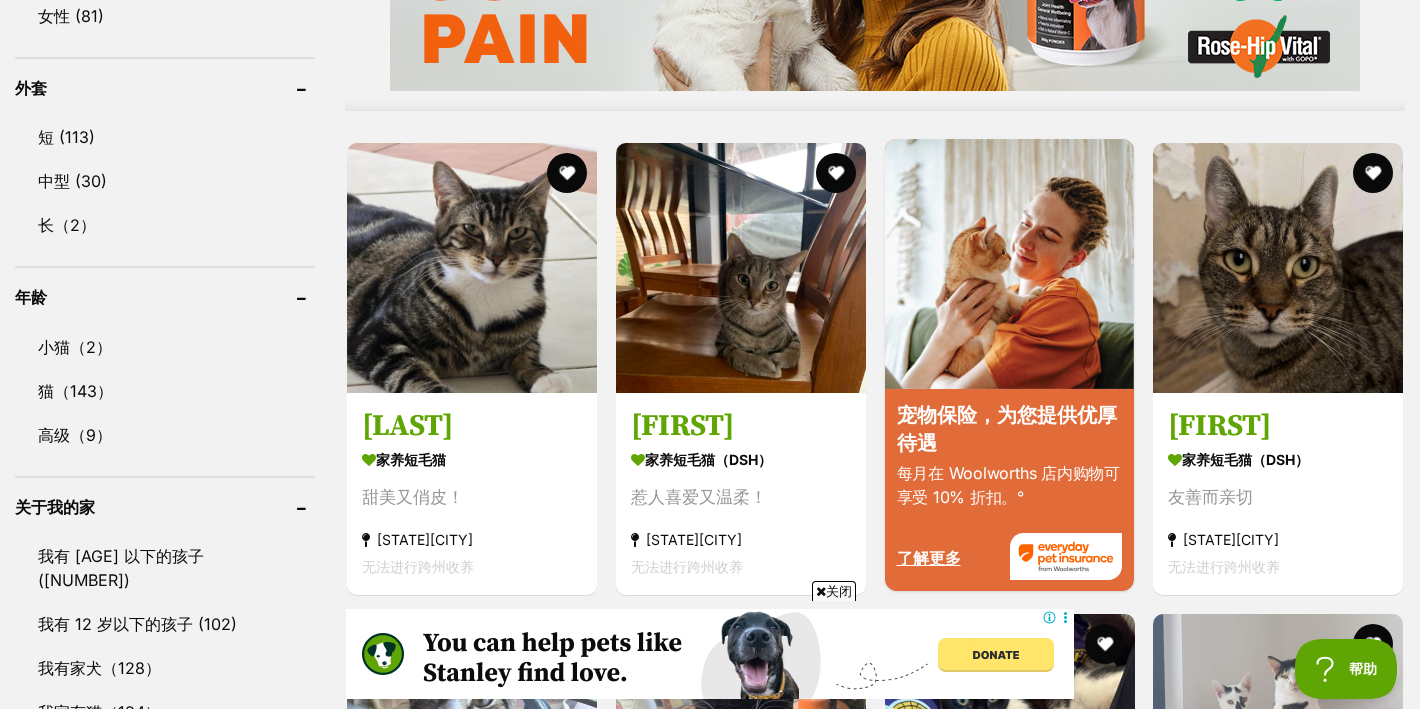 scroll, scrollTop: 1781, scrollLeft: 0, axis: vertical 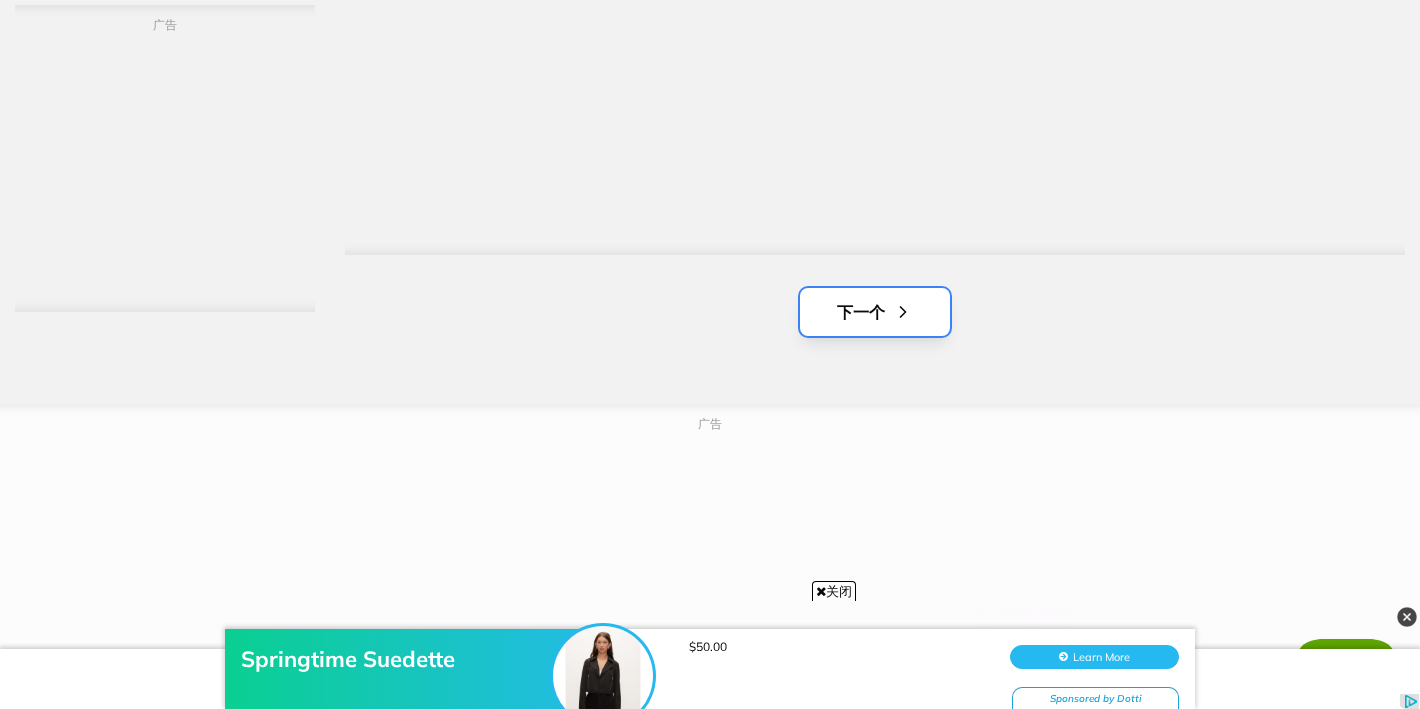 click on "下一个" at bounding box center (861, 312) 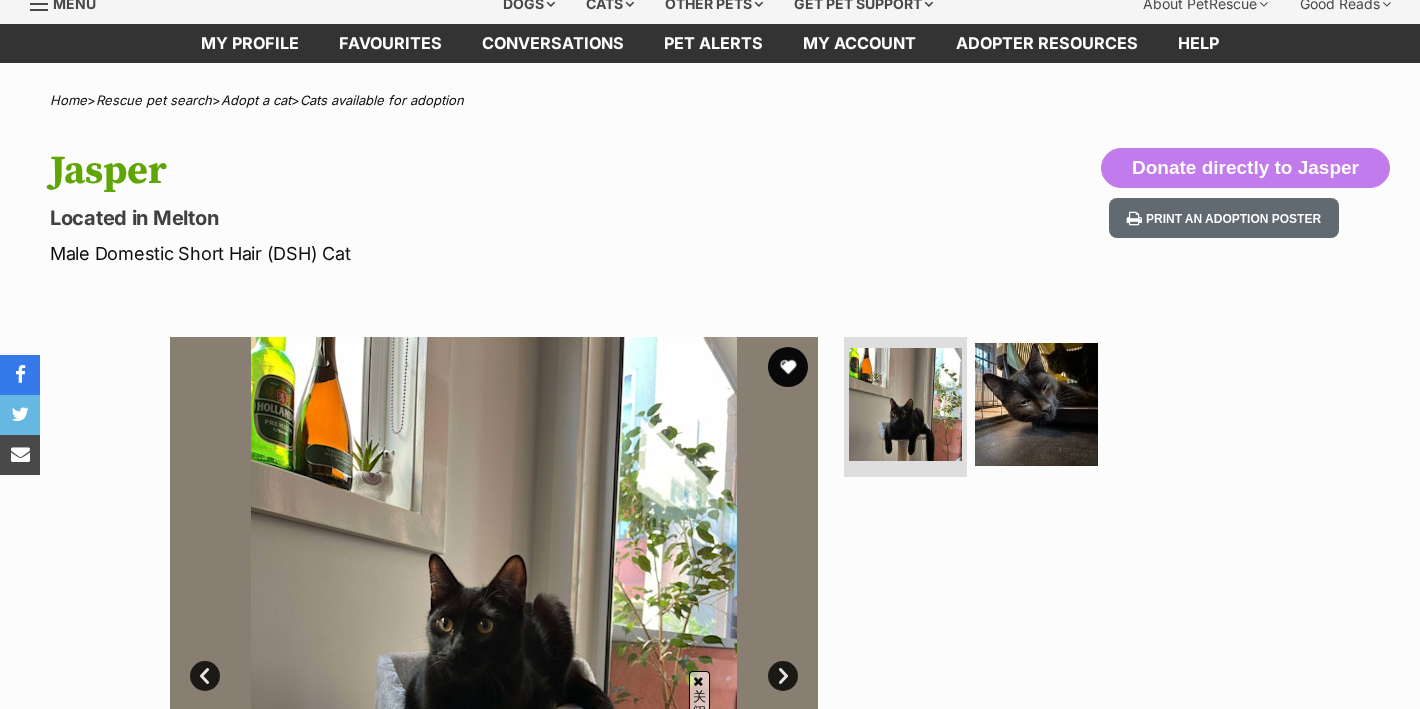 scroll, scrollTop: 349, scrollLeft: 0, axis: vertical 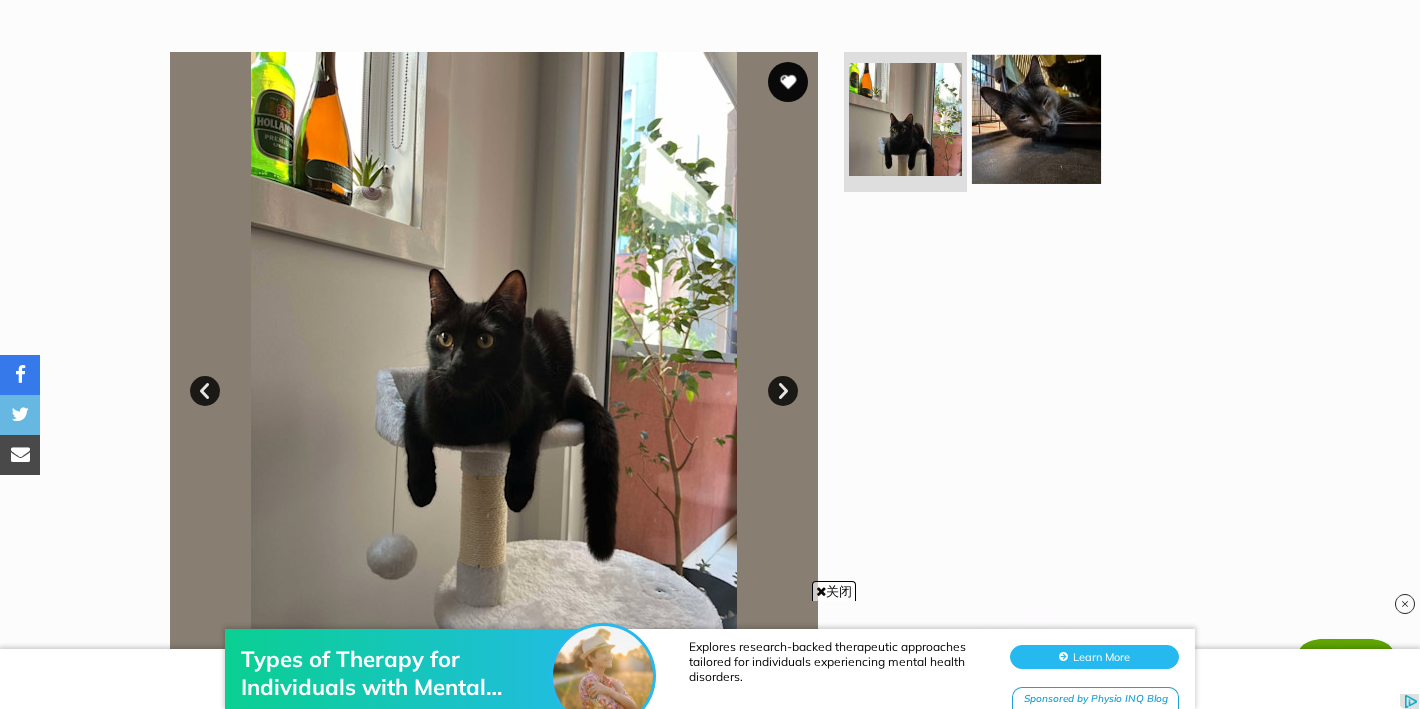 click at bounding box center [1036, 119] 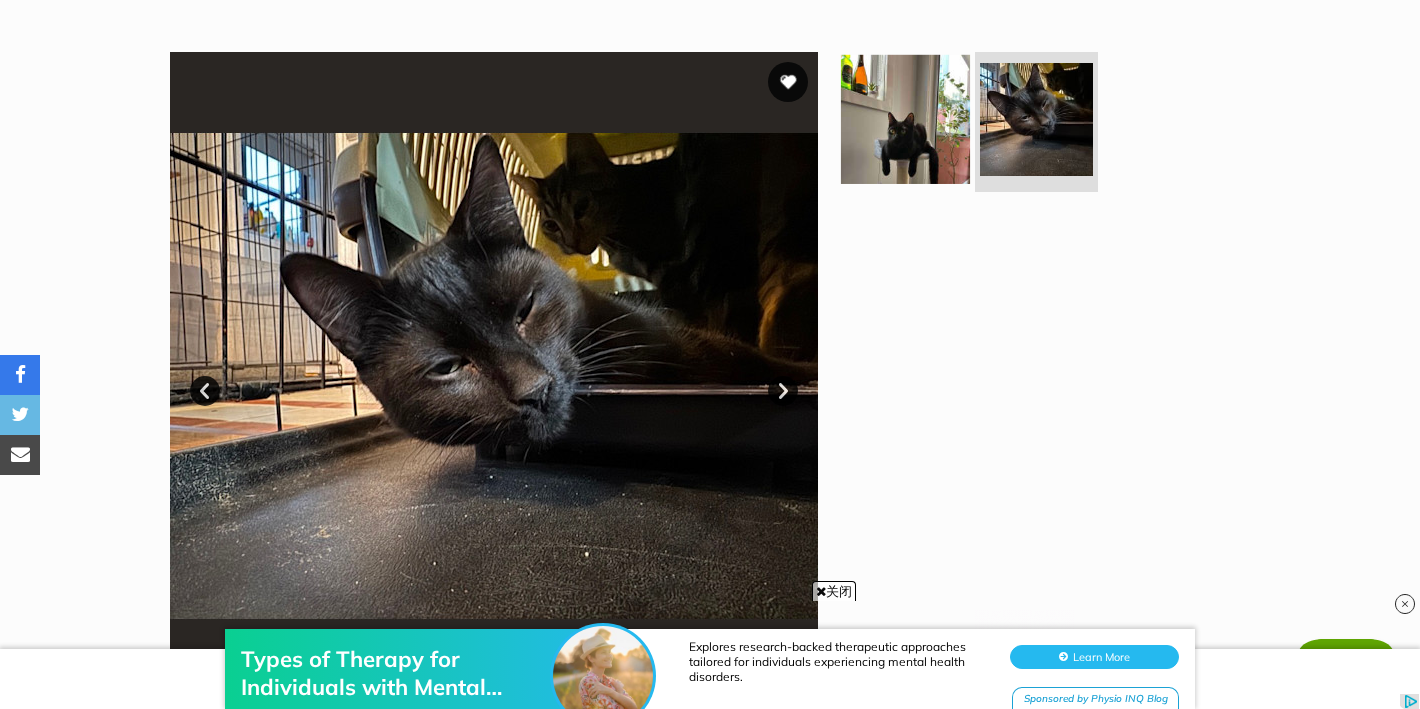 click at bounding box center [905, 119] 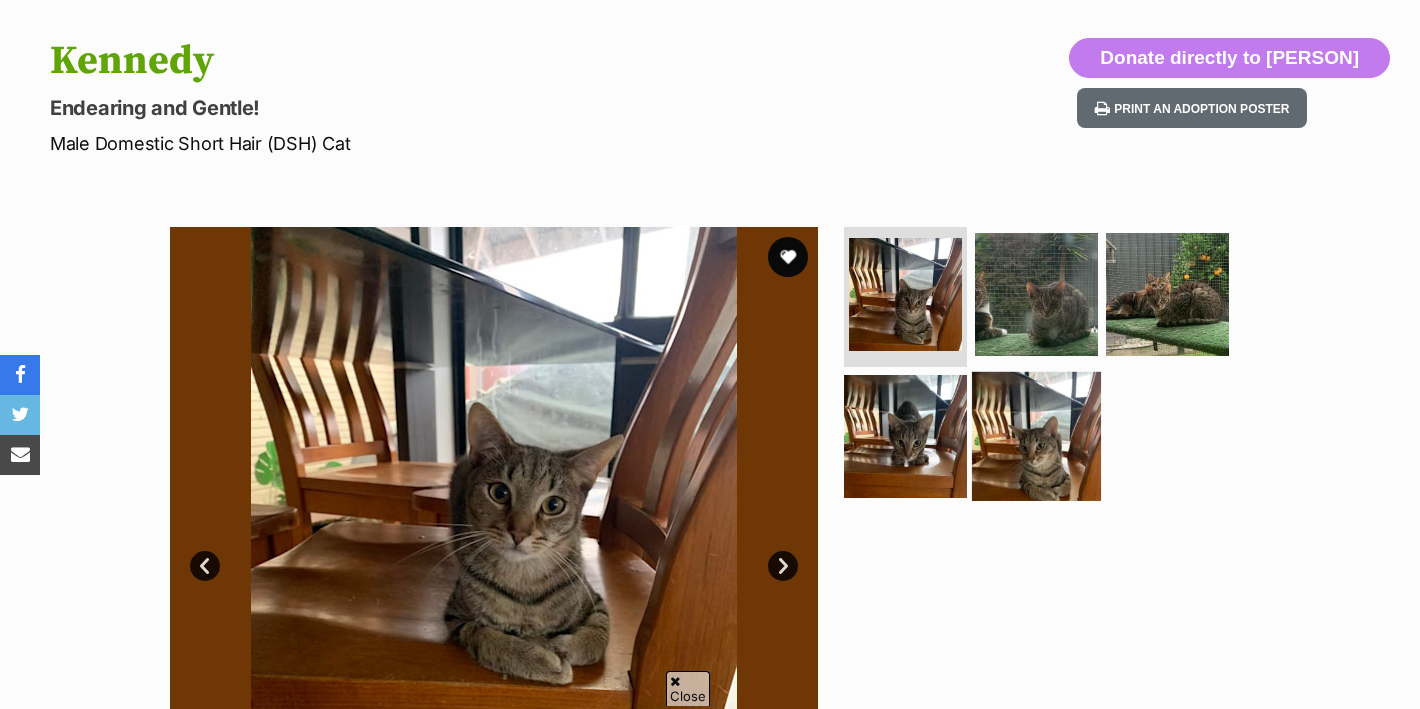 click at bounding box center (1036, 435) 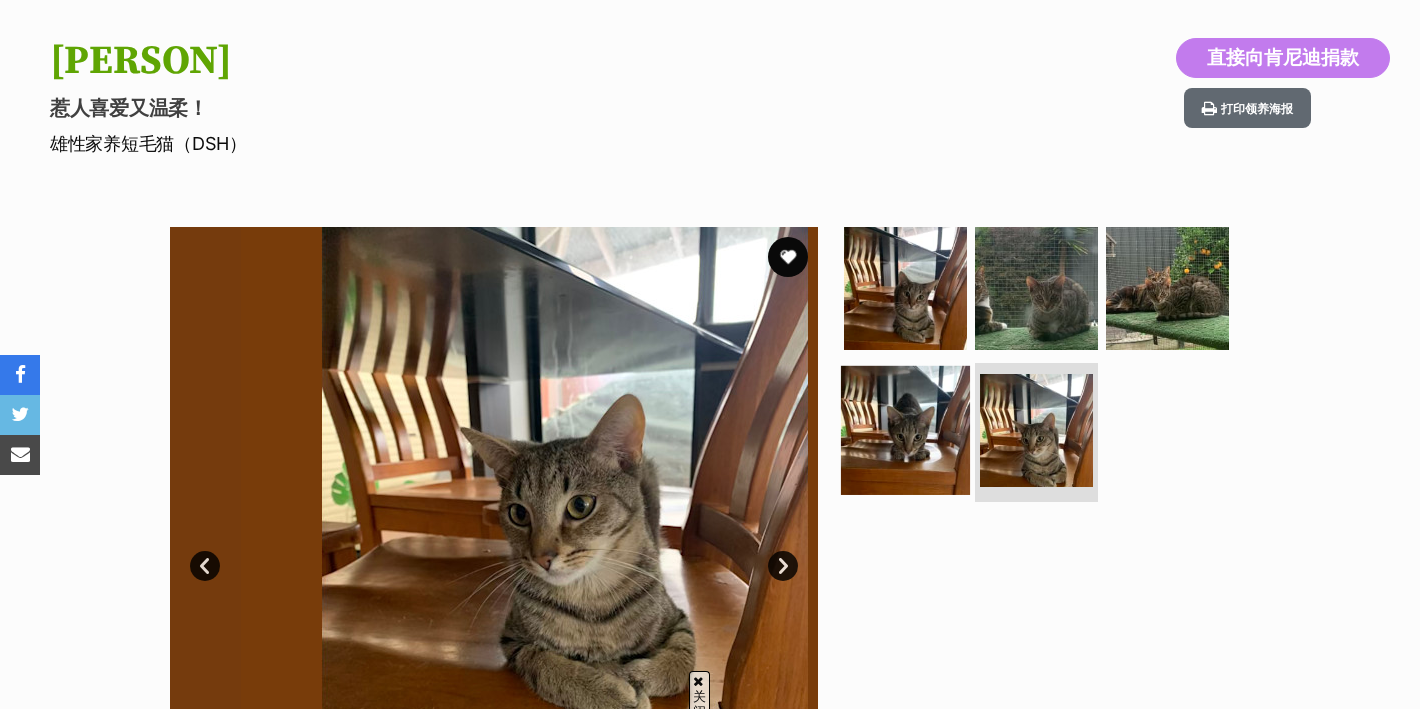 scroll, scrollTop: 189, scrollLeft: 0, axis: vertical 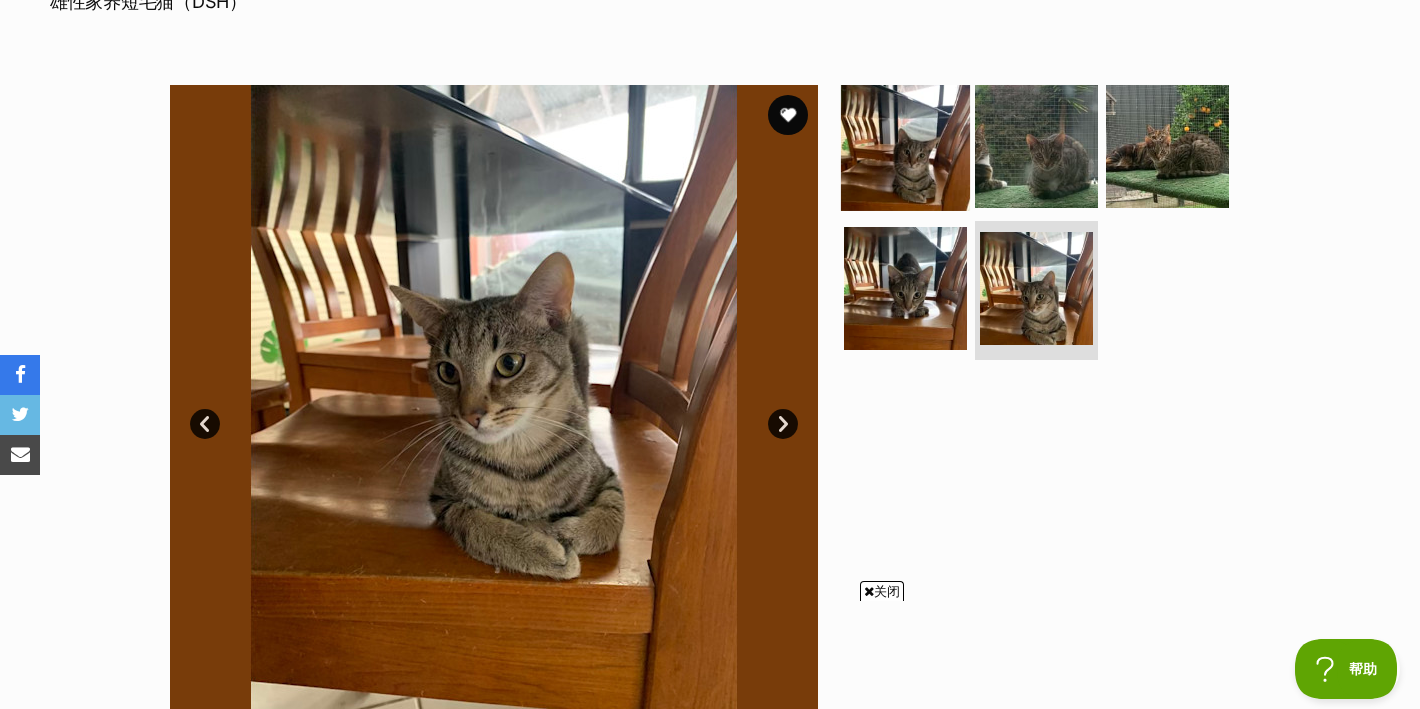 click at bounding box center [905, 146] 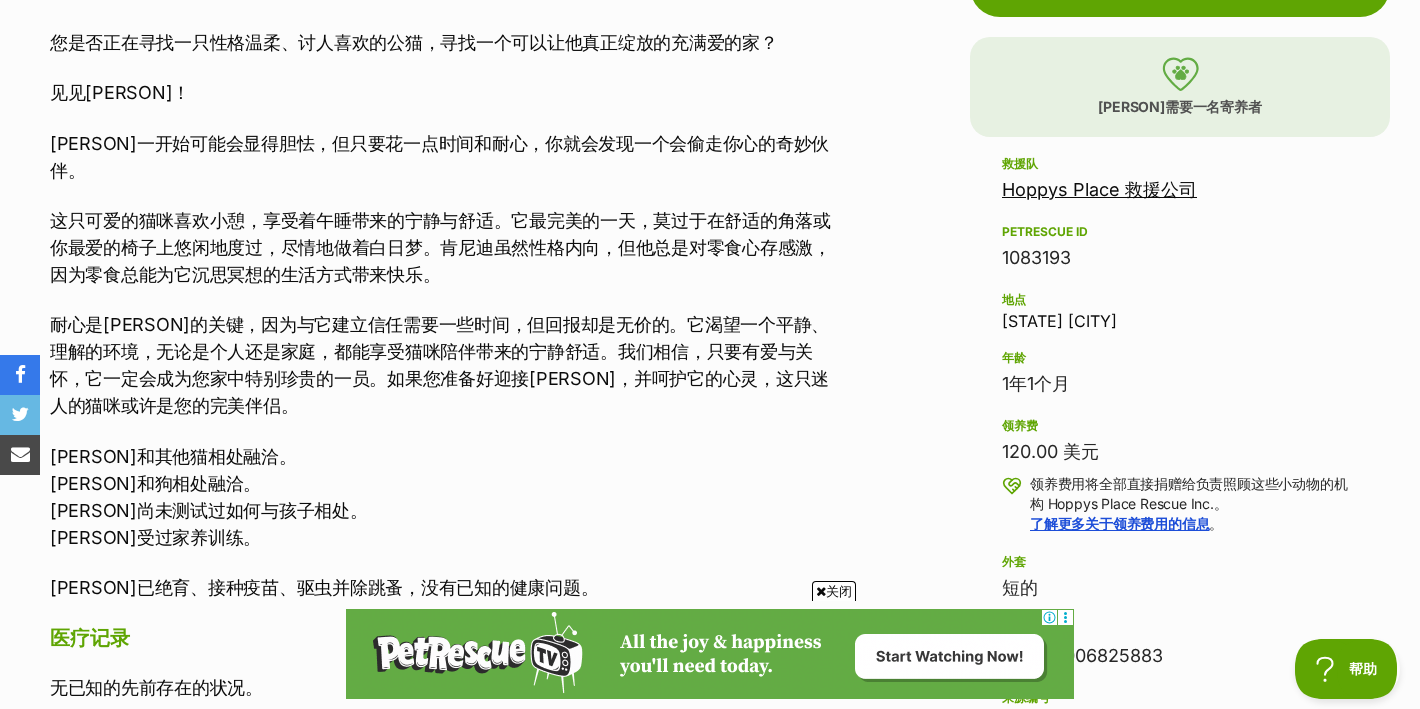 scroll, scrollTop: 1185, scrollLeft: 0, axis: vertical 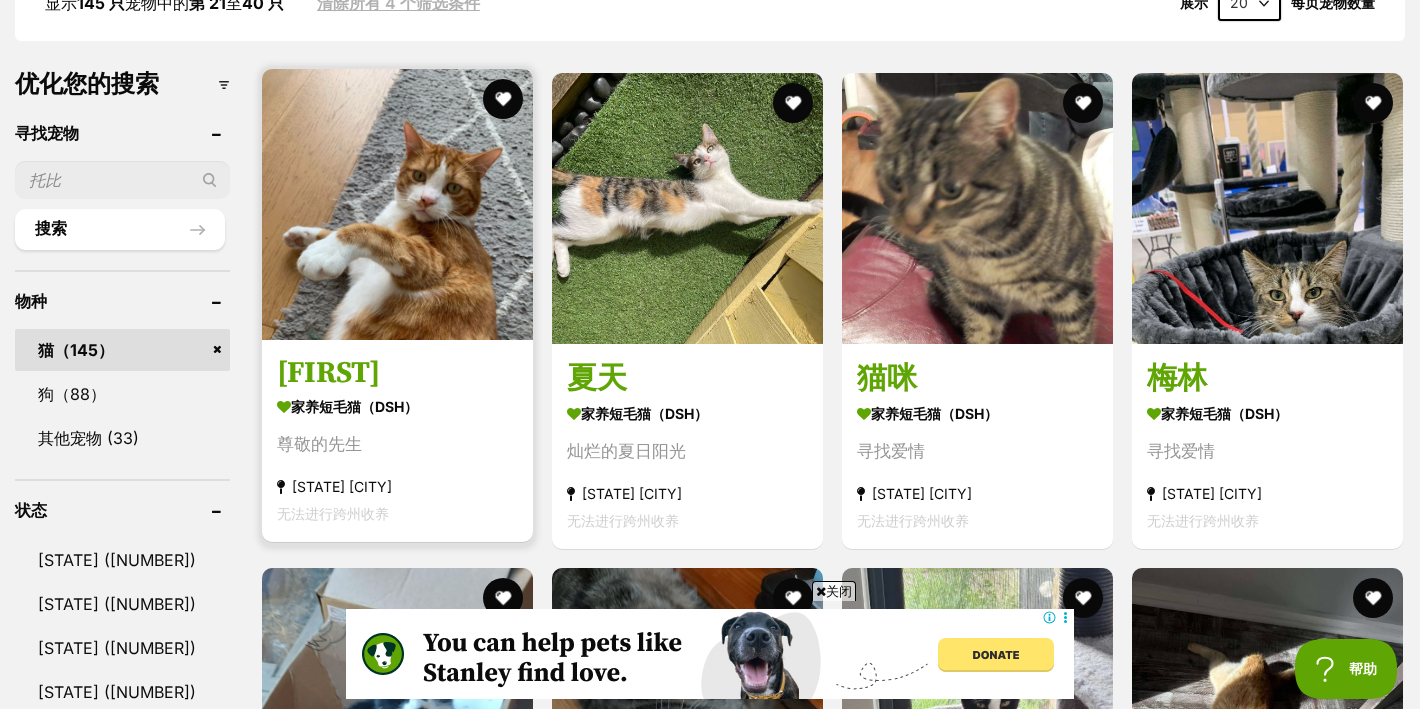 click on "亨利
家养短毛猫（DSH）
尊敬的先生
维多利亚州水库
无法进行跨州收养" at bounding box center (397, 307) 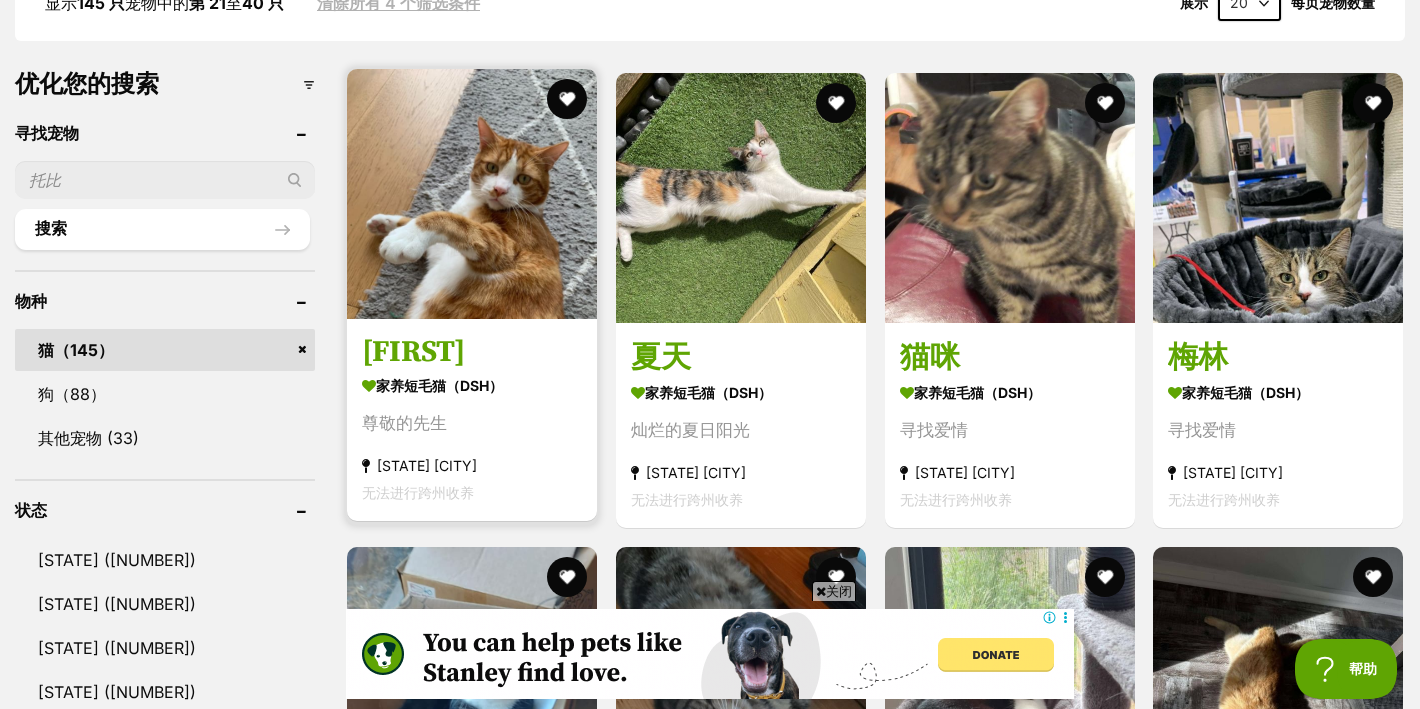 scroll, scrollTop: 0, scrollLeft: 0, axis: both 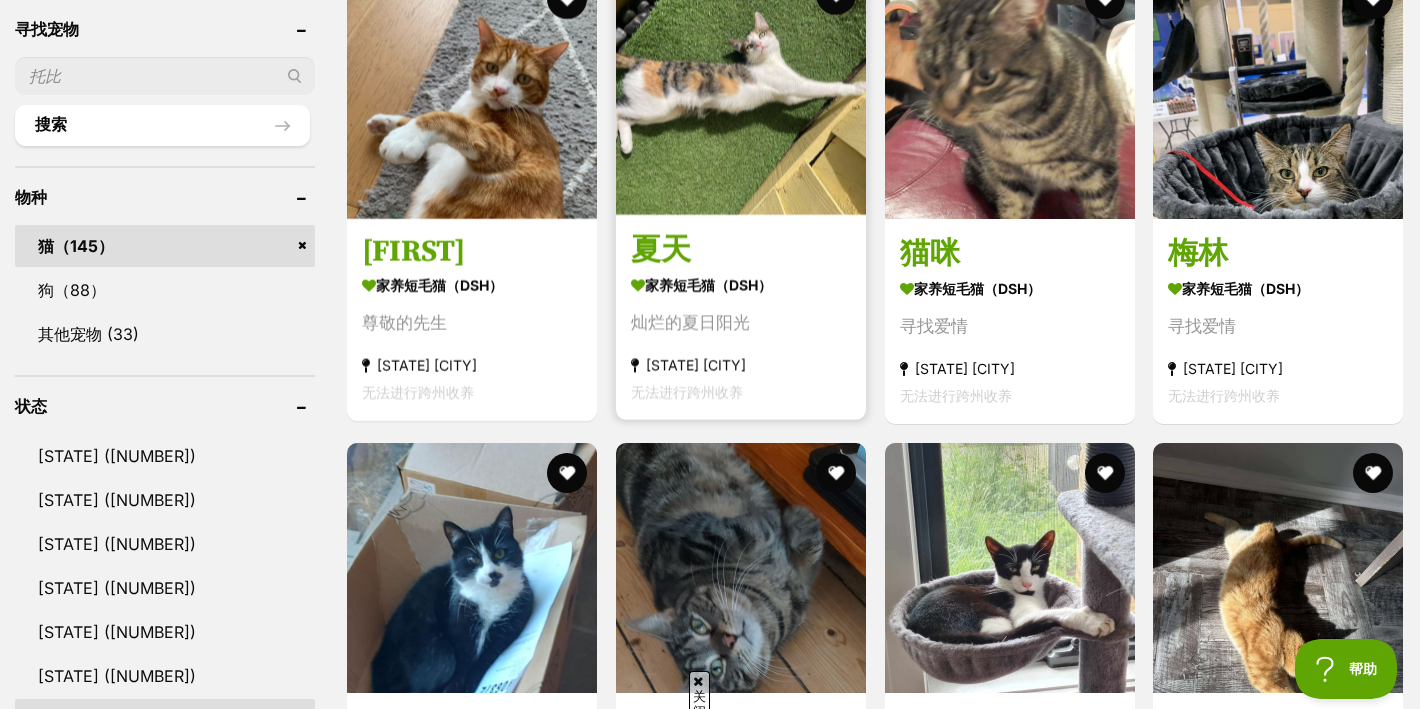 click on "夏天" at bounding box center [741, 249] 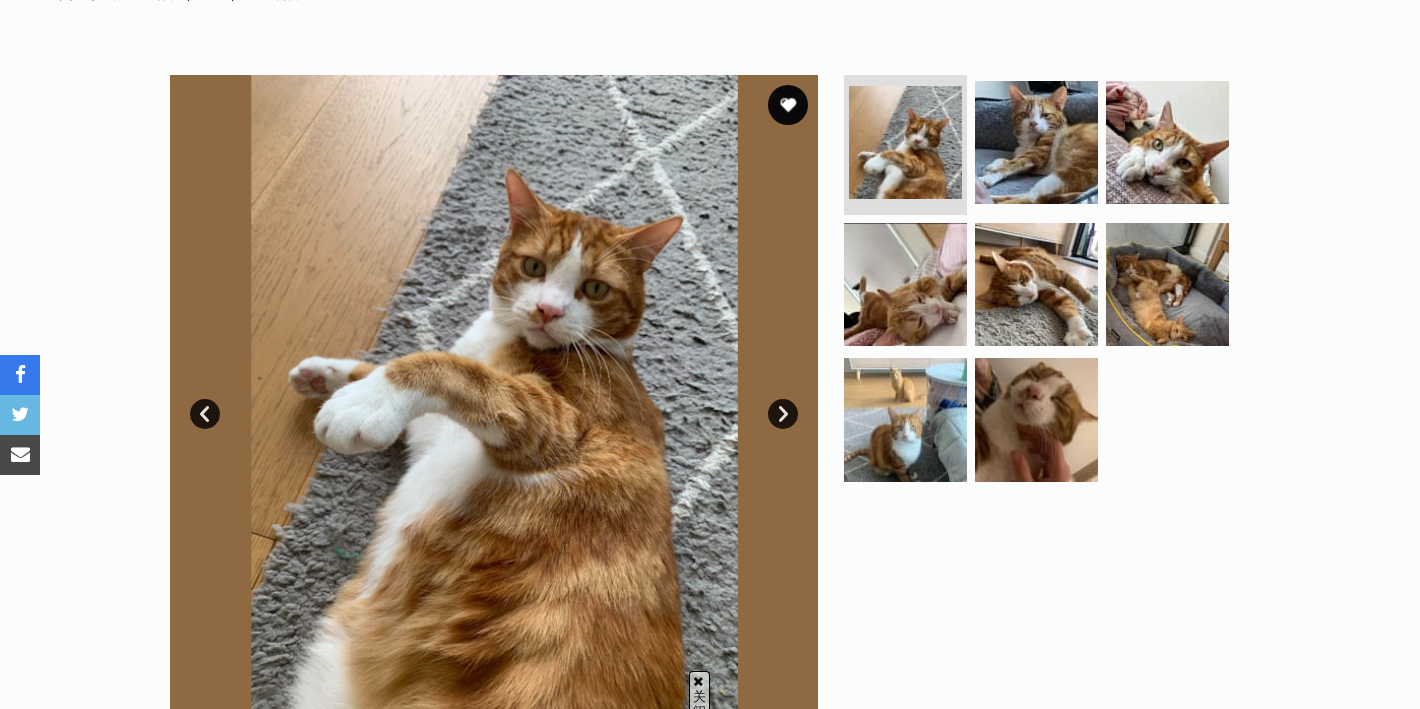 scroll, scrollTop: 341, scrollLeft: 0, axis: vertical 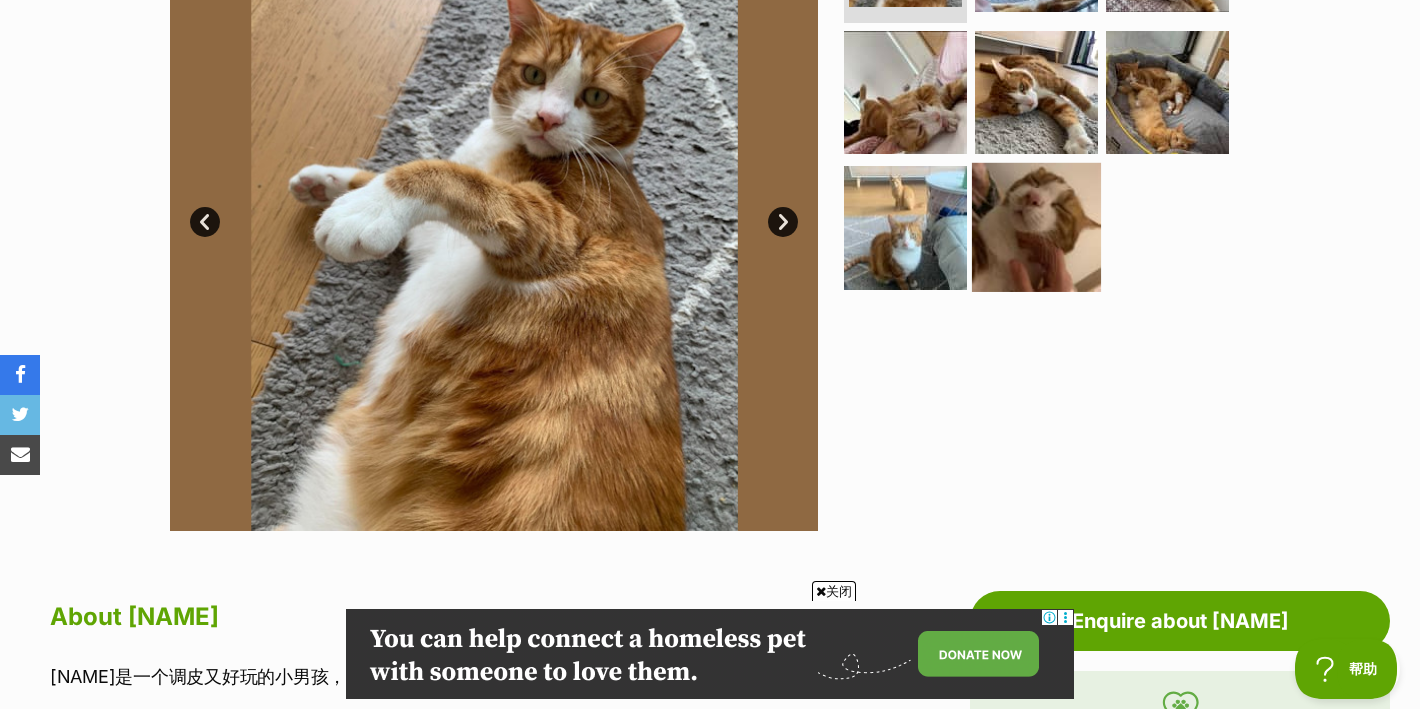 click at bounding box center [1036, 227] 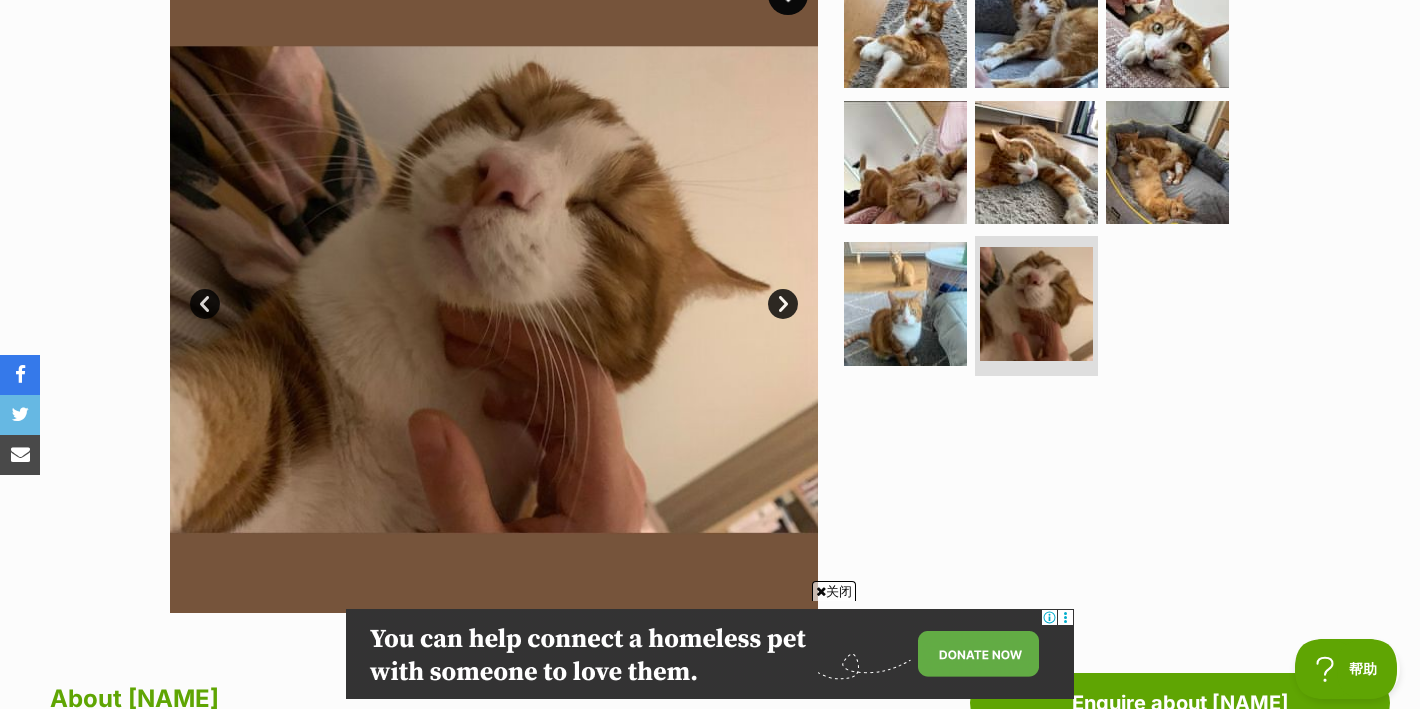 scroll, scrollTop: 452, scrollLeft: 0, axis: vertical 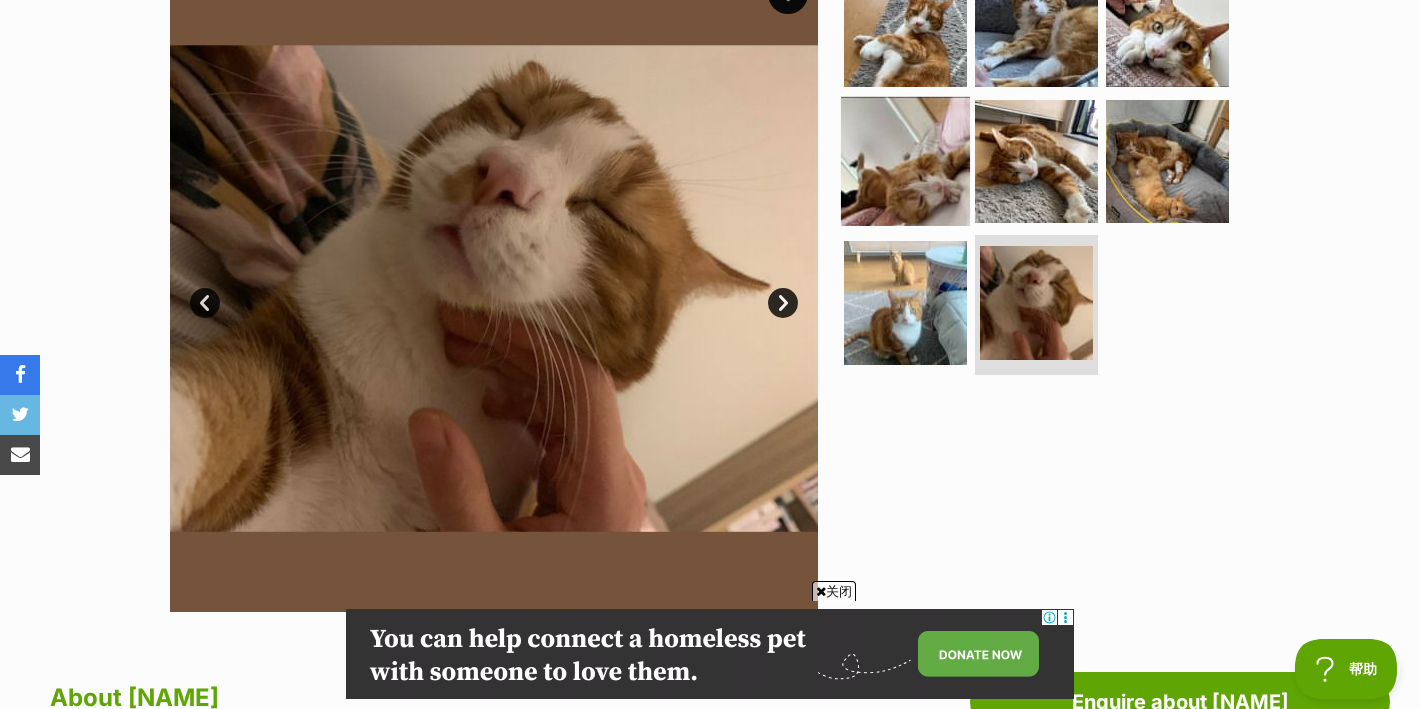 click at bounding box center (905, 160) 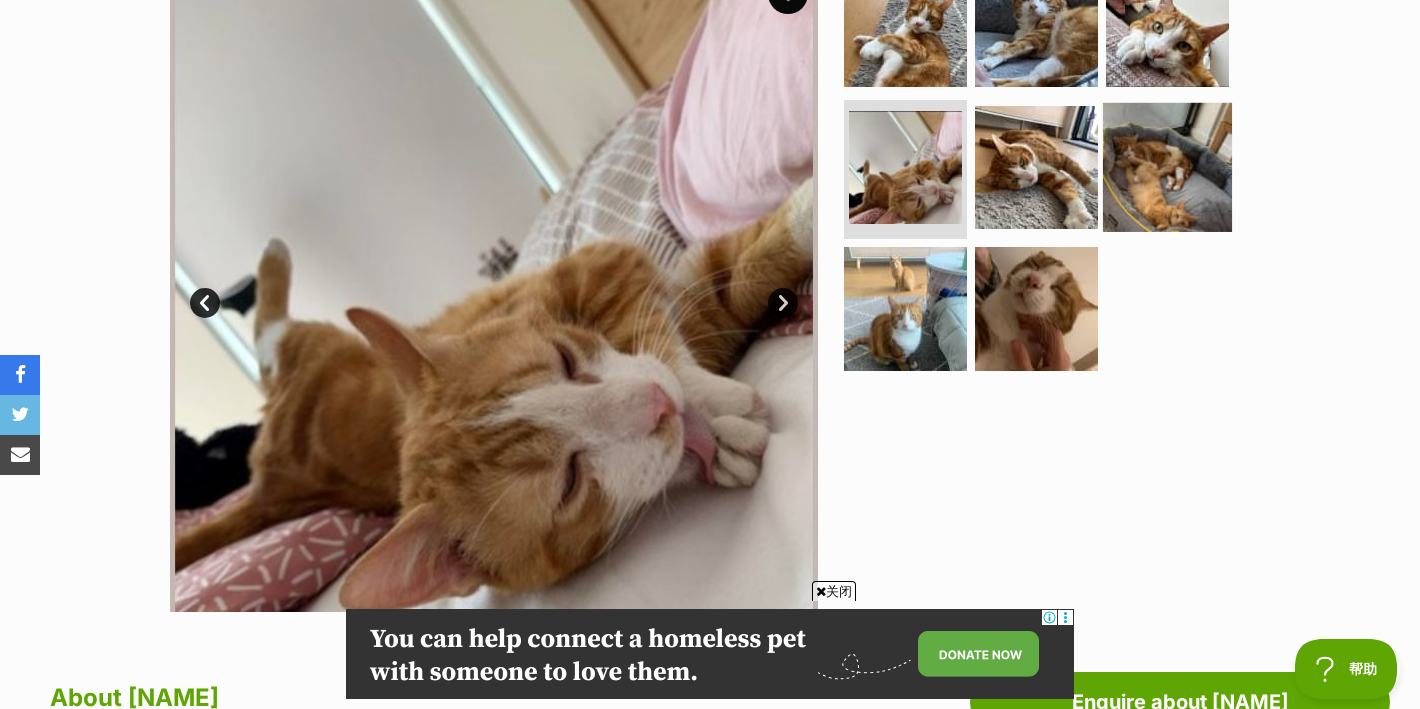 click at bounding box center (1167, 166) 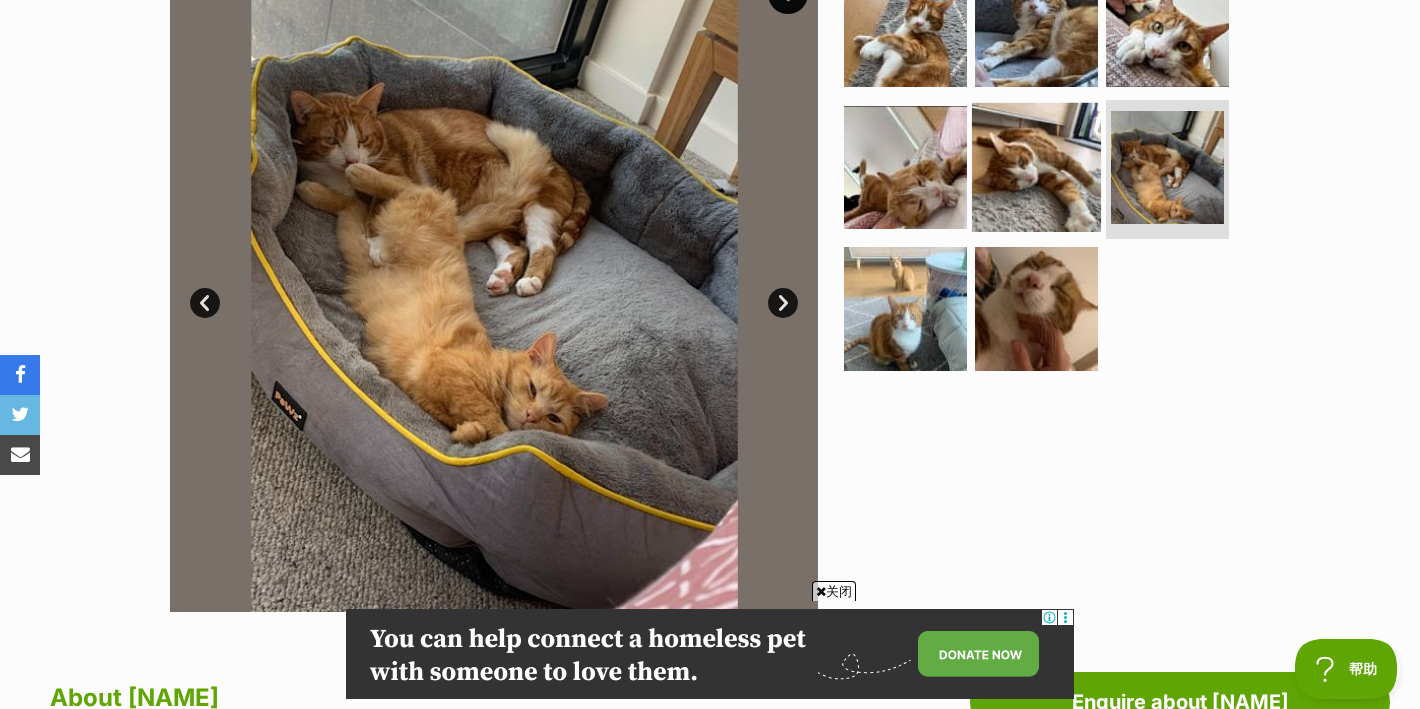 click at bounding box center [1036, 166] 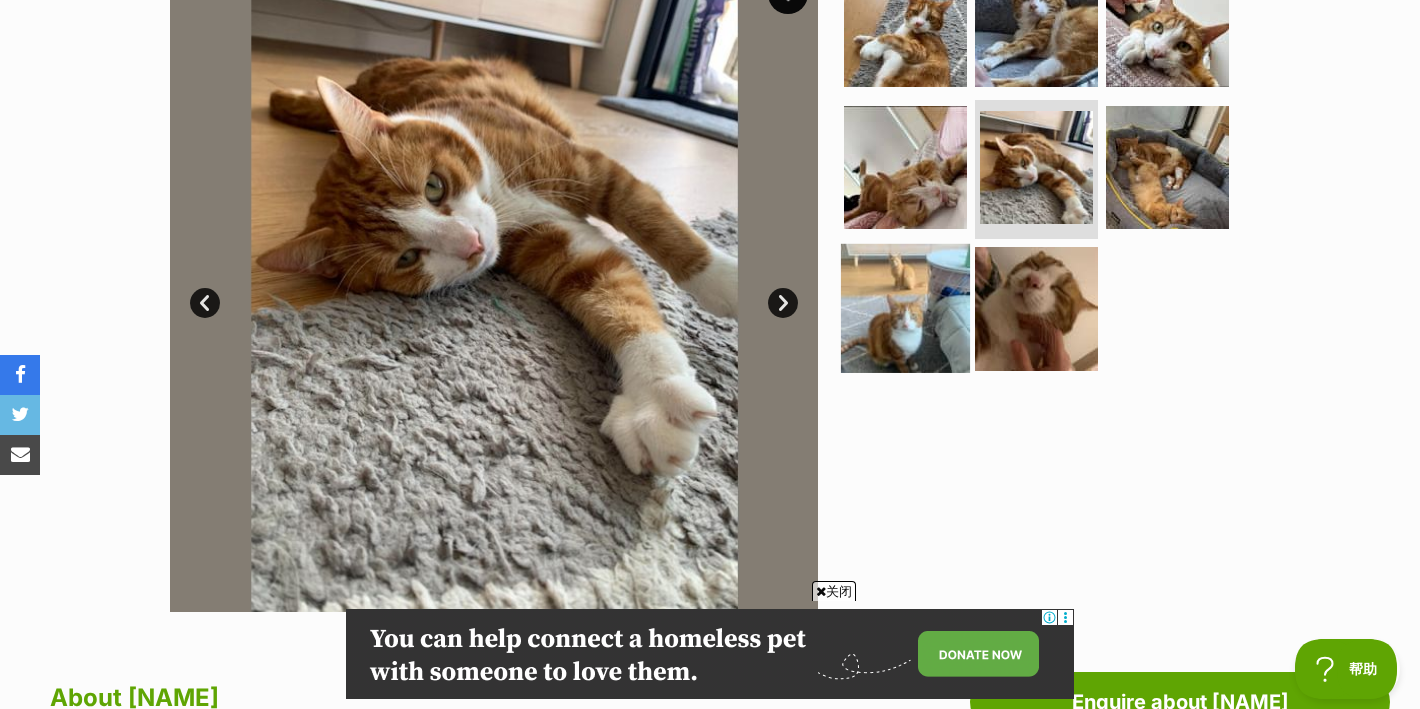 click at bounding box center (905, 308) 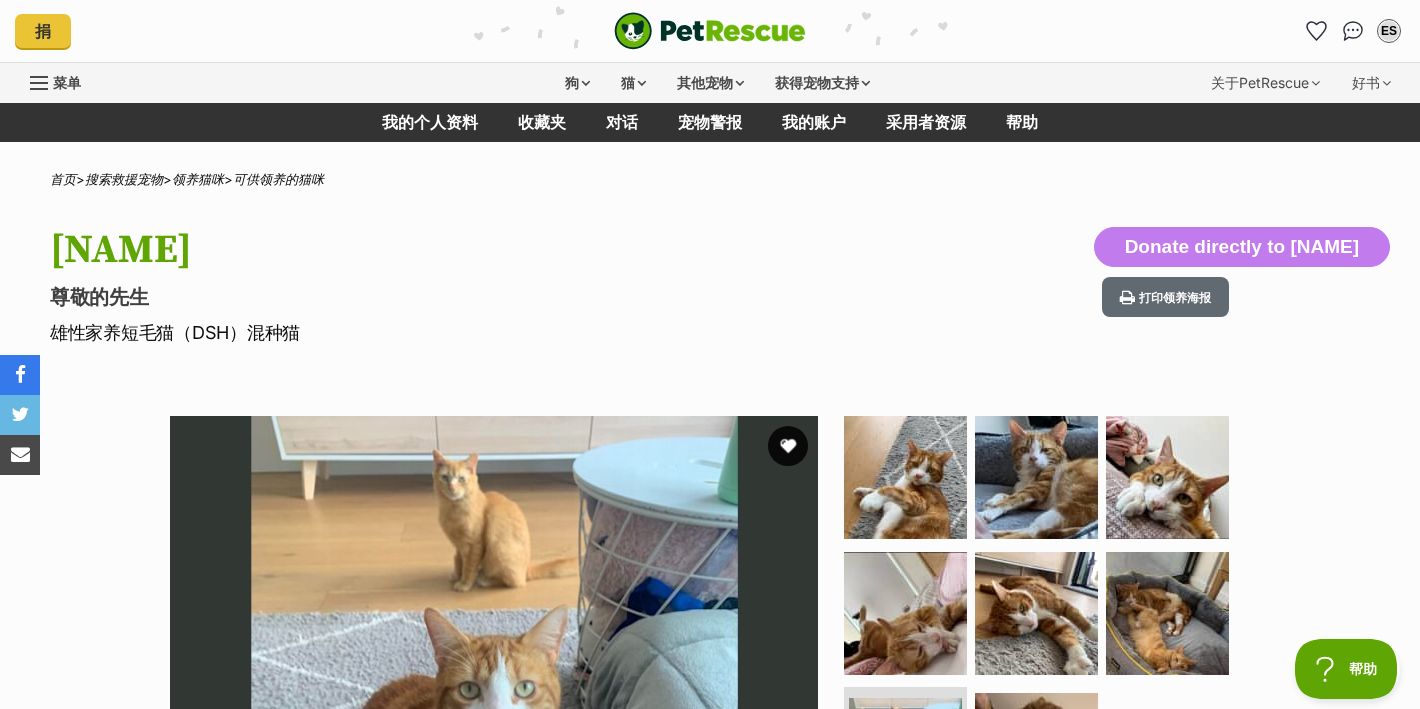 scroll, scrollTop: 0, scrollLeft: 0, axis: both 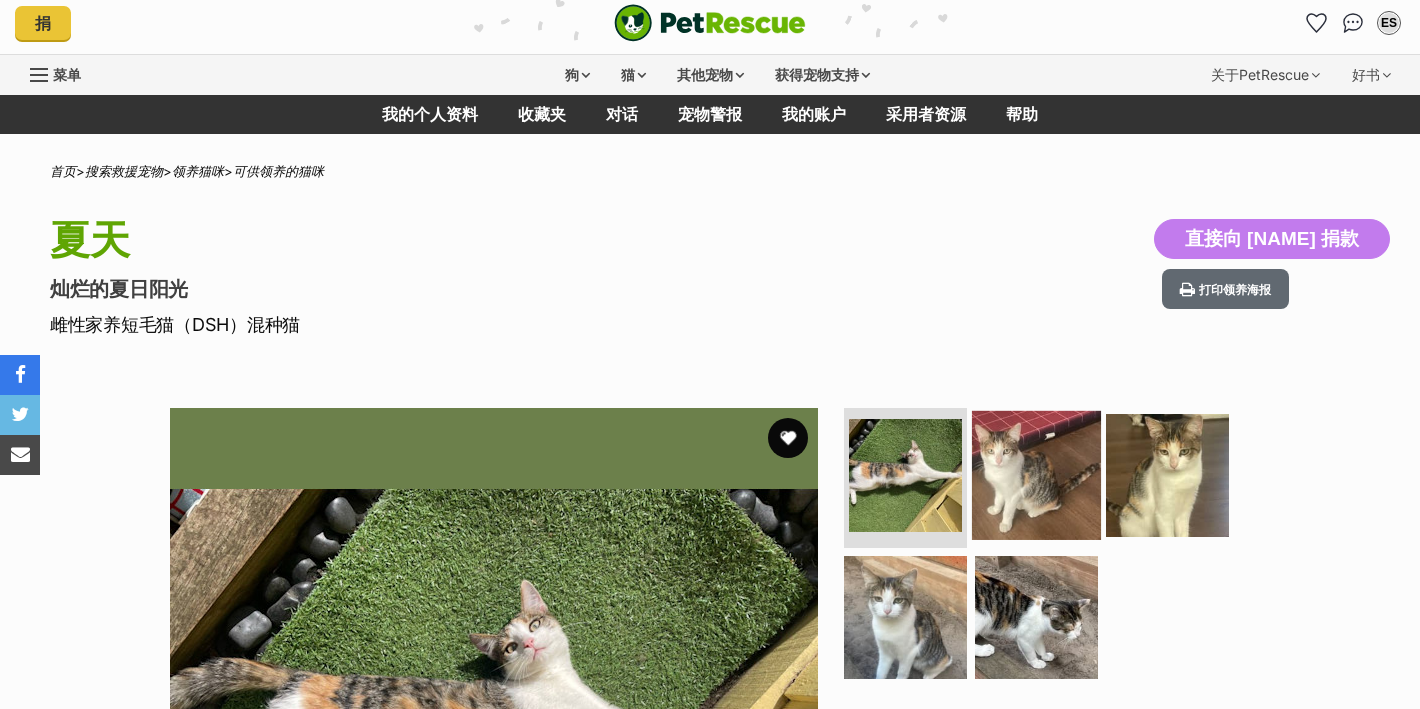 click at bounding box center (1036, 475) 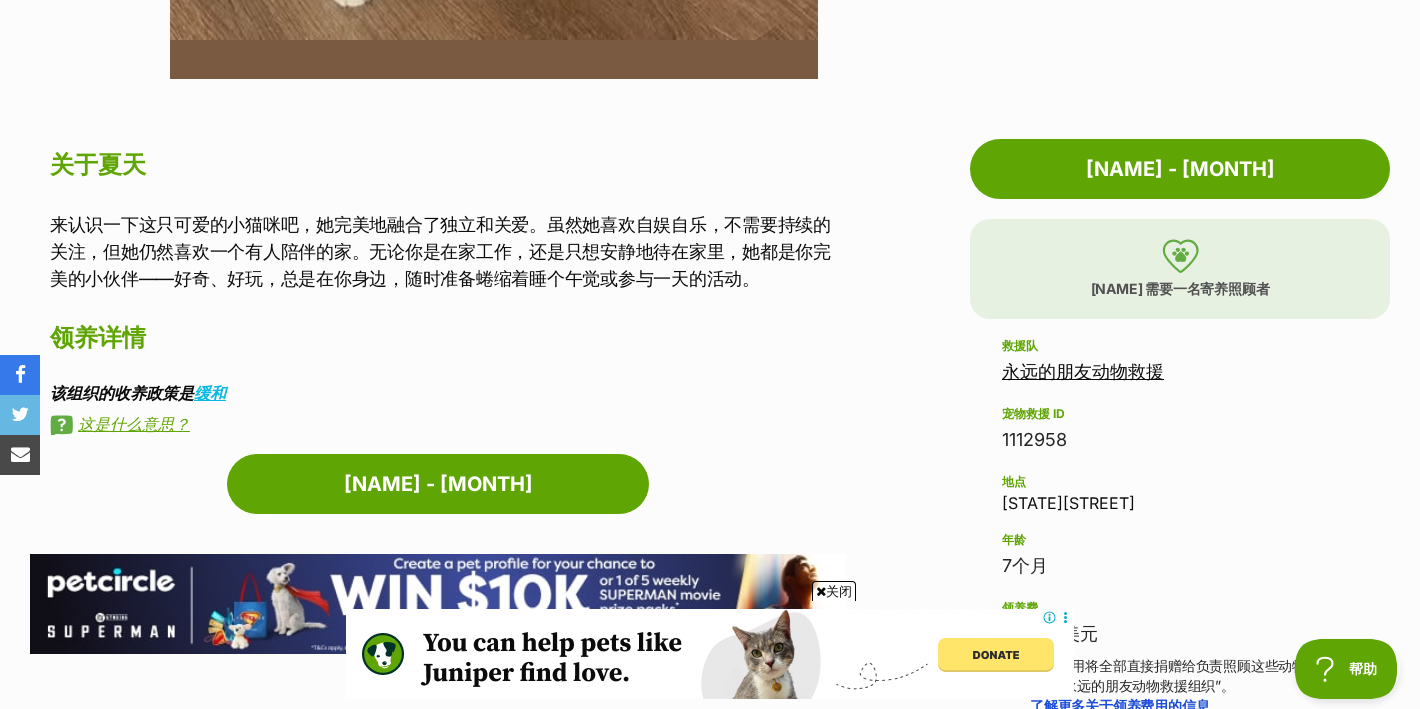 scroll, scrollTop: 1003, scrollLeft: 0, axis: vertical 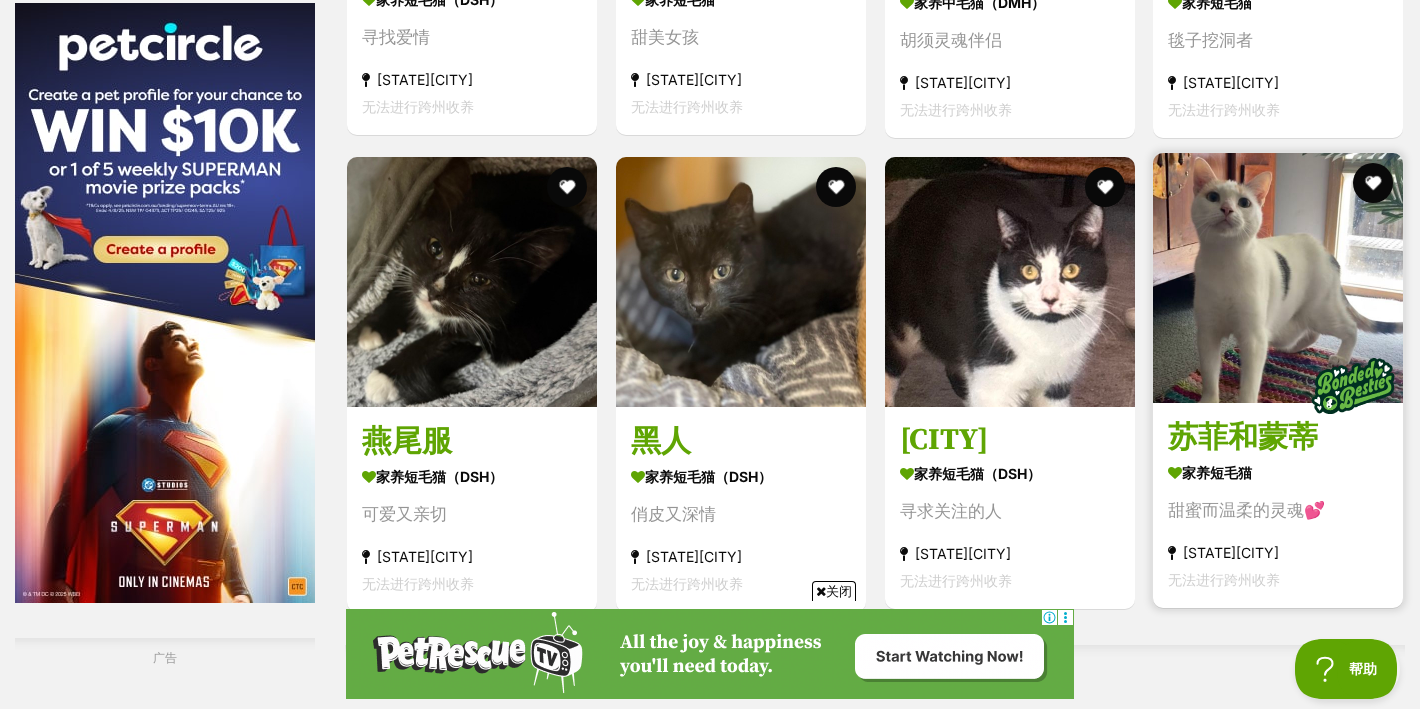 click at bounding box center (1278, 278) 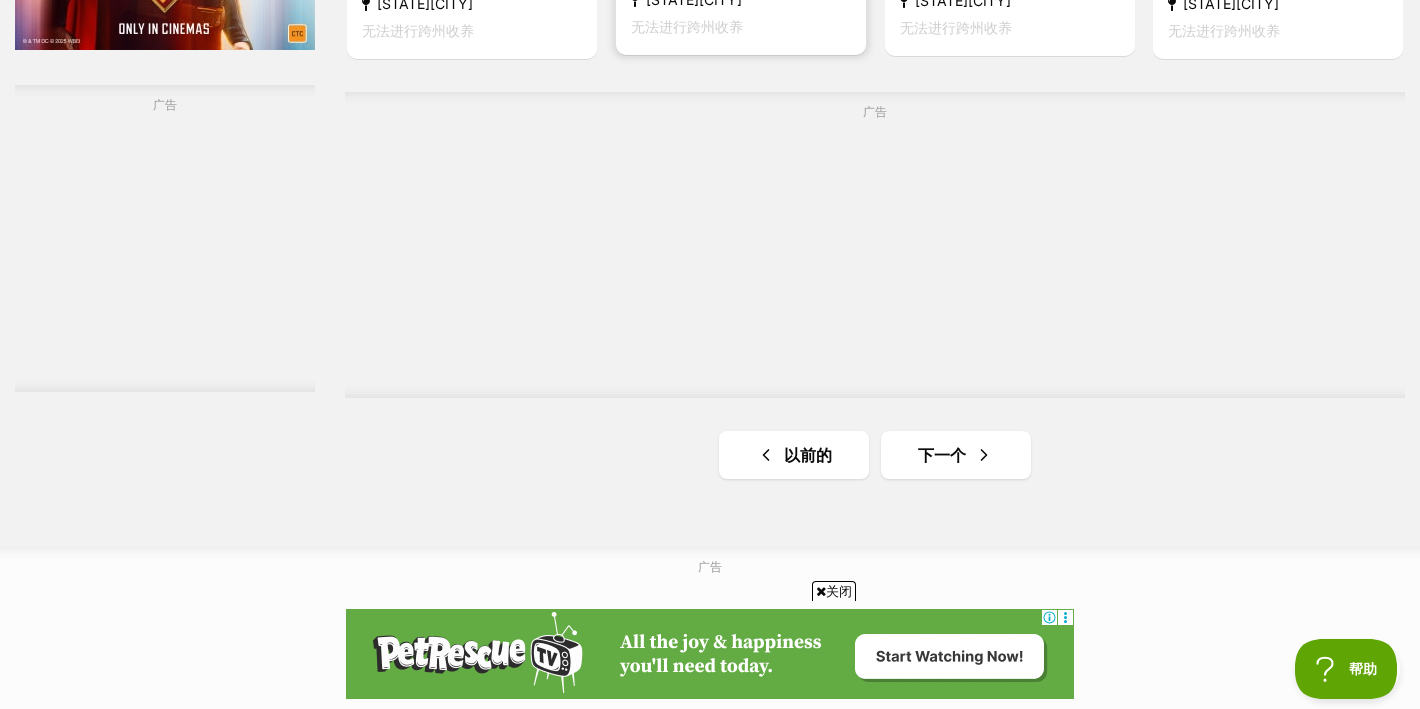 scroll, scrollTop: 3501, scrollLeft: 0, axis: vertical 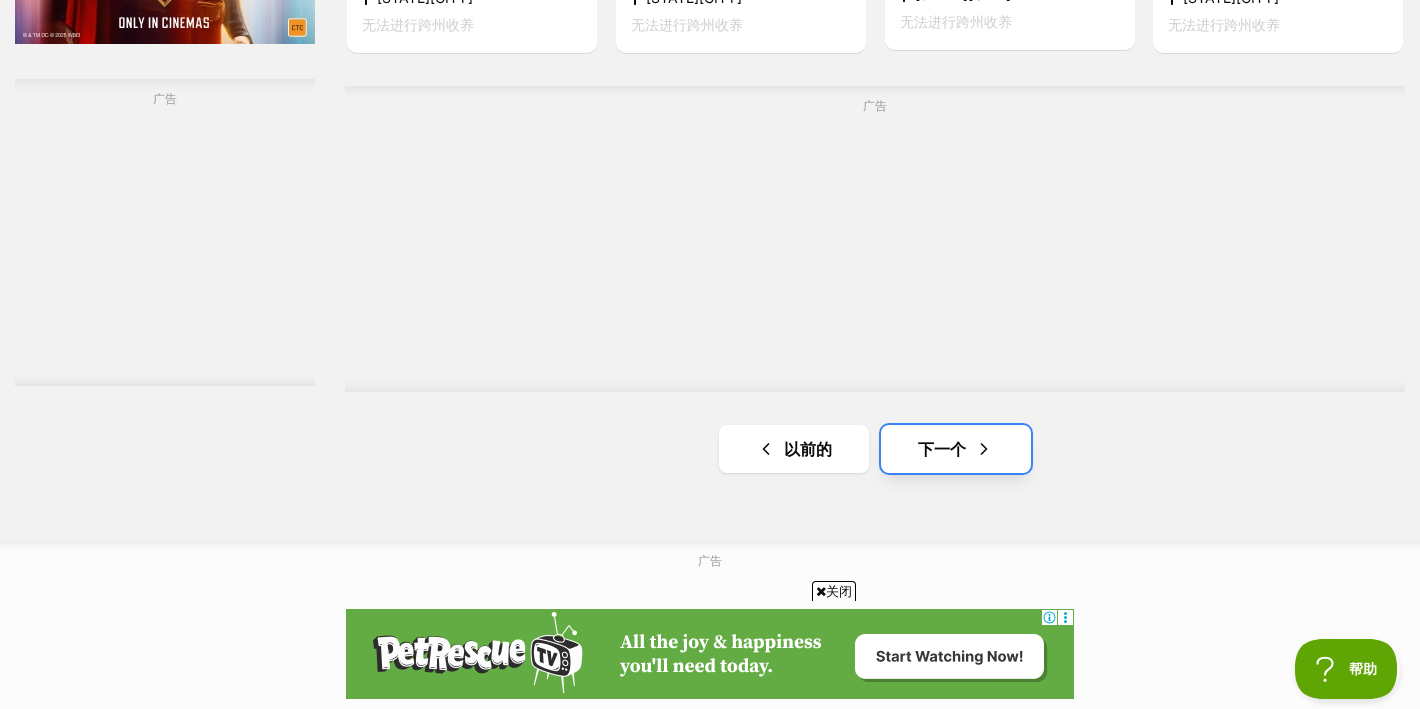click on "下一个" at bounding box center (942, 449) 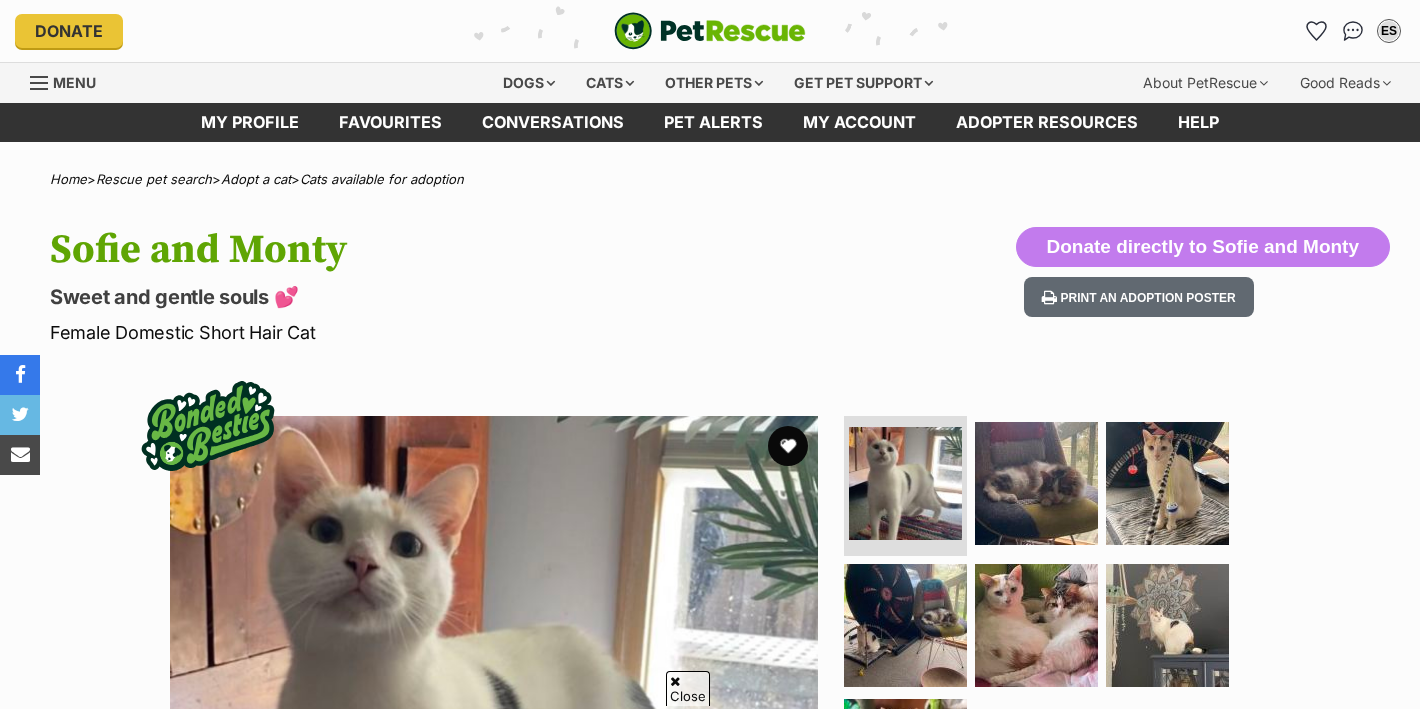 scroll, scrollTop: 295, scrollLeft: 0, axis: vertical 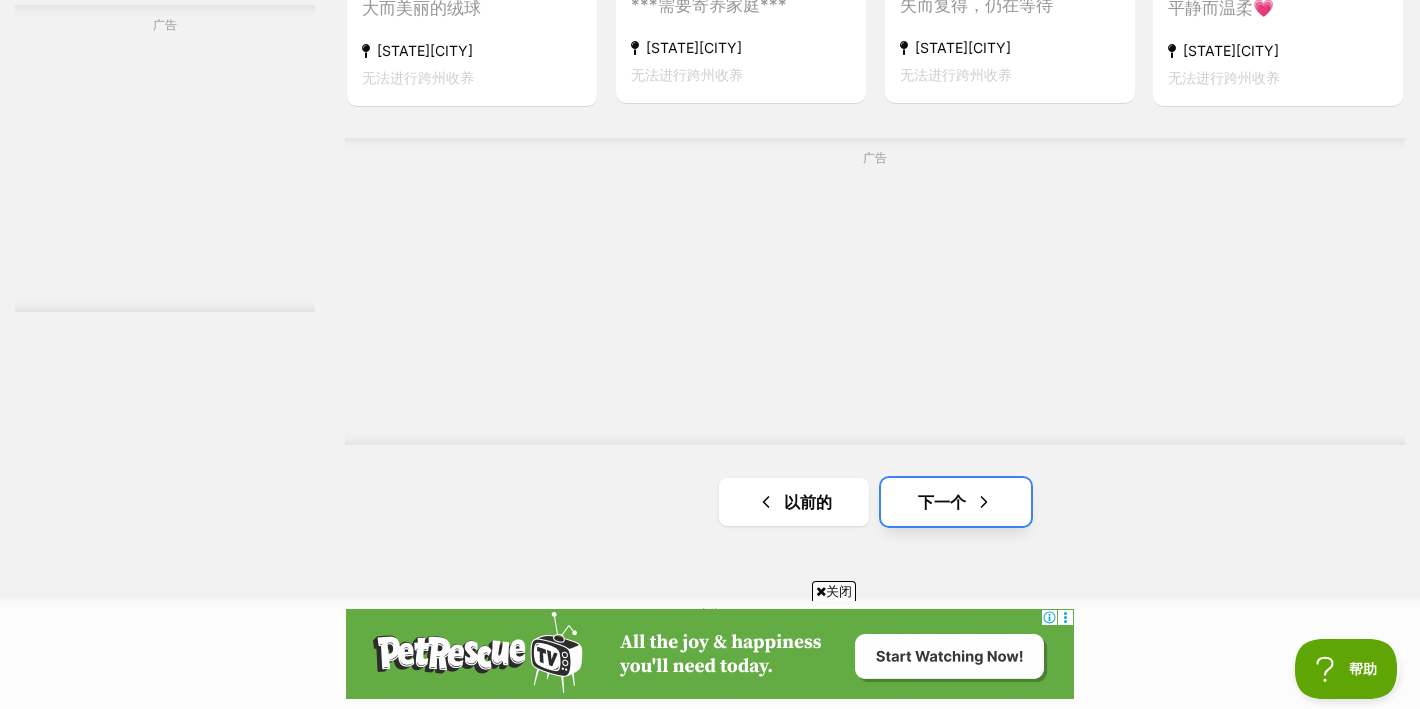 click on "下一个" at bounding box center [942, 502] 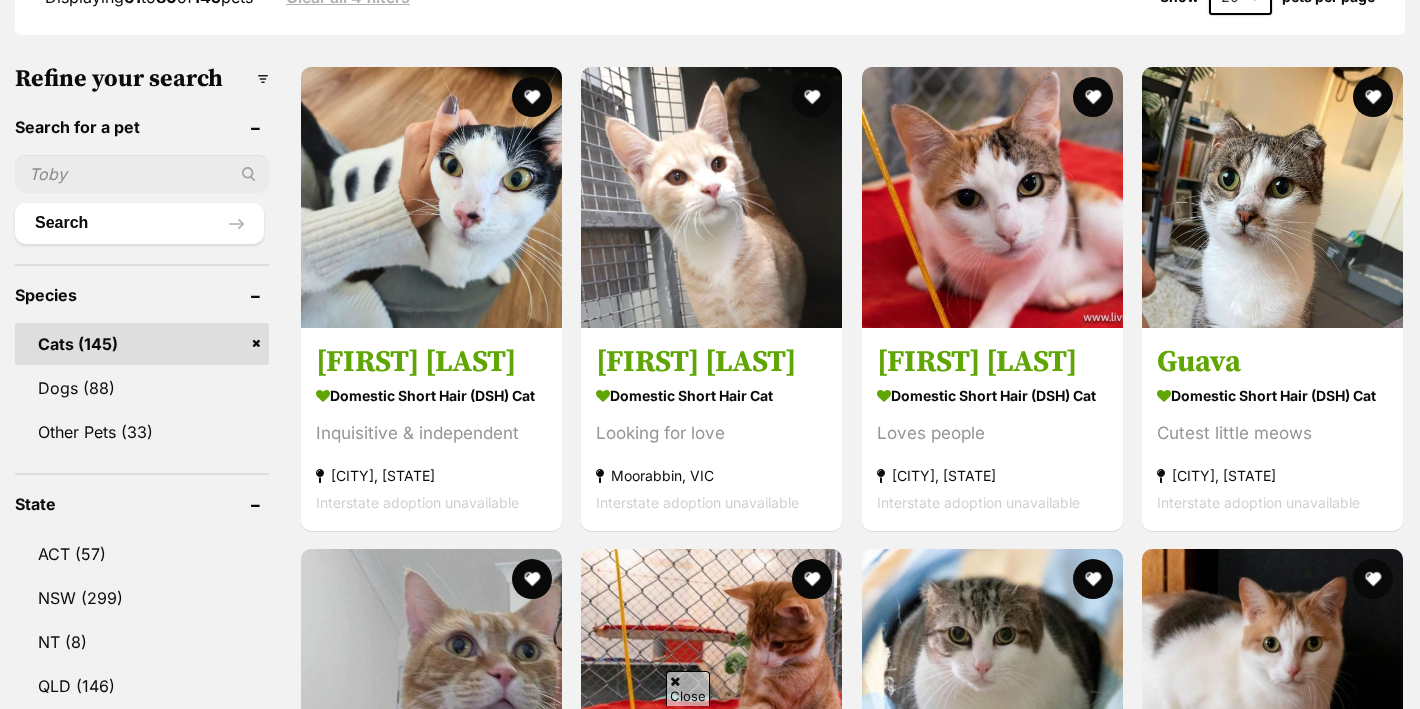 scroll, scrollTop: 581, scrollLeft: 0, axis: vertical 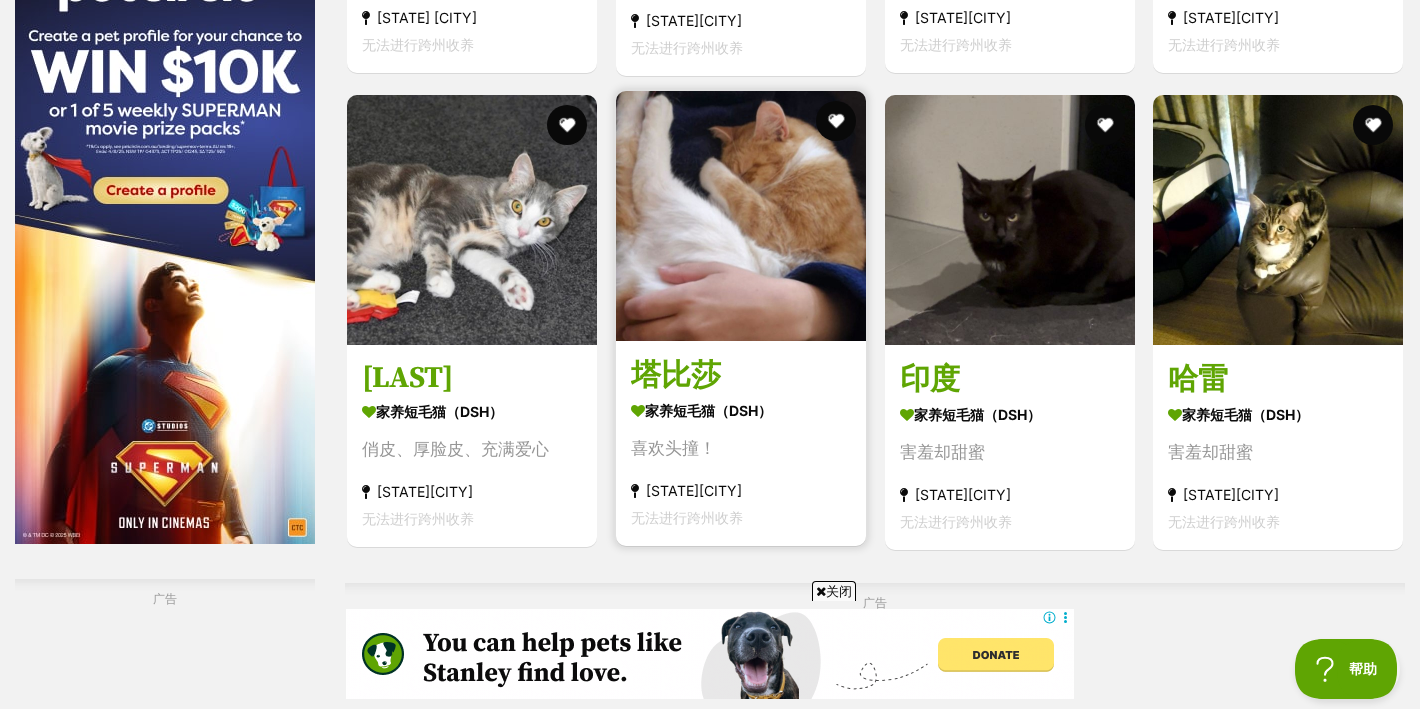 click at bounding box center (741, 216) 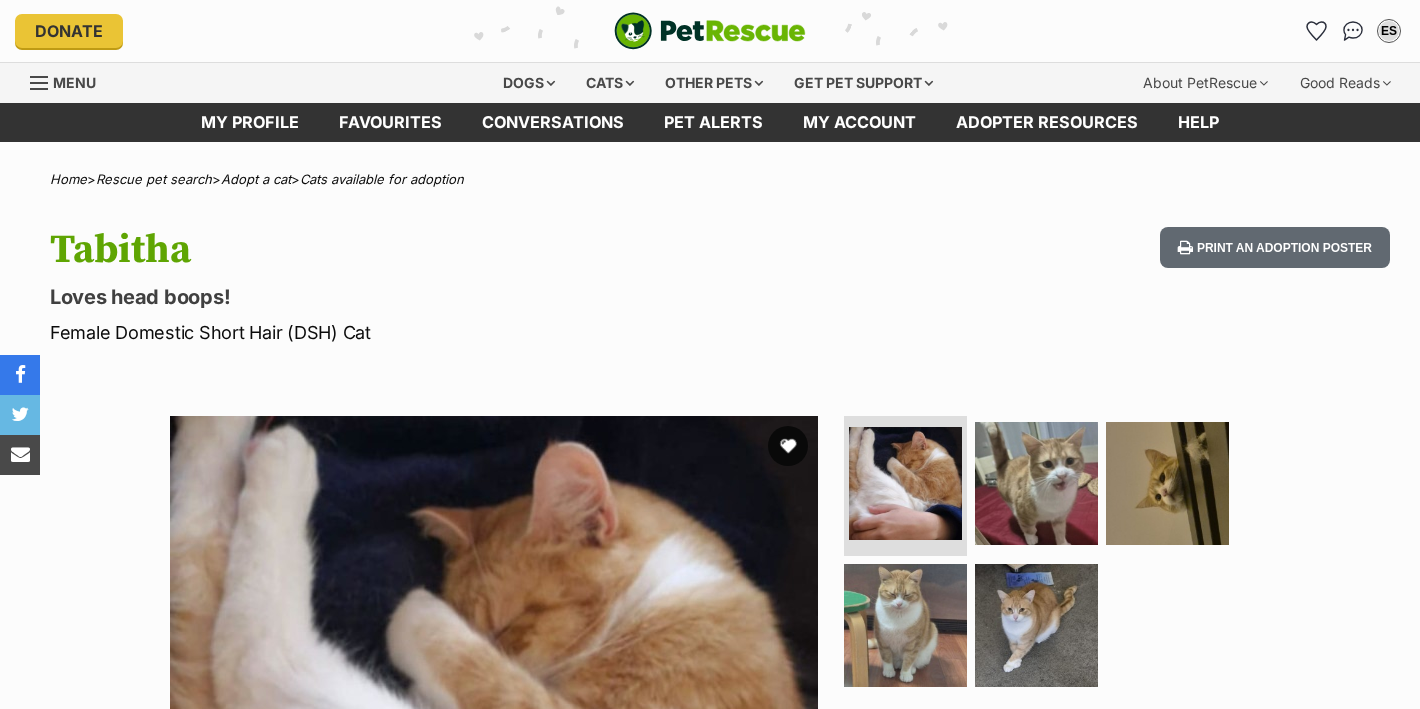 scroll, scrollTop: 131, scrollLeft: 0, axis: vertical 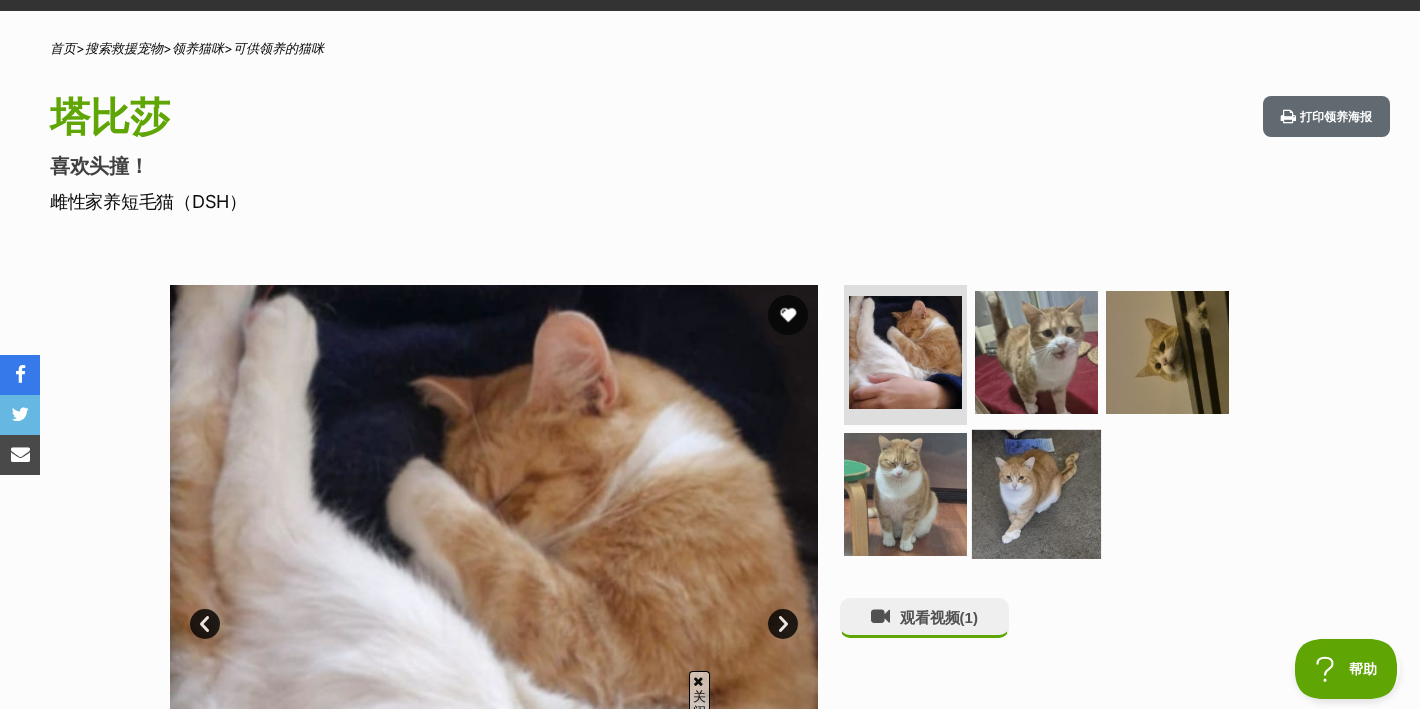 click at bounding box center [1036, 493] 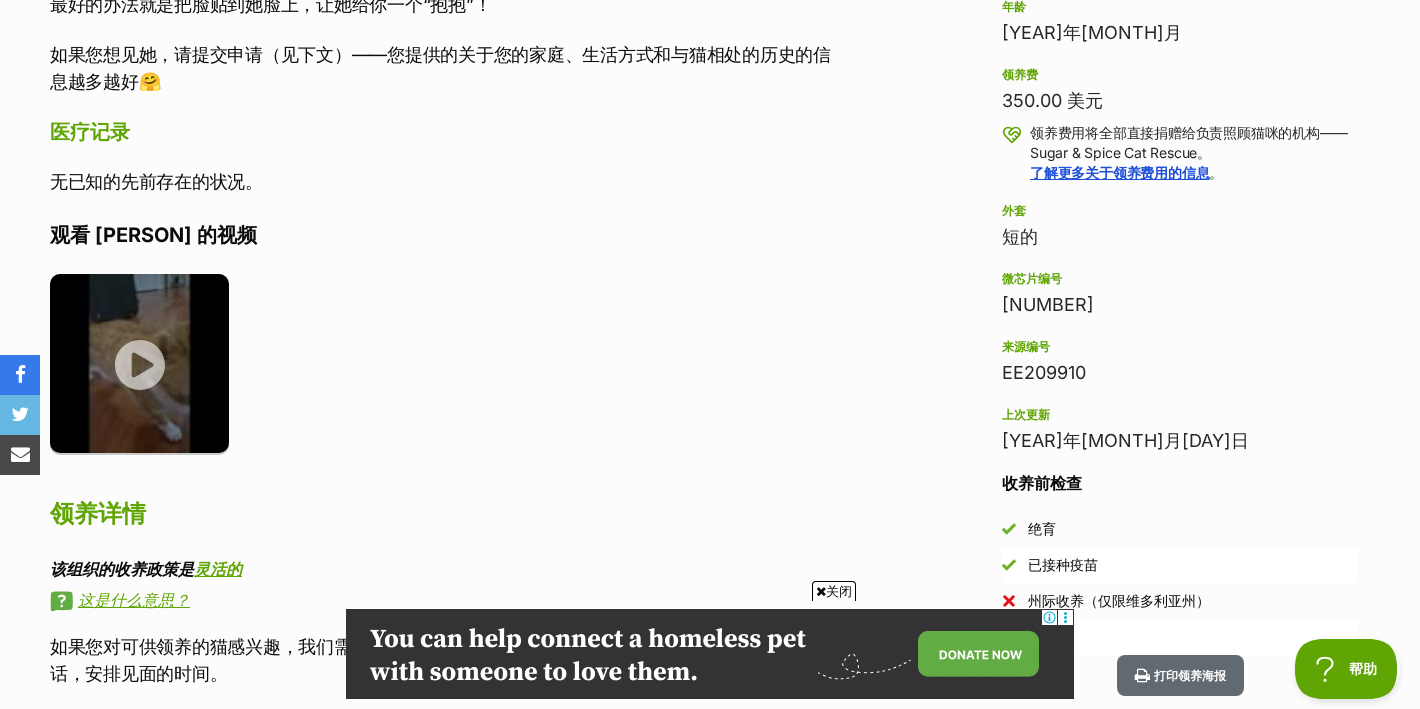scroll, scrollTop: 1519, scrollLeft: 0, axis: vertical 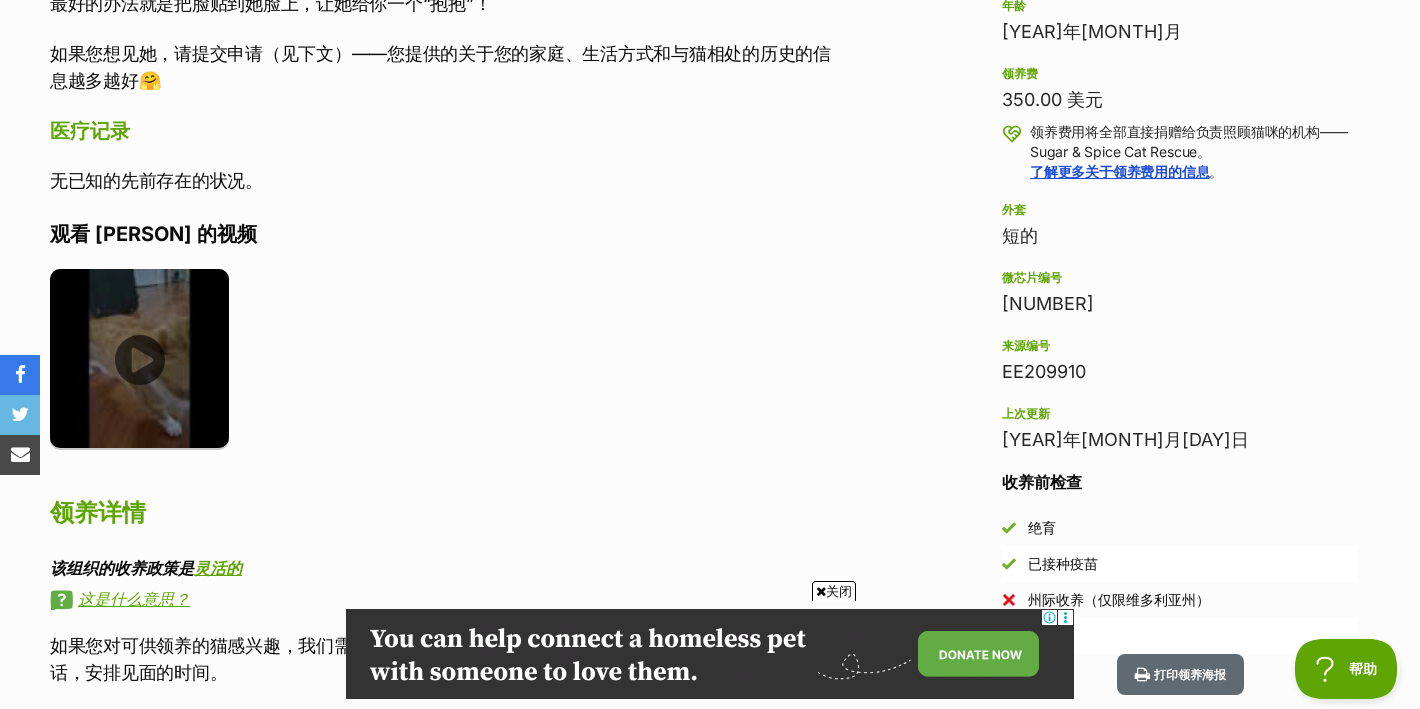 click at bounding box center [139, 358] 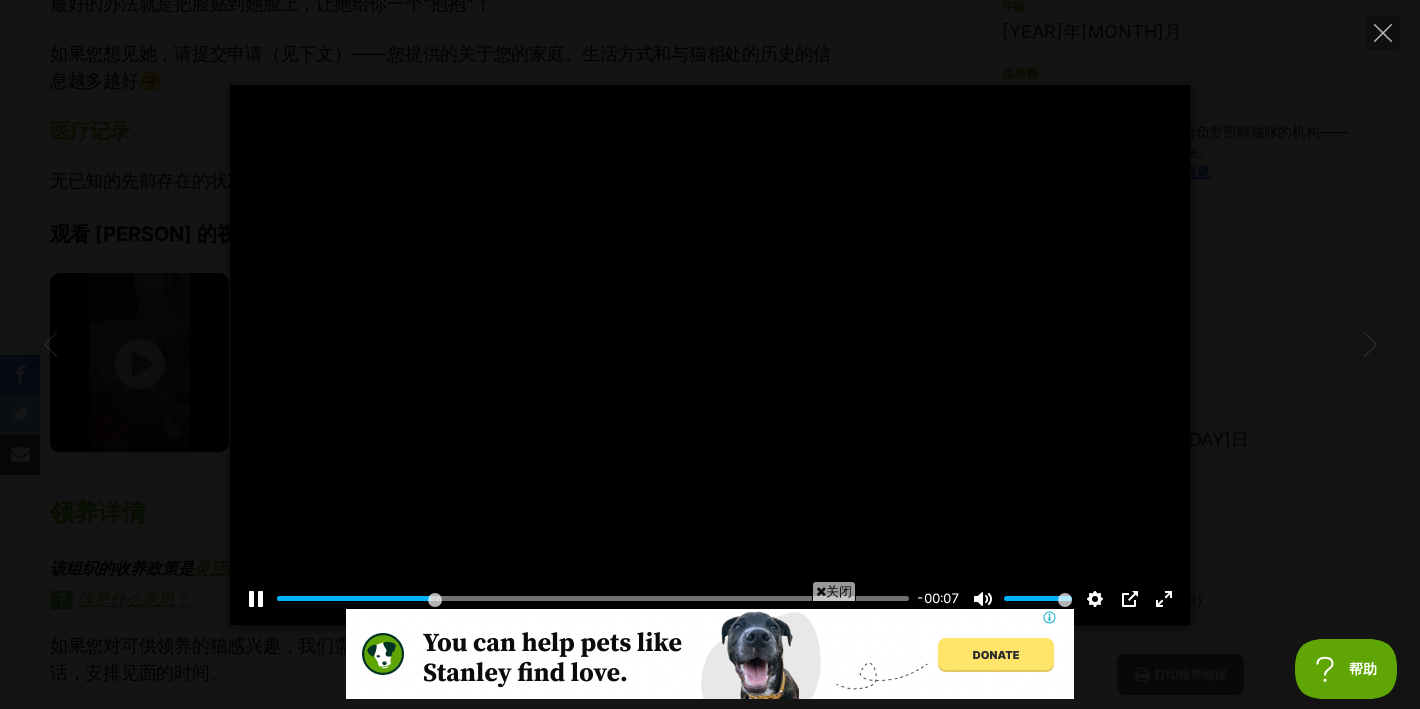 scroll, scrollTop: 0, scrollLeft: 0, axis: both 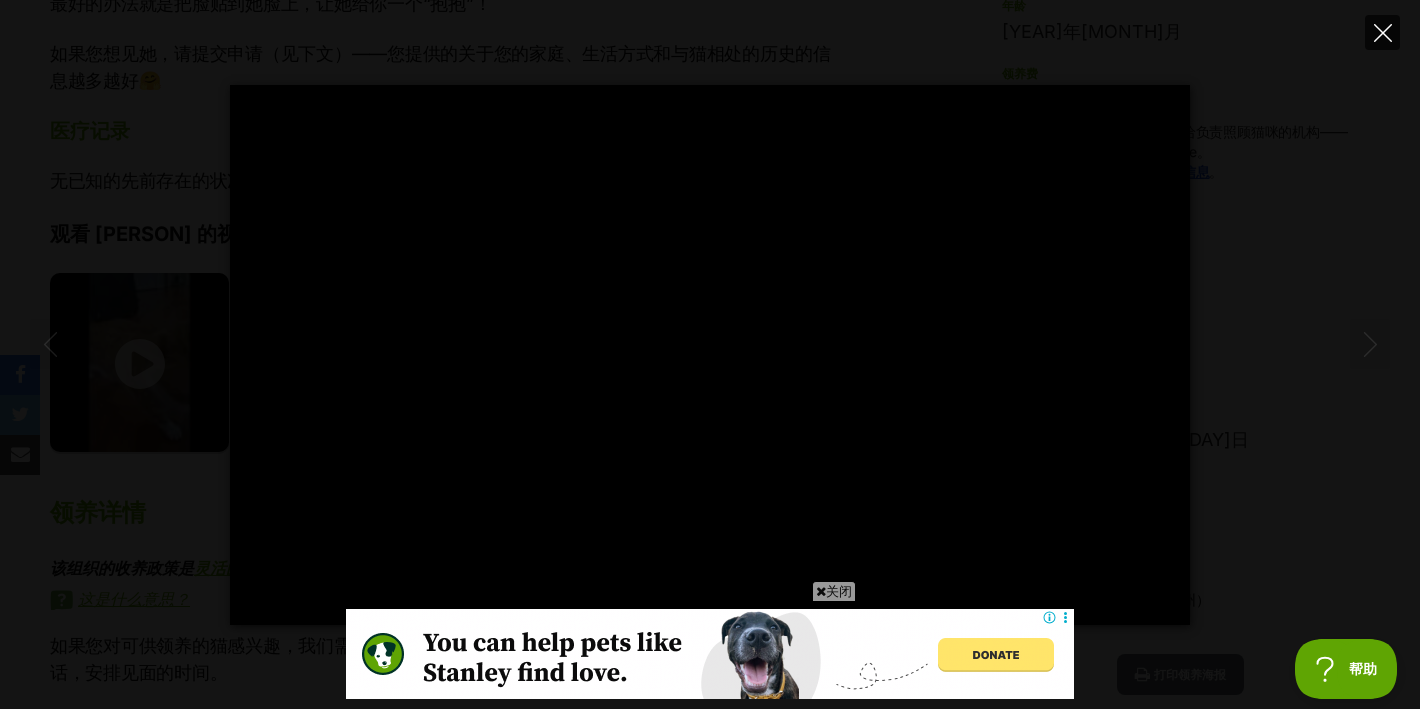 click 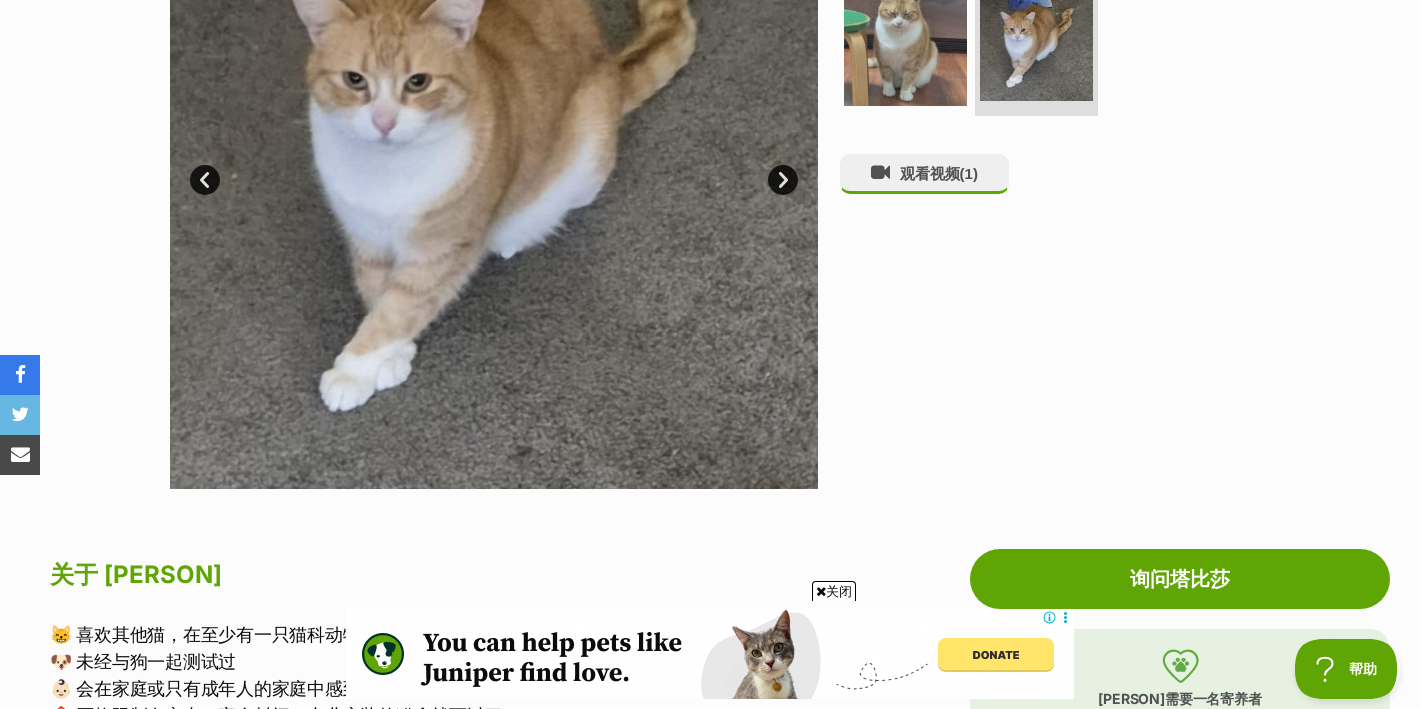 scroll, scrollTop: 322, scrollLeft: 0, axis: vertical 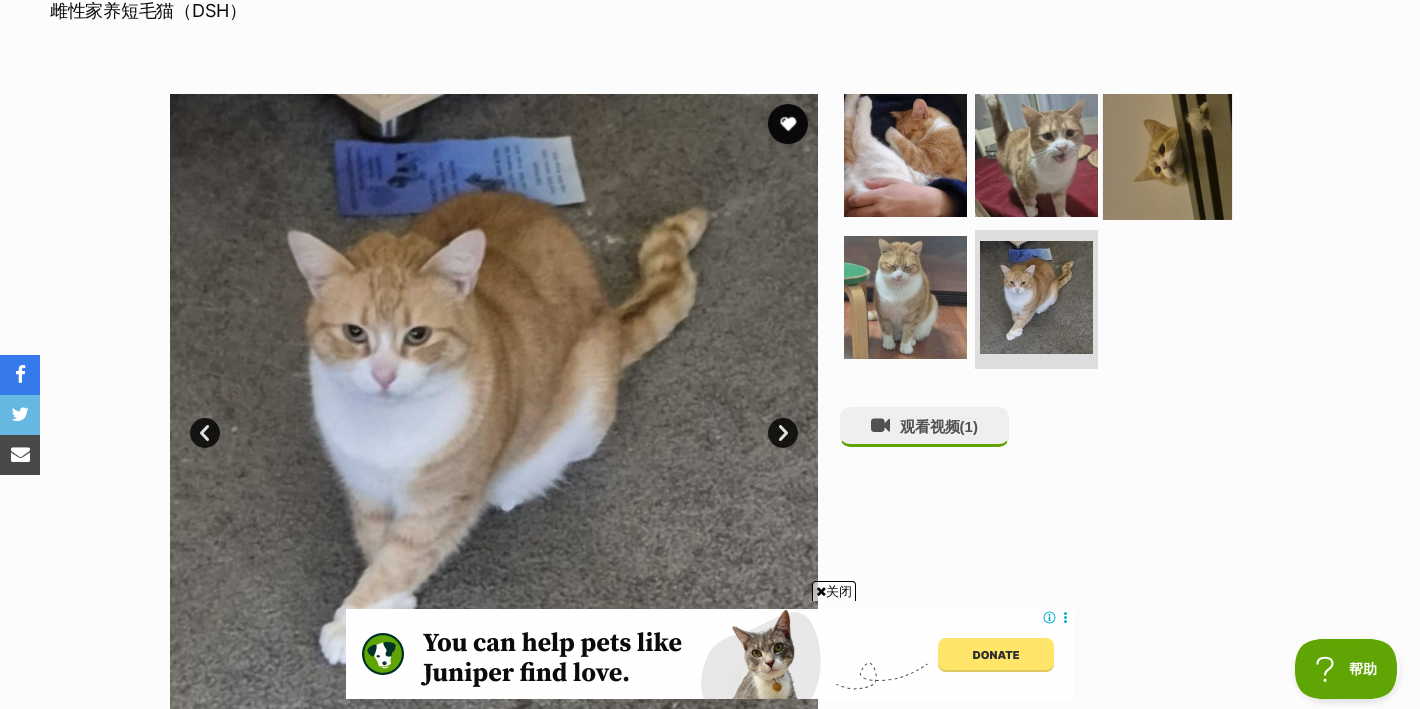 click at bounding box center [1167, 155] 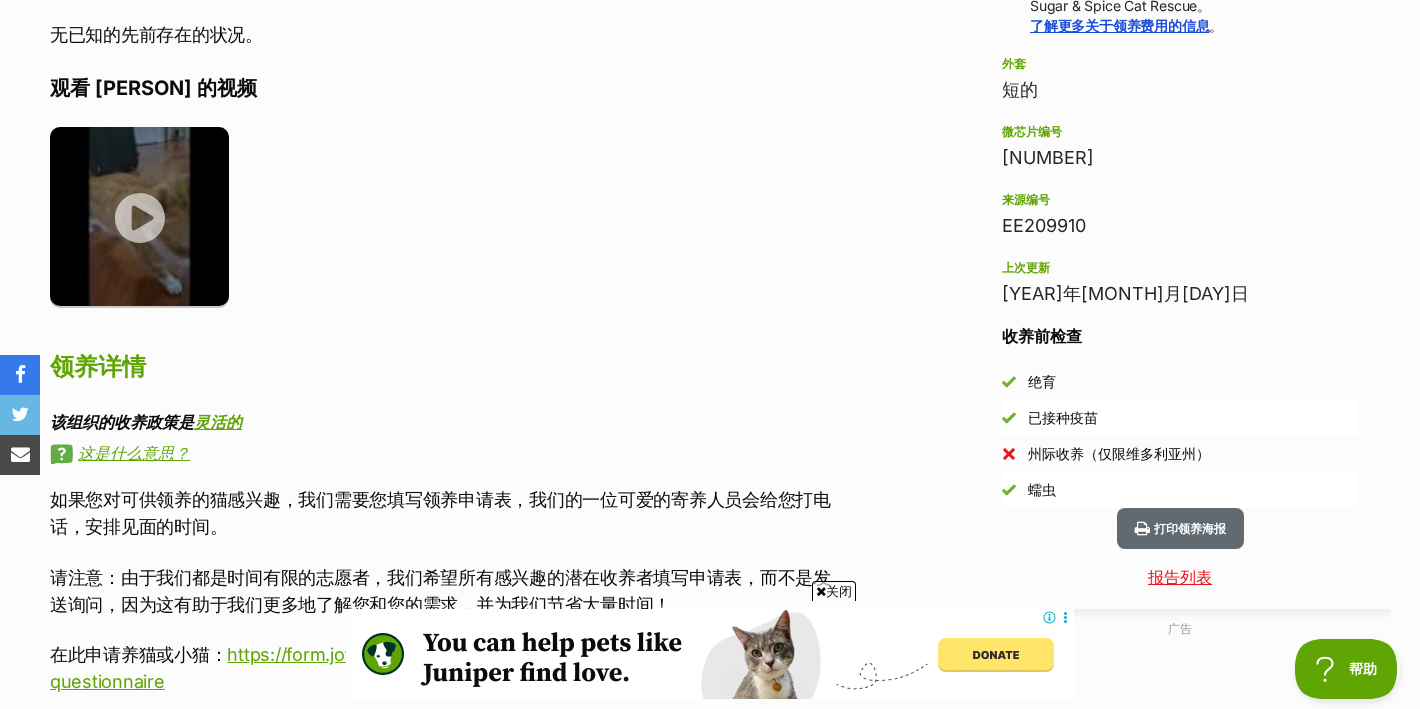 scroll, scrollTop: 1637, scrollLeft: 0, axis: vertical 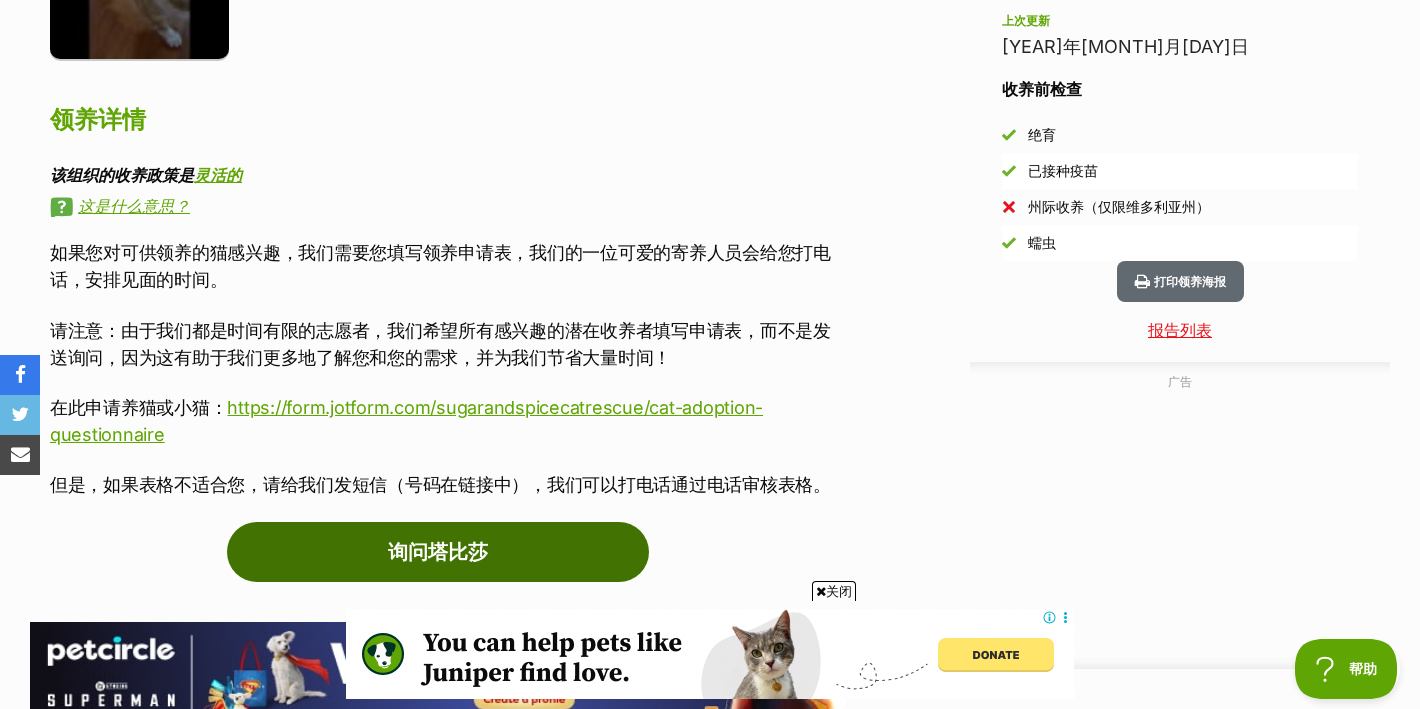 click on "询问塔比莎" at bounding box center (438, 552) 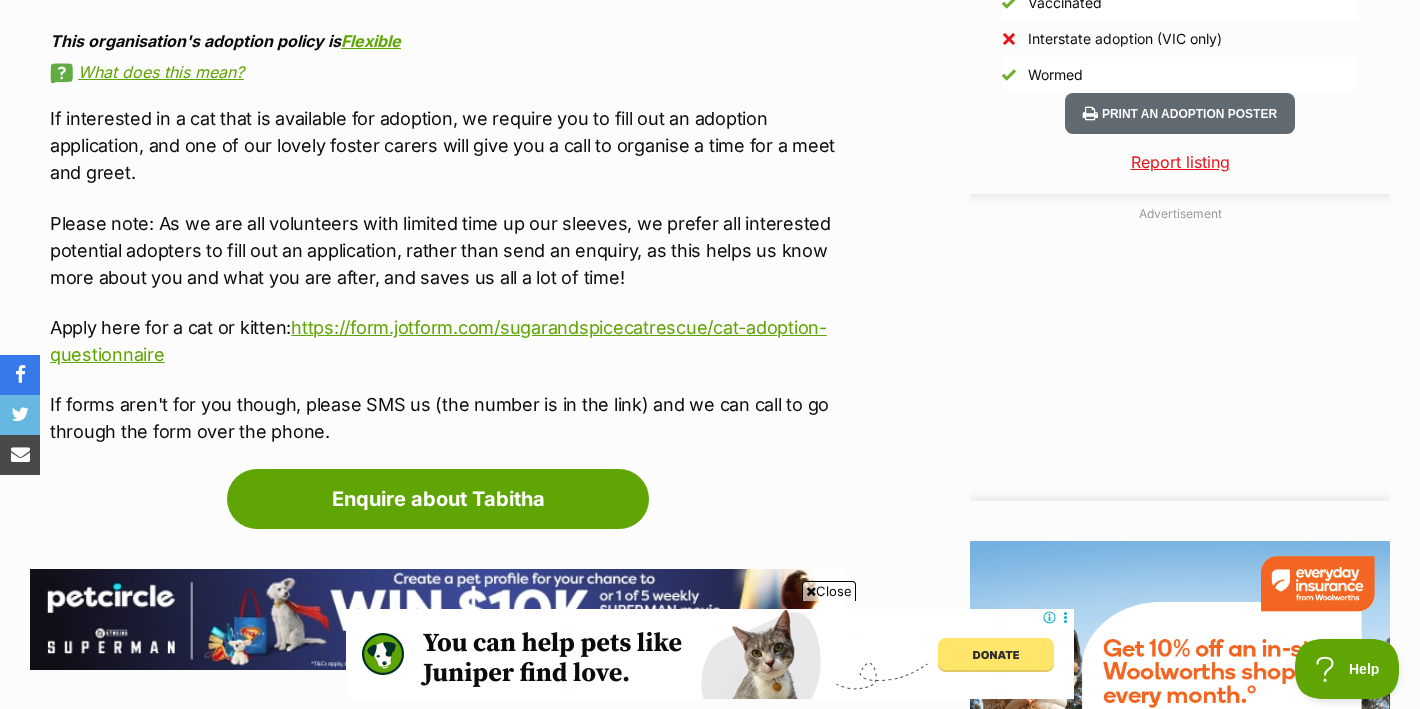 scroll, scrollTop: 2123, scrollLeft: 0, axis: vertical 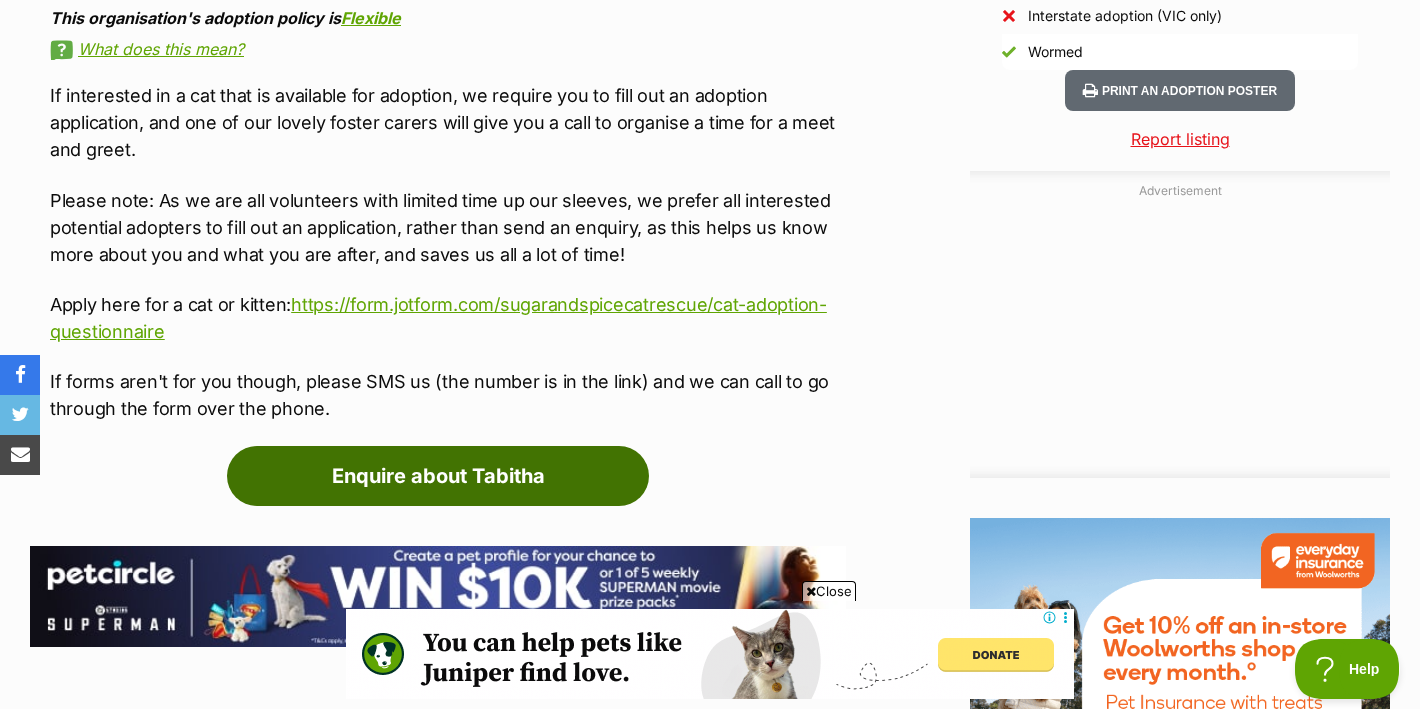 click on "Enquire about Tabitha" at bounding box center (438, 476) 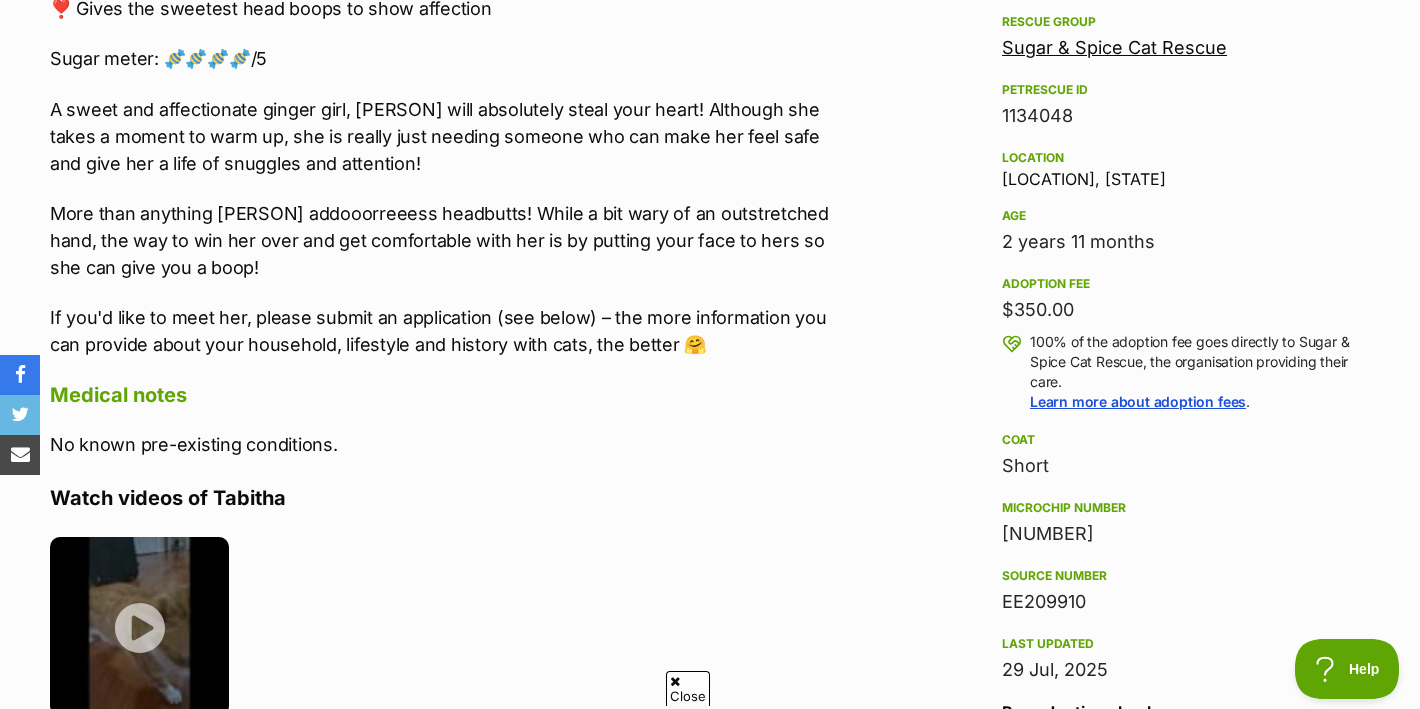 scroll, scrollTop: 0, scrollLeft: 0, axis: both 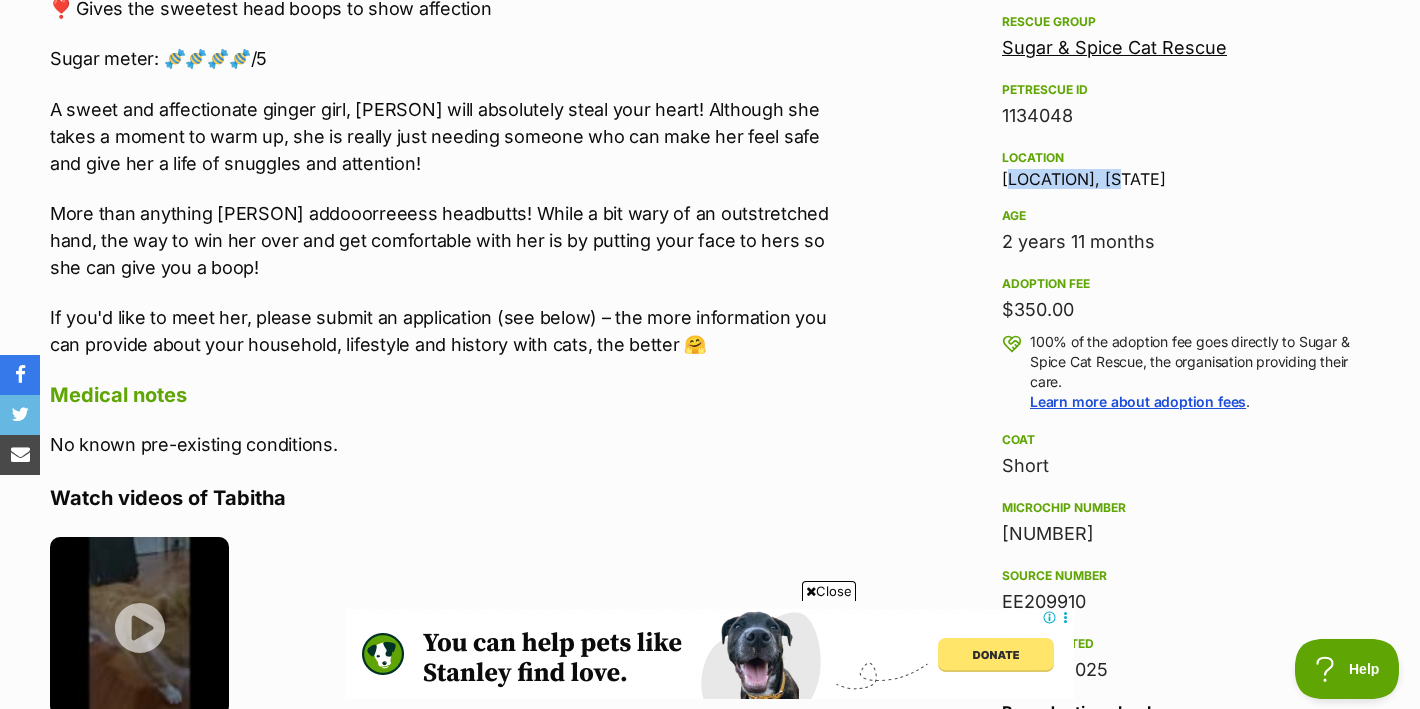 drag, startPoint x: 1004, startPoint y: 179, endPoint x: 1115, endPoint y: 178, distance: 111.0045 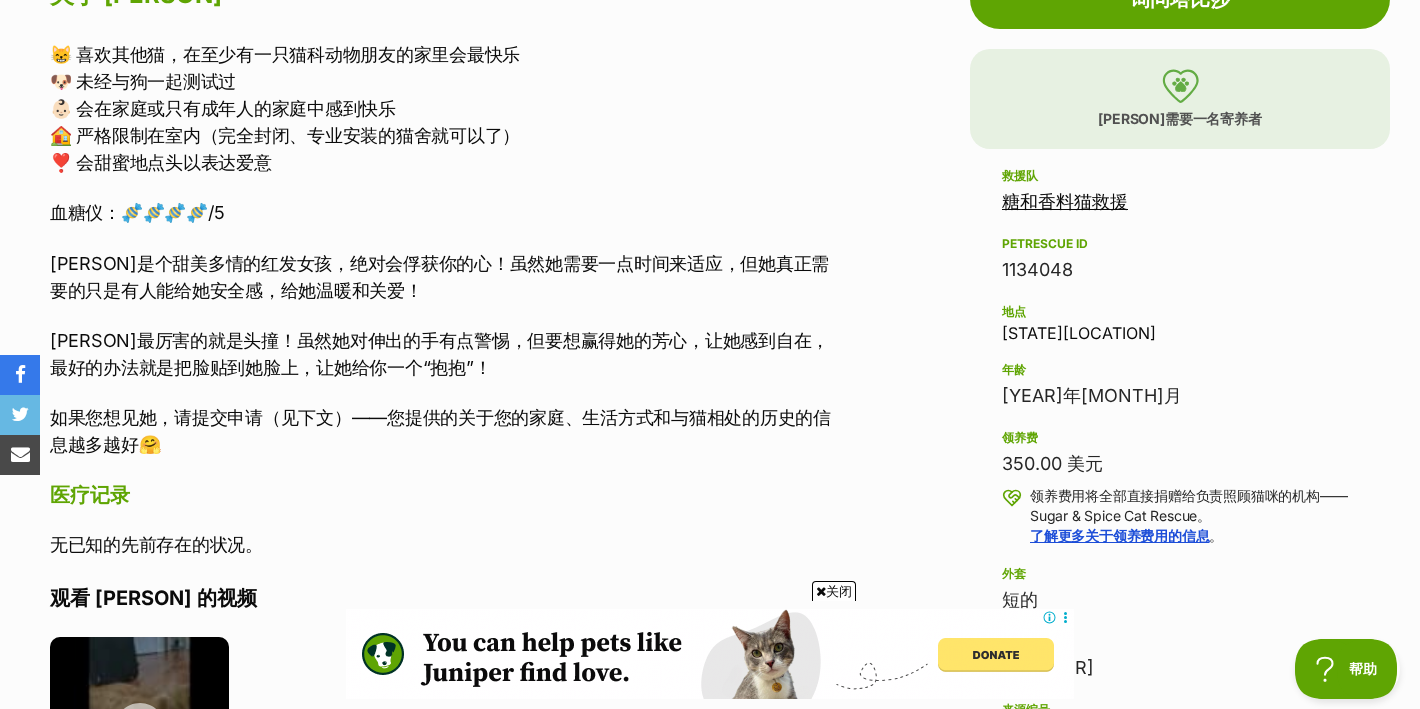 scroll, scrollTop: 1113, scrollLeft: 0, axis: vertical 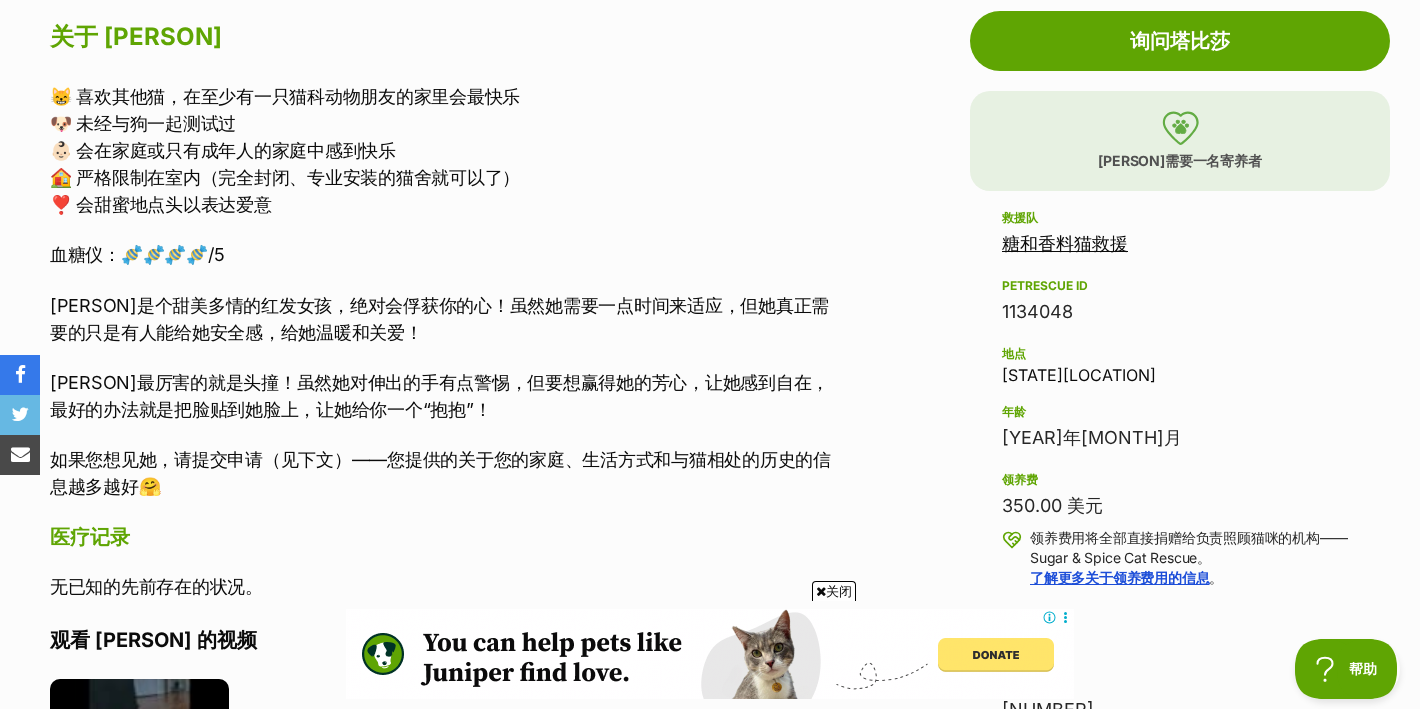 click on "糖和香料猫救援" at bounding box center [1065, 243] 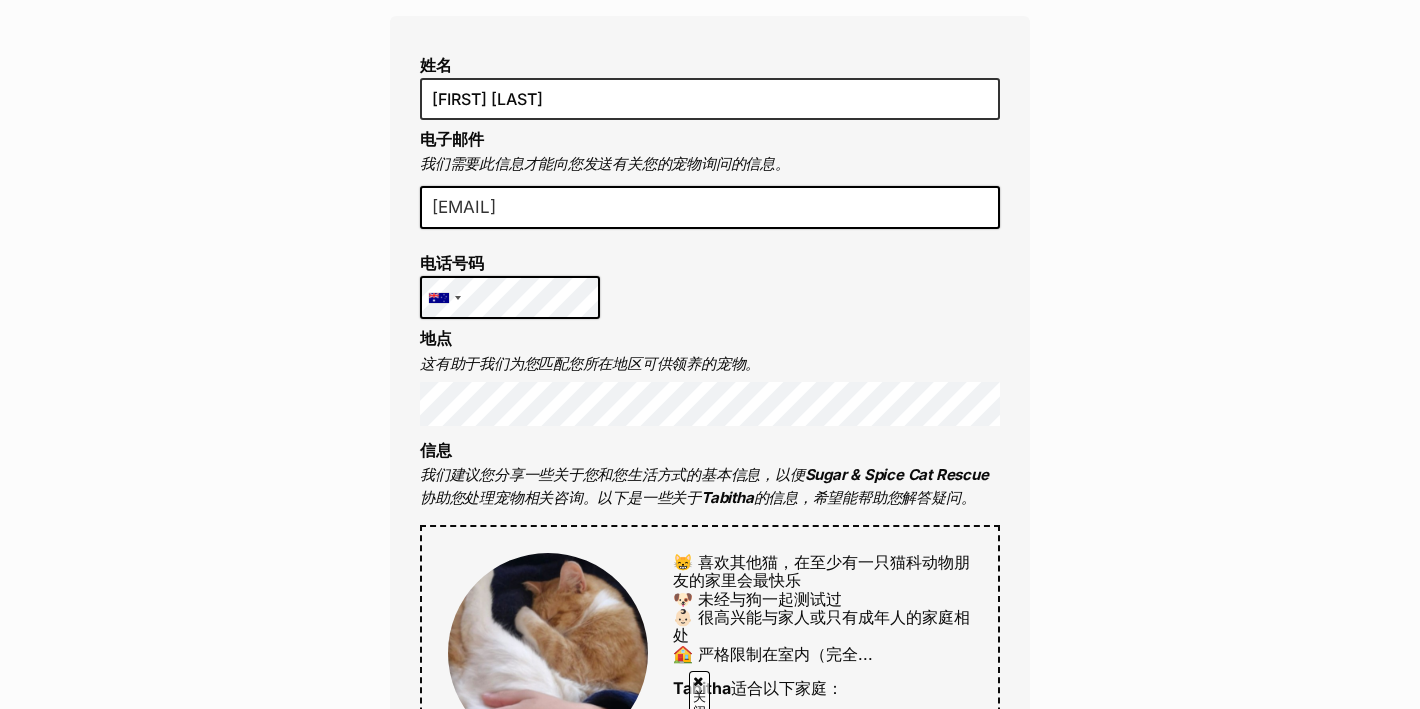 scroll, scrollTop: 539, scrollLeft: 0, axis: vertical 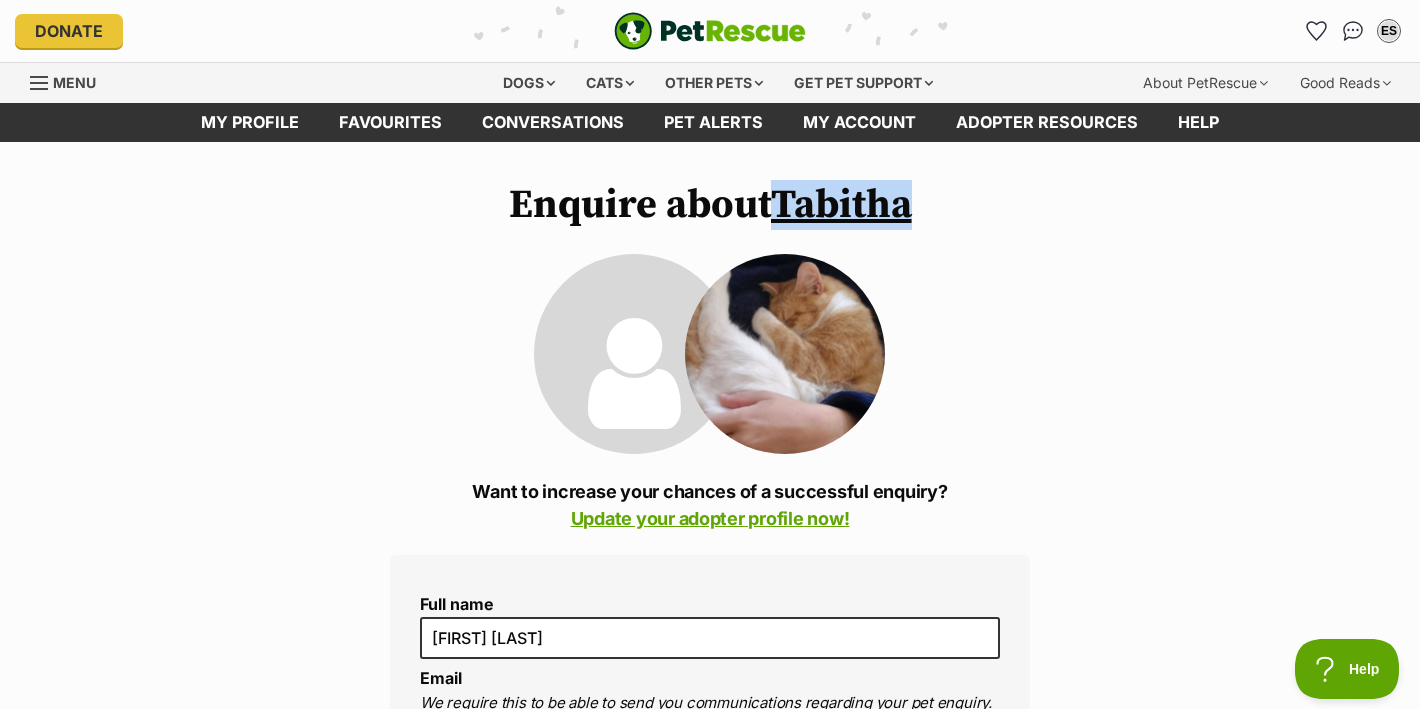 drag, startPoint x: 933, startPoint y: 196, endPoint x: 784, endPoint y: 200, distance: 149.05368 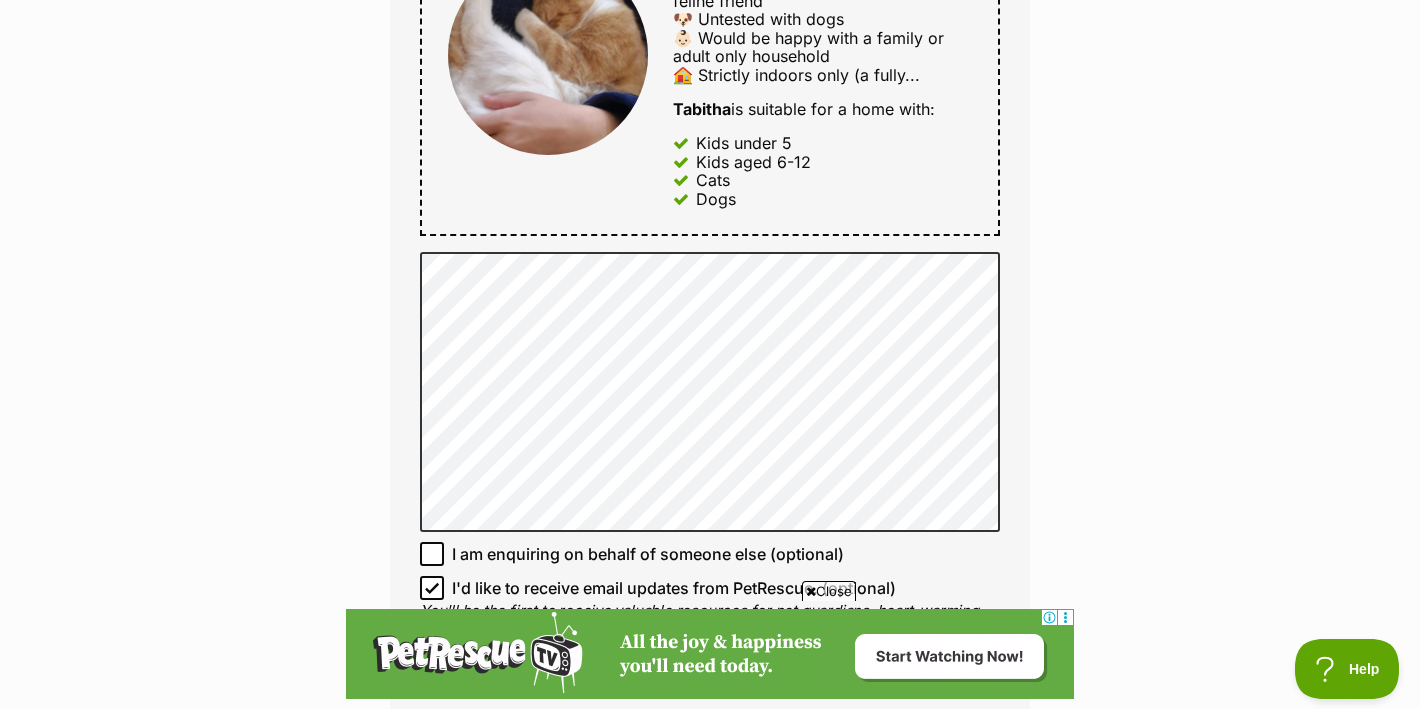 scroll, scrollTop: 1180, scrollLeft: 0, axis: vertical 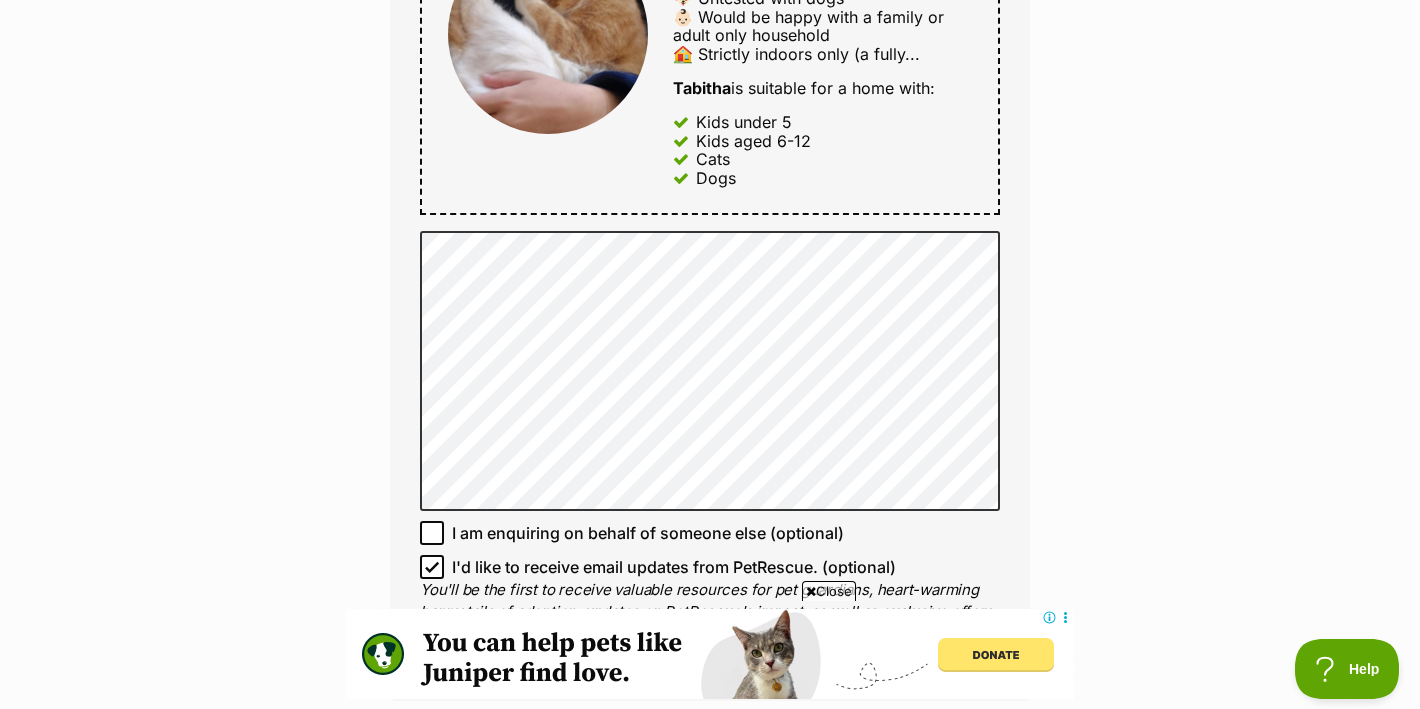 click 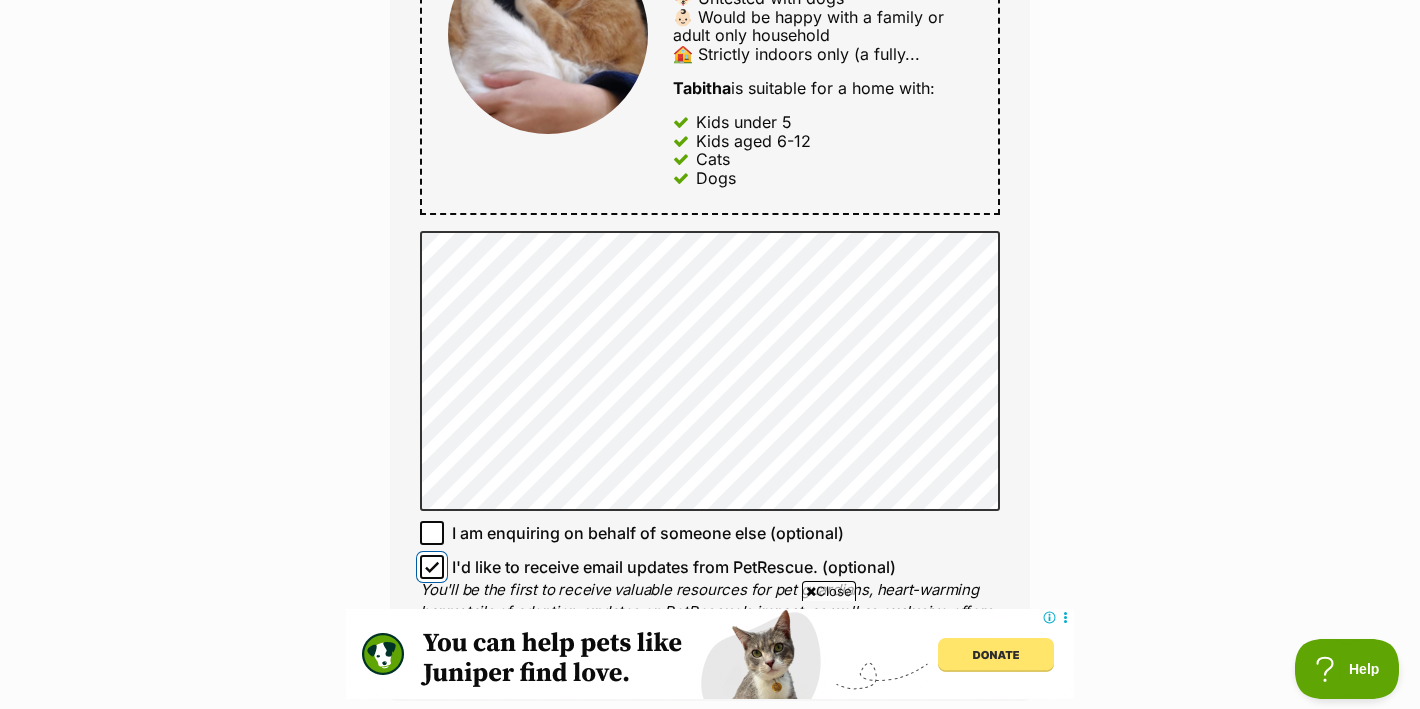click on "I'd like to receive email updates from PetRescue. (optional)" at bounding box center [432, 567] 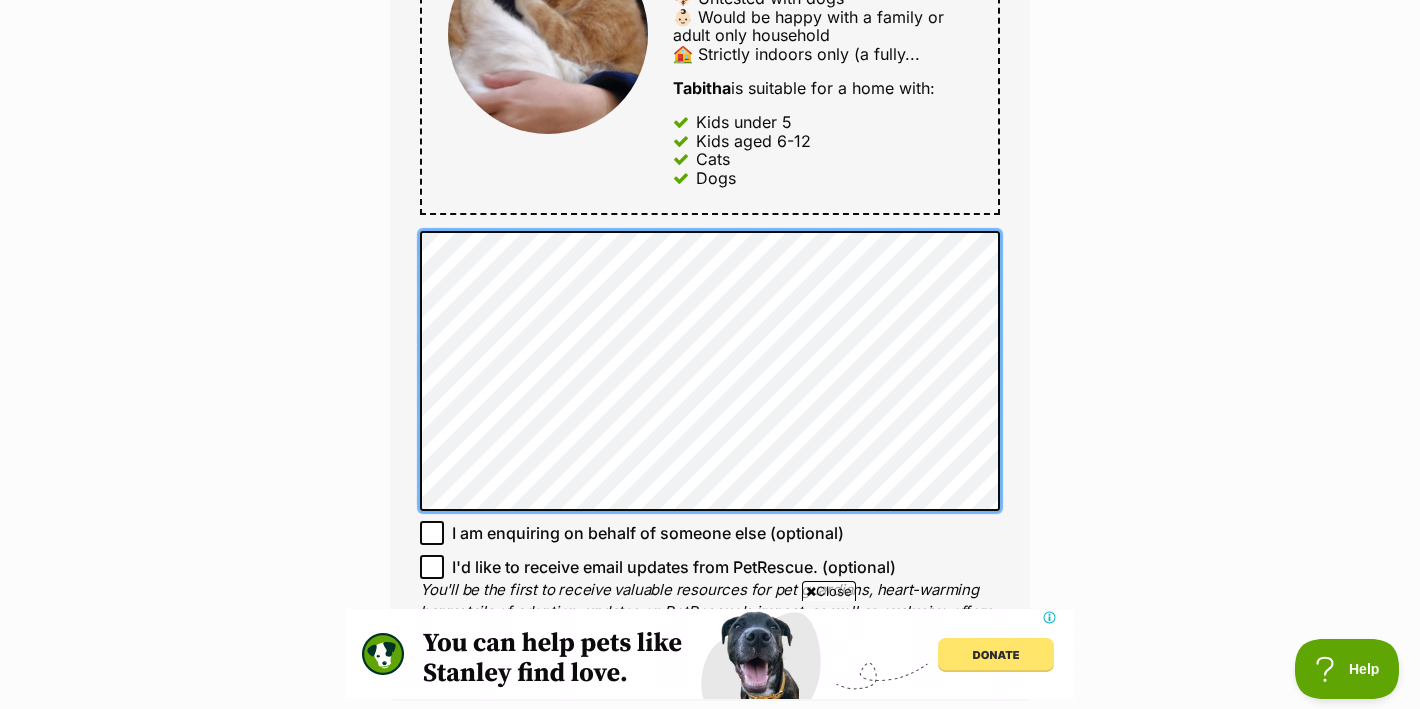 scroll, scrollTop: 0, scrollLeft: 0, axis: both 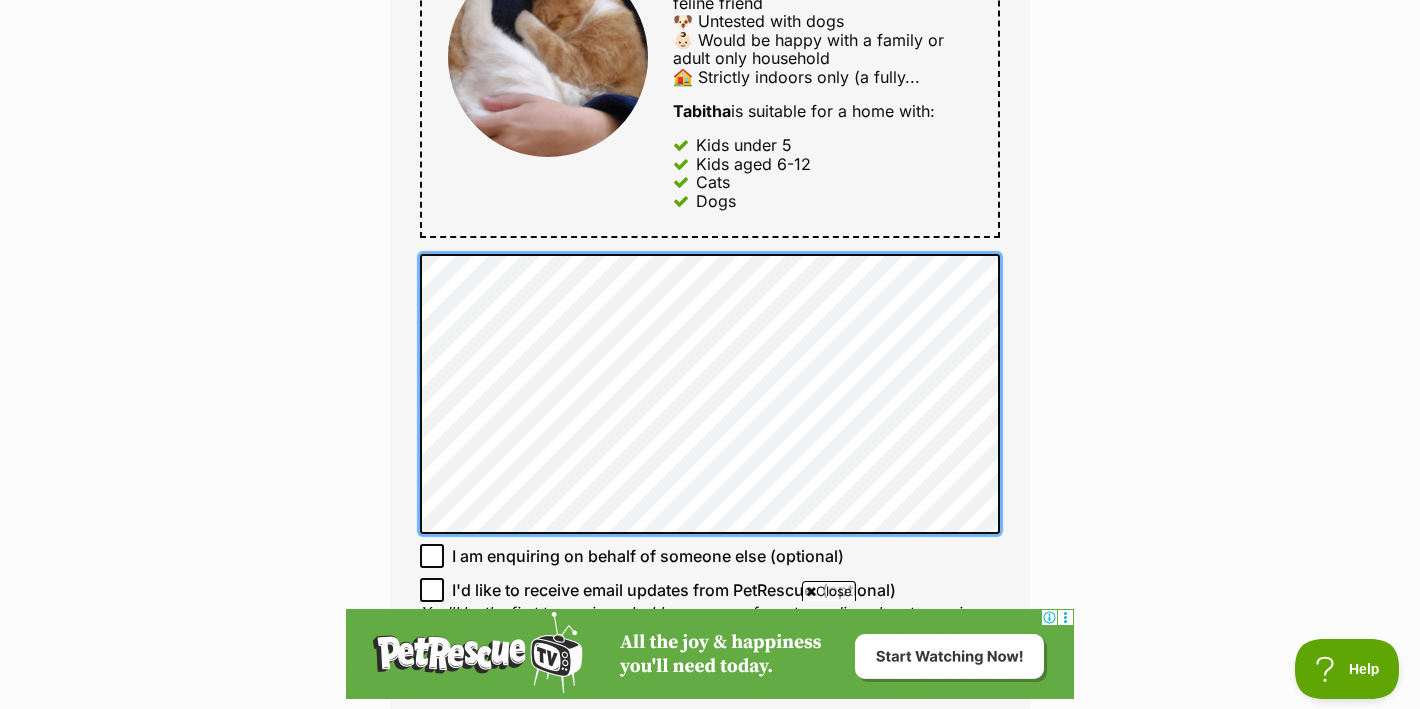 click on "Full name Elki Shen
Email
We require this to be able to send you communications regarding your pet enquiry.
shenziyu111@outlook.com
Phone number United States +1 United Kingdom +44 Afghanistan (‫افغانستان‬‎) +93 Albania (Shqipëri) +355 Algeria (‫الجزائر‬‎) +213 American Samoa +1684 Andorra +376 Angola +244 Anguilla +1264 Antigua and Barbuda +1268 Argentina +54 Armenia (Հայաստան) +374 Aruba +297 Australia +61 Austria (Österreich) +43 Azerbaijan (Azərbaycan) +994 Bahamas +1242 Bahrain (‫البحرين‬‎) +973 Bangladesh (বাংলাদেশ) +880 Barbados +1246 Belarus (Беларусь) +375 Belgium (België) +32 Belize +501 Benin (Bénin) +229 Bermuda +1441 Bhutan (འབྲུག) +975 Bolivia +591 Bosnia and Herzegovina (Босна и Херцеговина) +387 Botswana +267 Brazil (Brasil) +55 British Indian Ocean Territory +246 British Virgin Islands +1284 Brunei +673 Bulgaria (България) +359 Burkina Faso +226 +257 +855 +237" at bounding box center (710, 61) 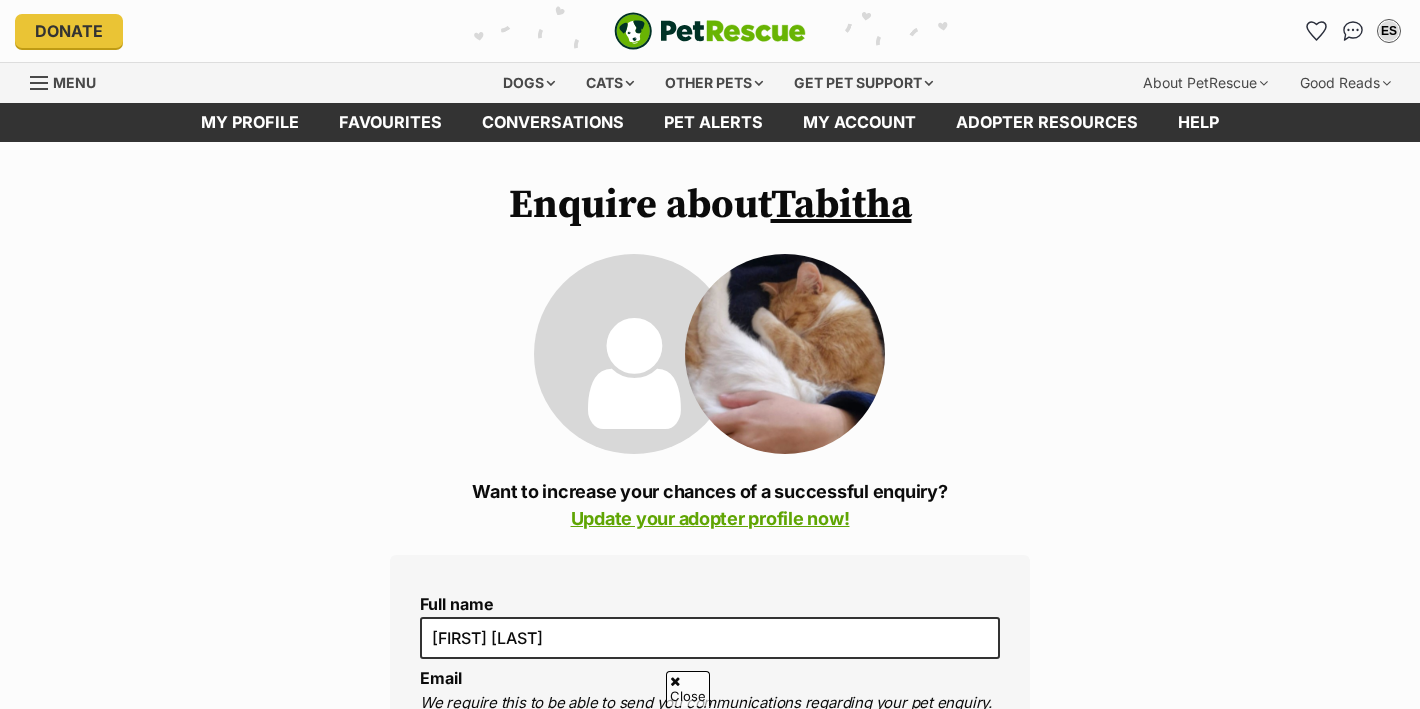 scroll, scrollTop: 975, scrollLeft: 0, axis: vertical 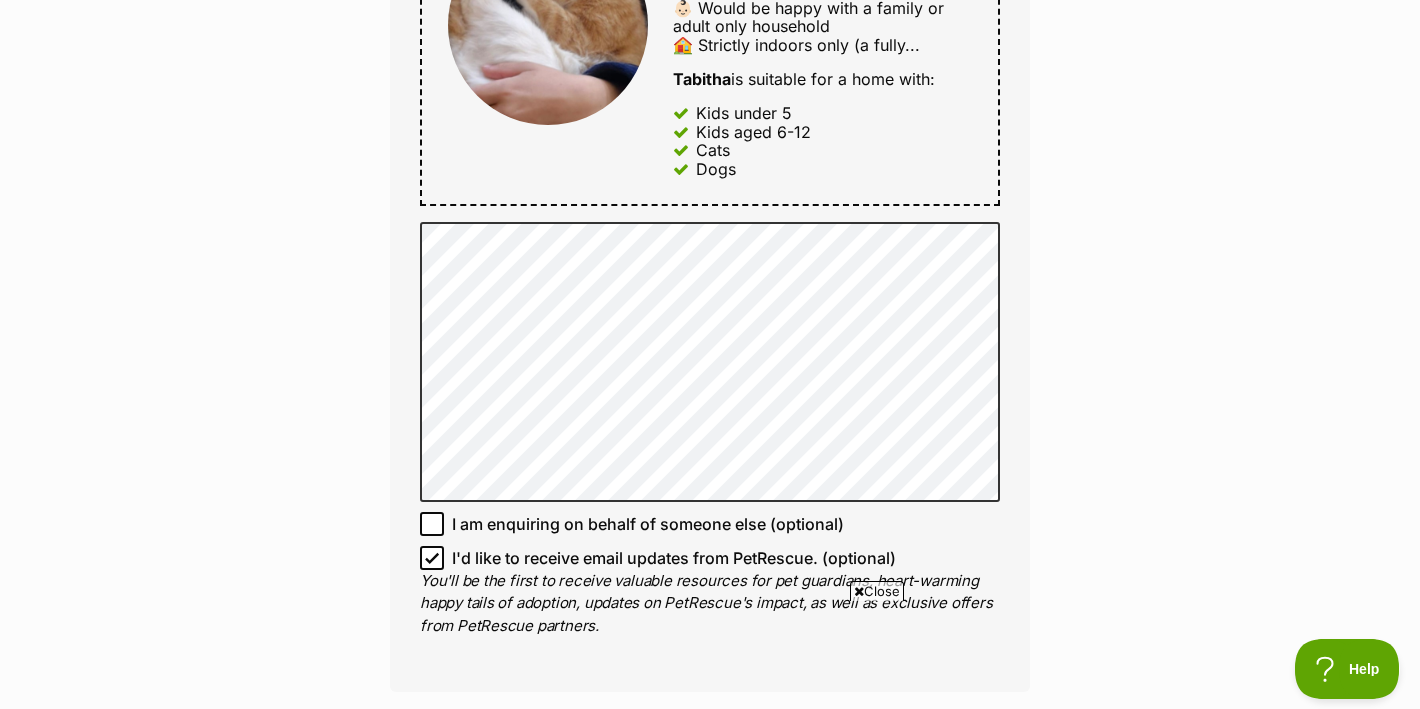 click 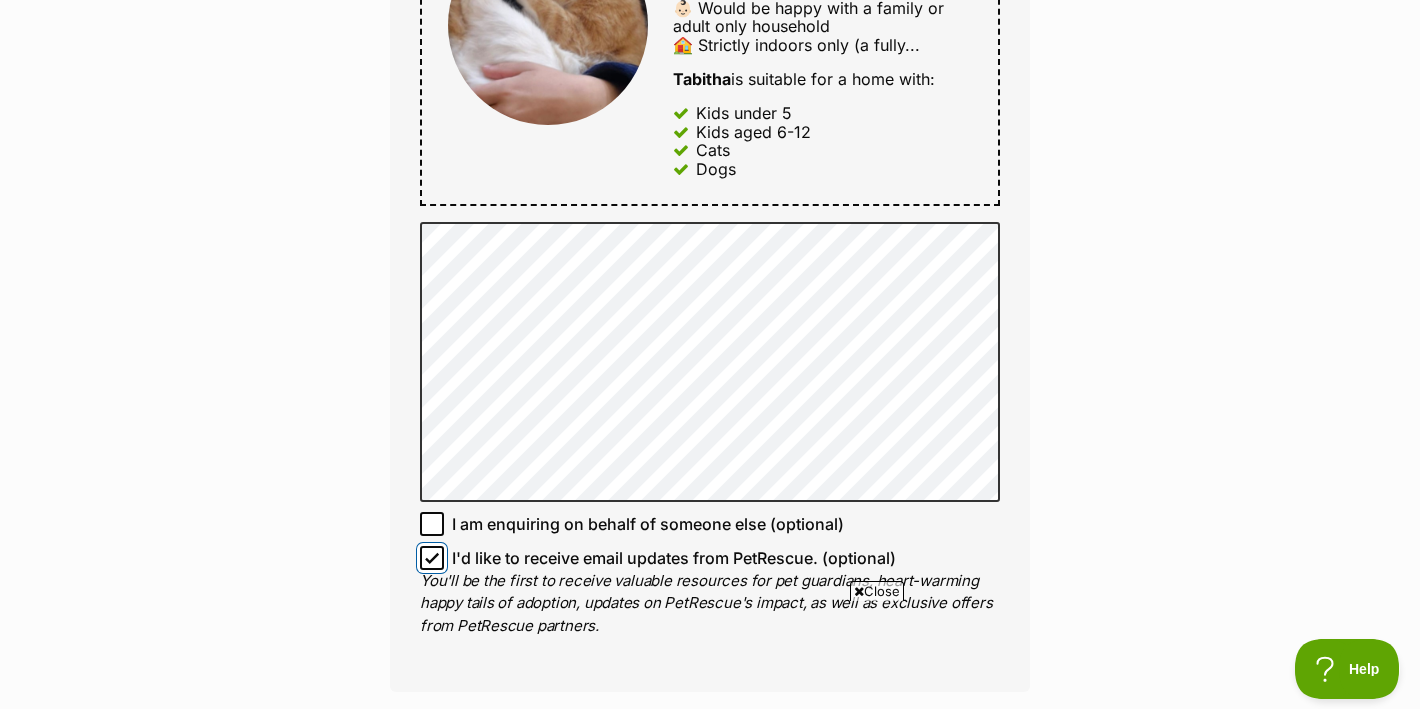 click on "I'd like to receive email updates from PetRescue. (optional)" at bounding box center [432, 558] 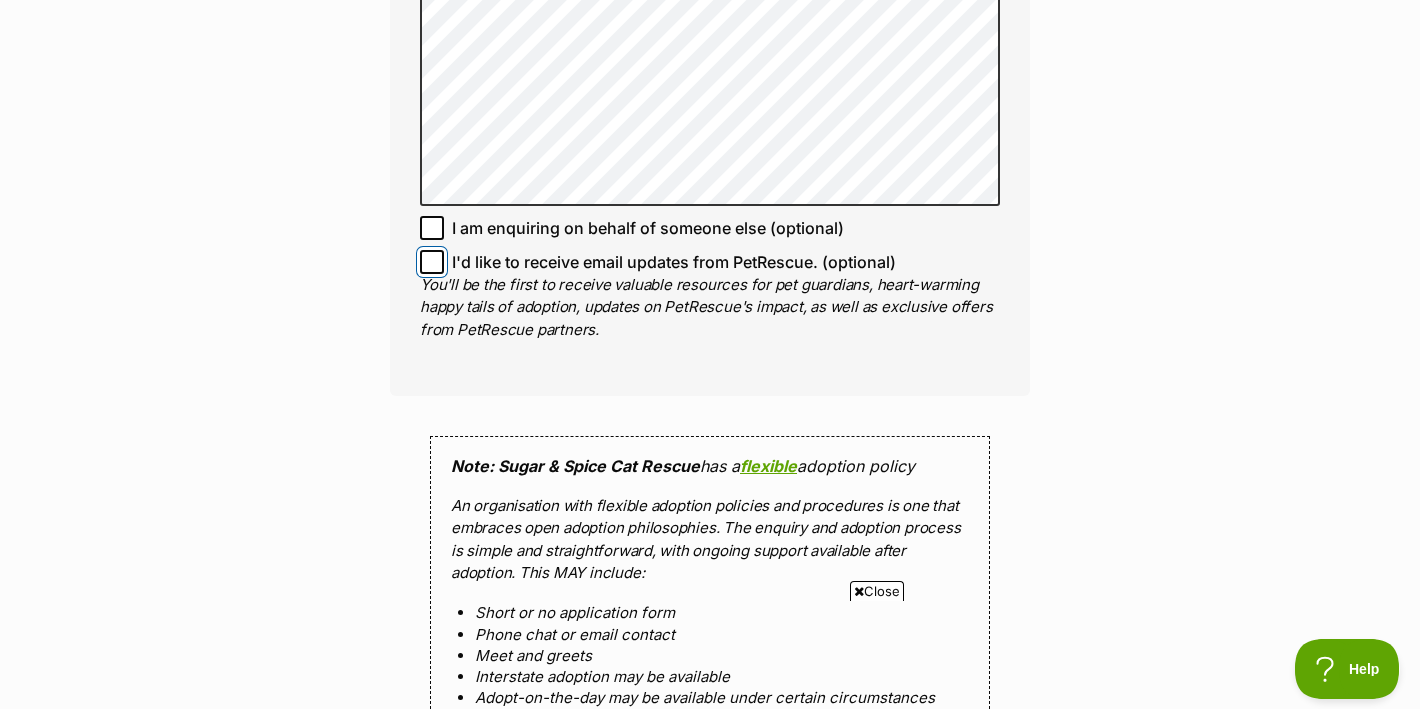 scroll, scrollTop: 1462, scrollLeft: 0, axis: vertical 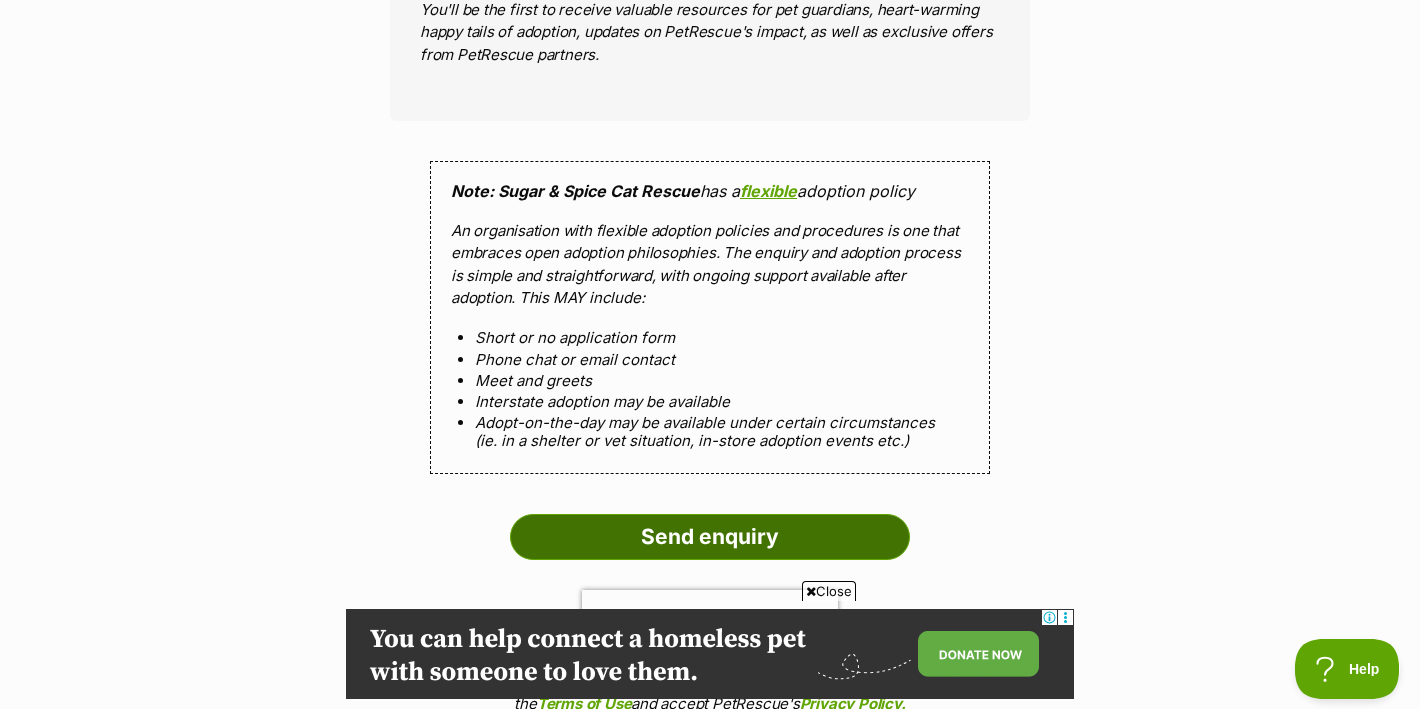 click on "Send enquiry" at bounding box center (710, 537) 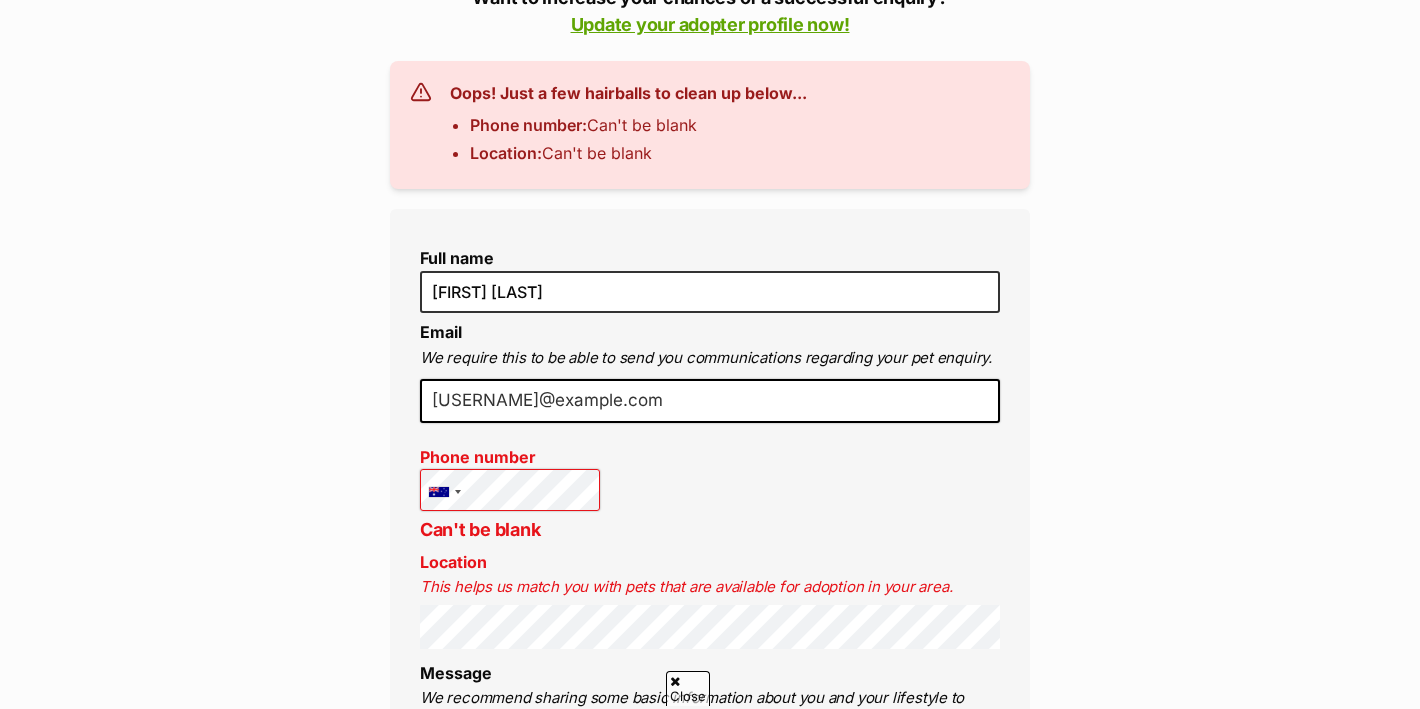 scroll, scrollTop: 495, scrollLeft: 0, axis: vertical 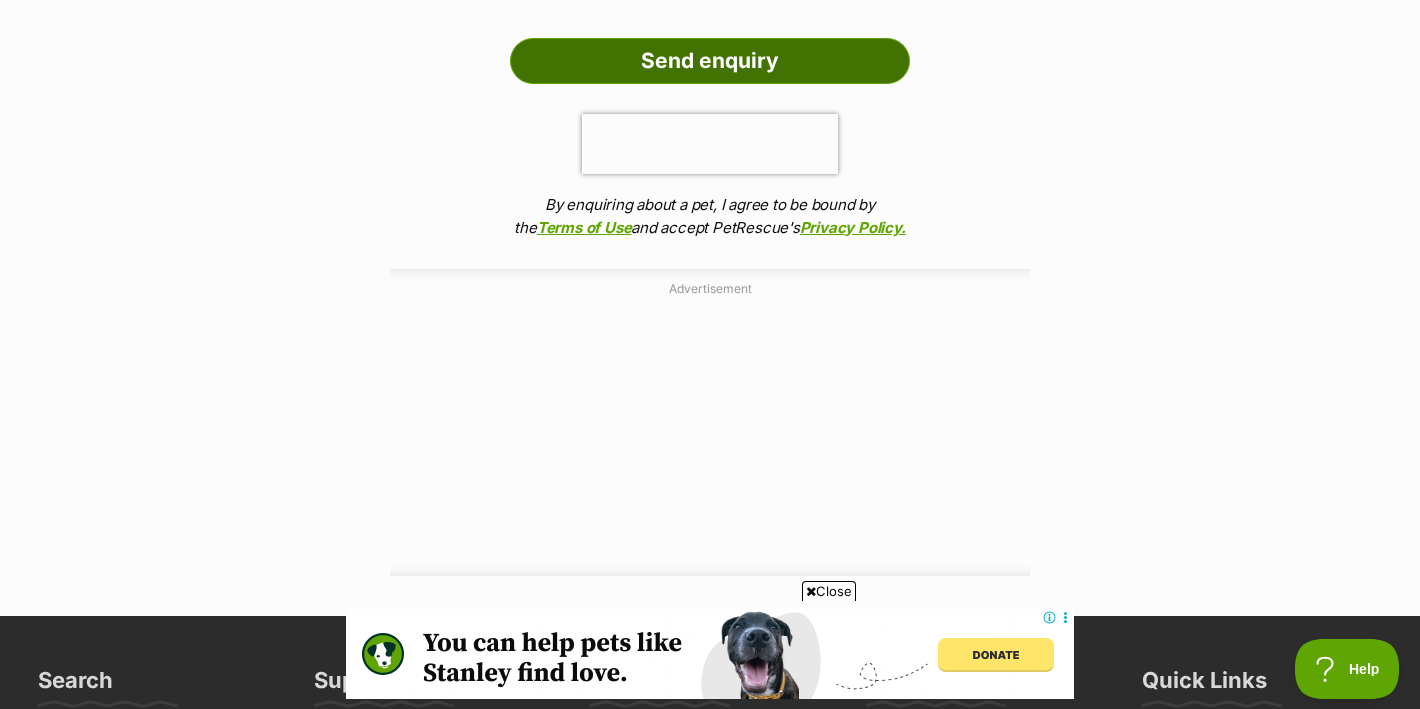 click on "Send enquiry" at bounding box center (710, 61) 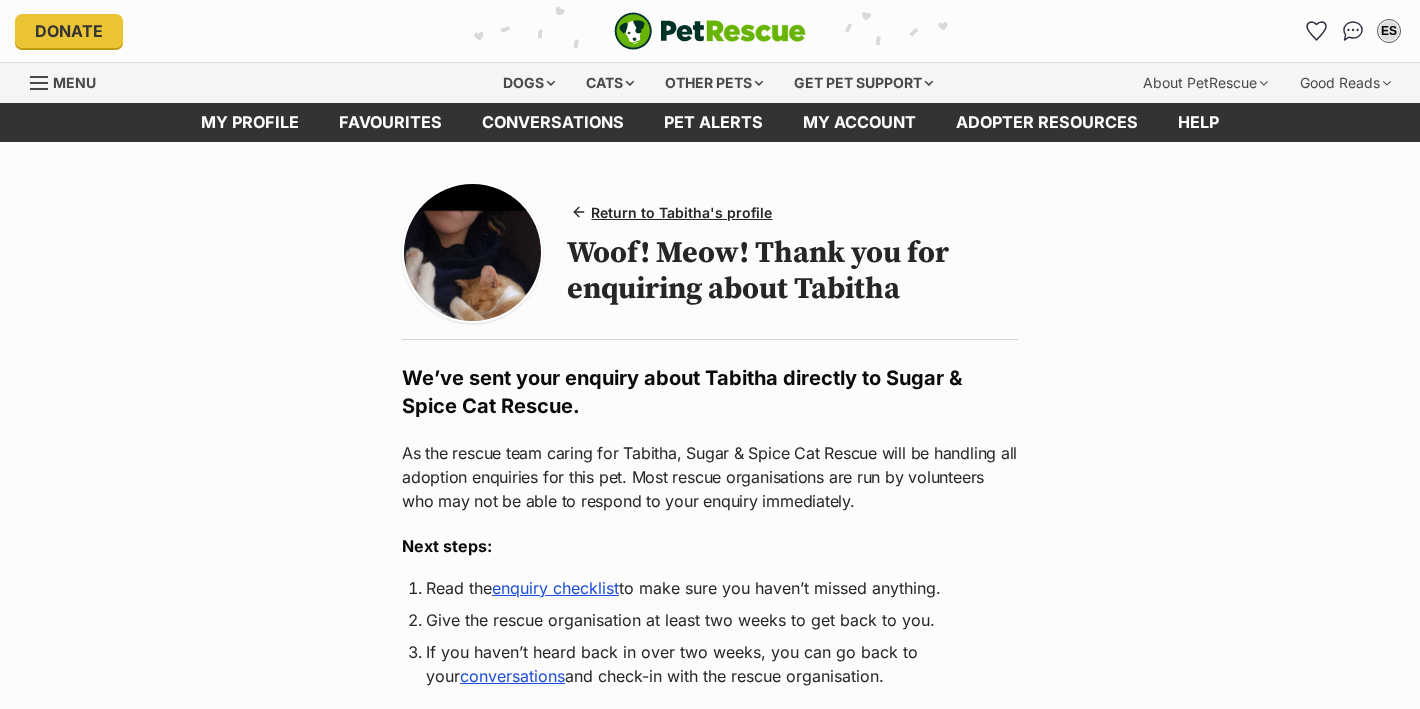 scroll, scrollTop: 0, scrollLeft: 0, axis: both 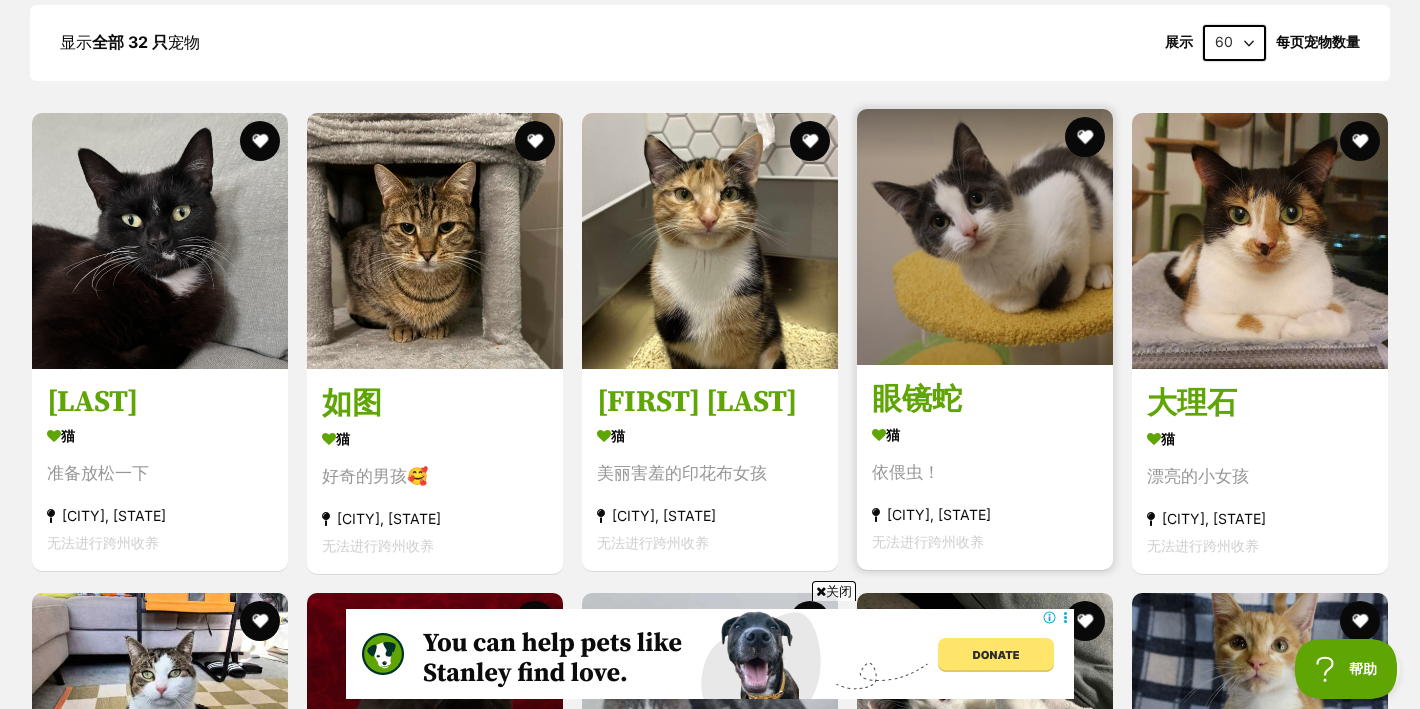 click on "猫" at bounding box center (985, 434) 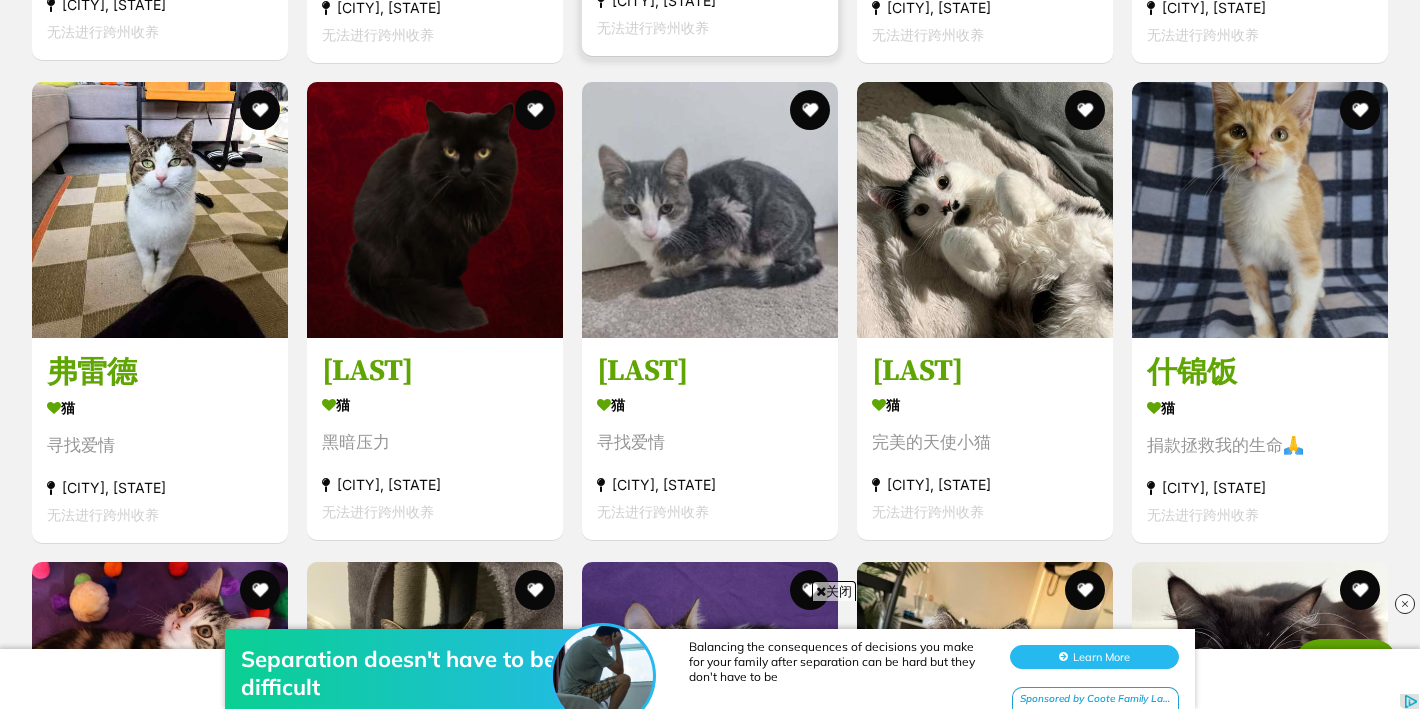 scroll, scrollTop: 0, scrollLeft: 0, axis: both 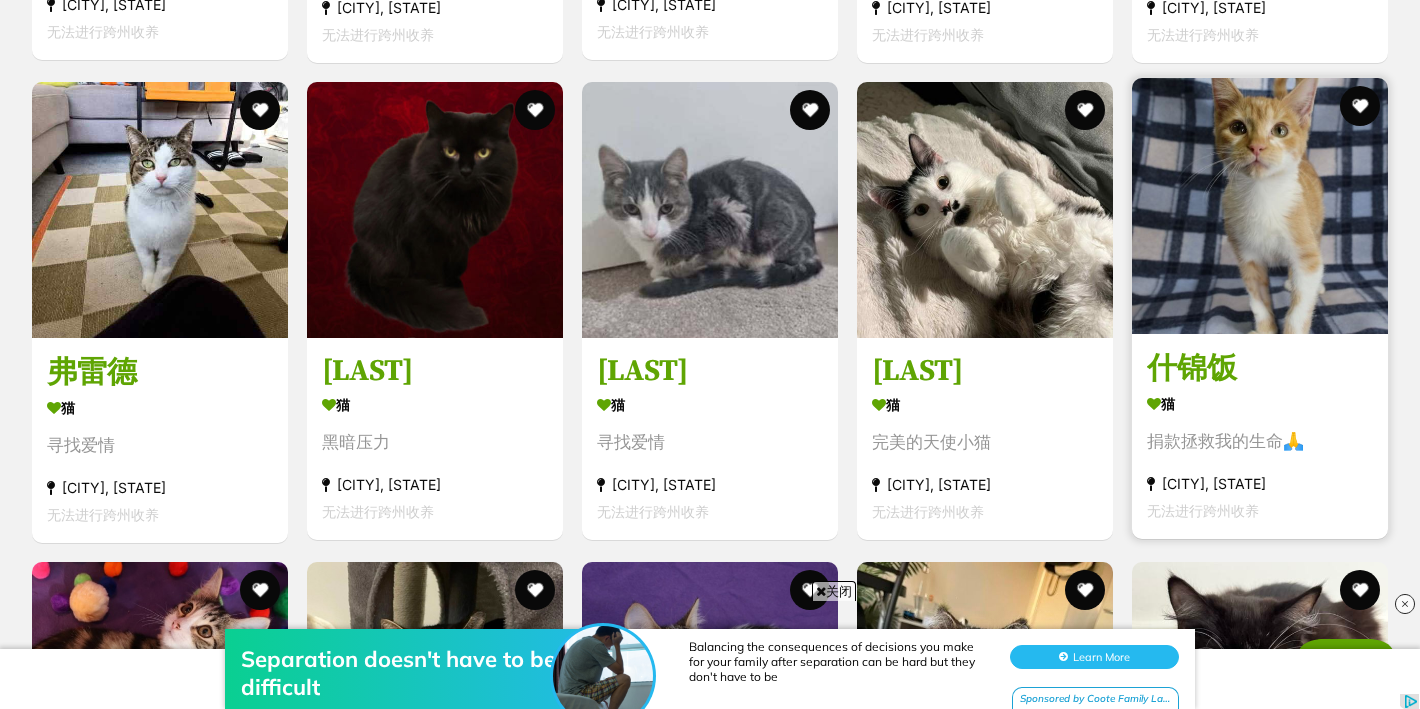 click at bounding box center [1260, 206] 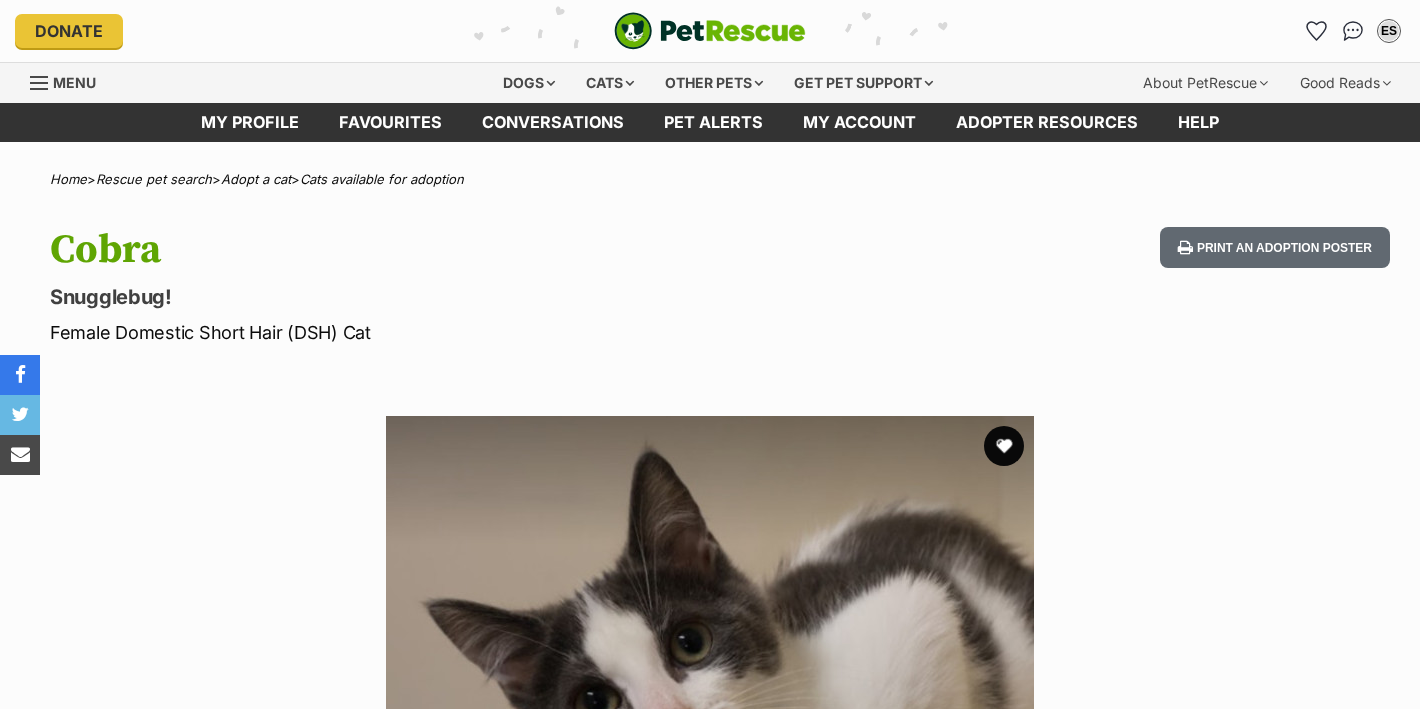 scroll, scrollTop: 0, scrollLeft: 0, axis: both 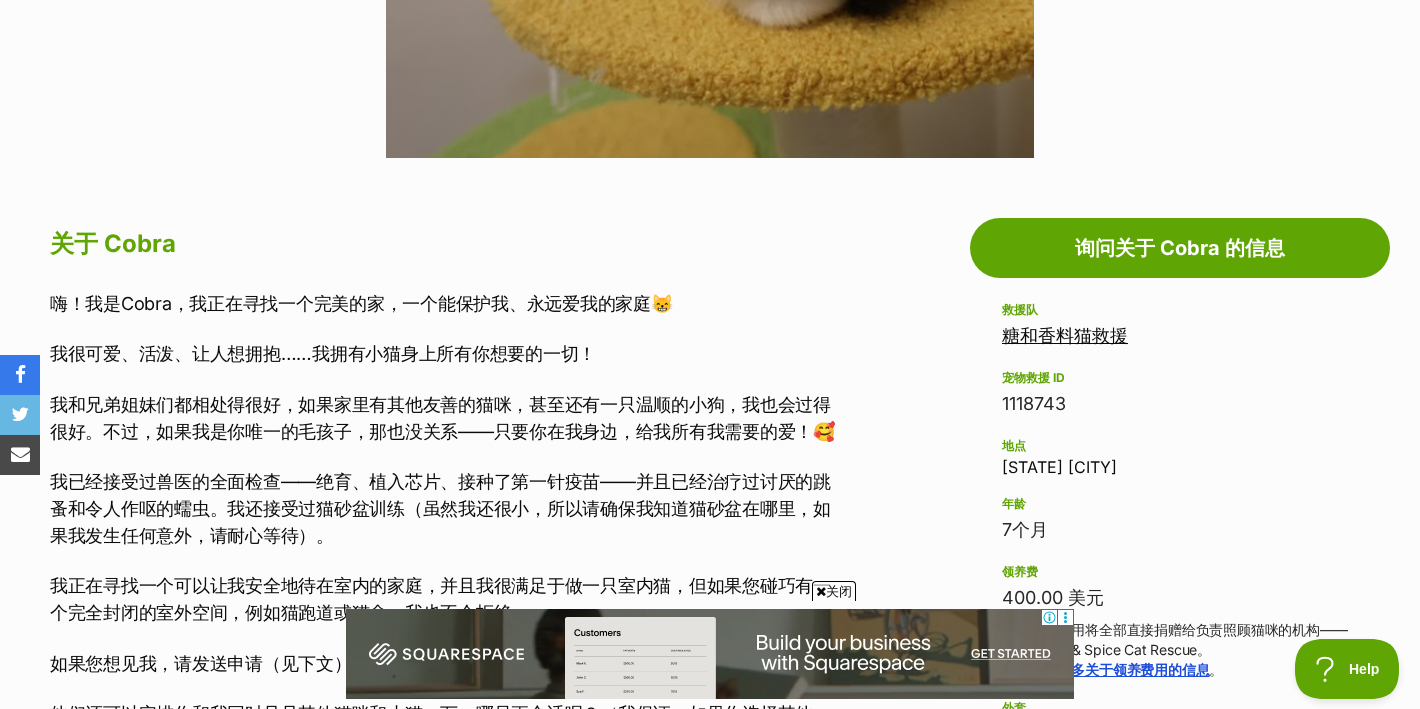 drag, startPoint x: 1088, startPoint y: 467, endPoint x: 1239, endPoint y: 460, distance: 151.16217 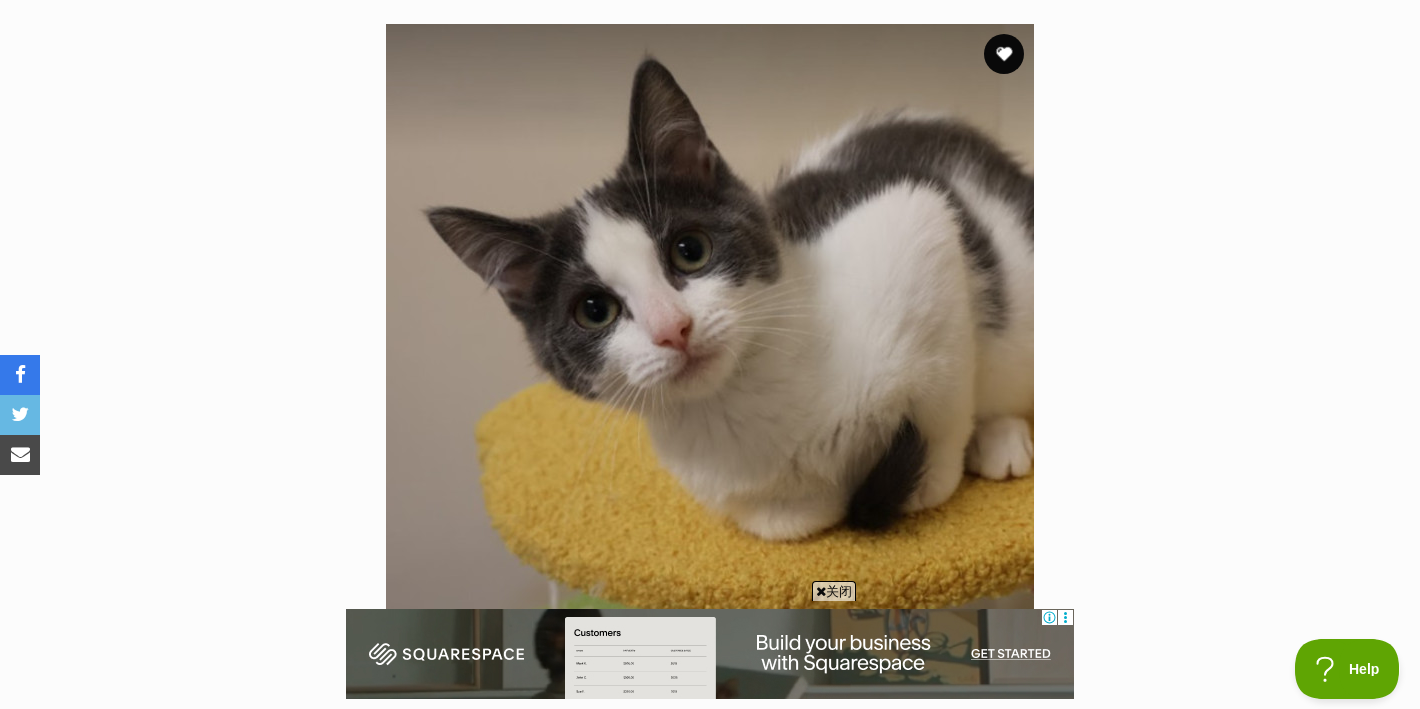 scroll, scrollTop: 334, scrollLeft: 0, axis: vertical 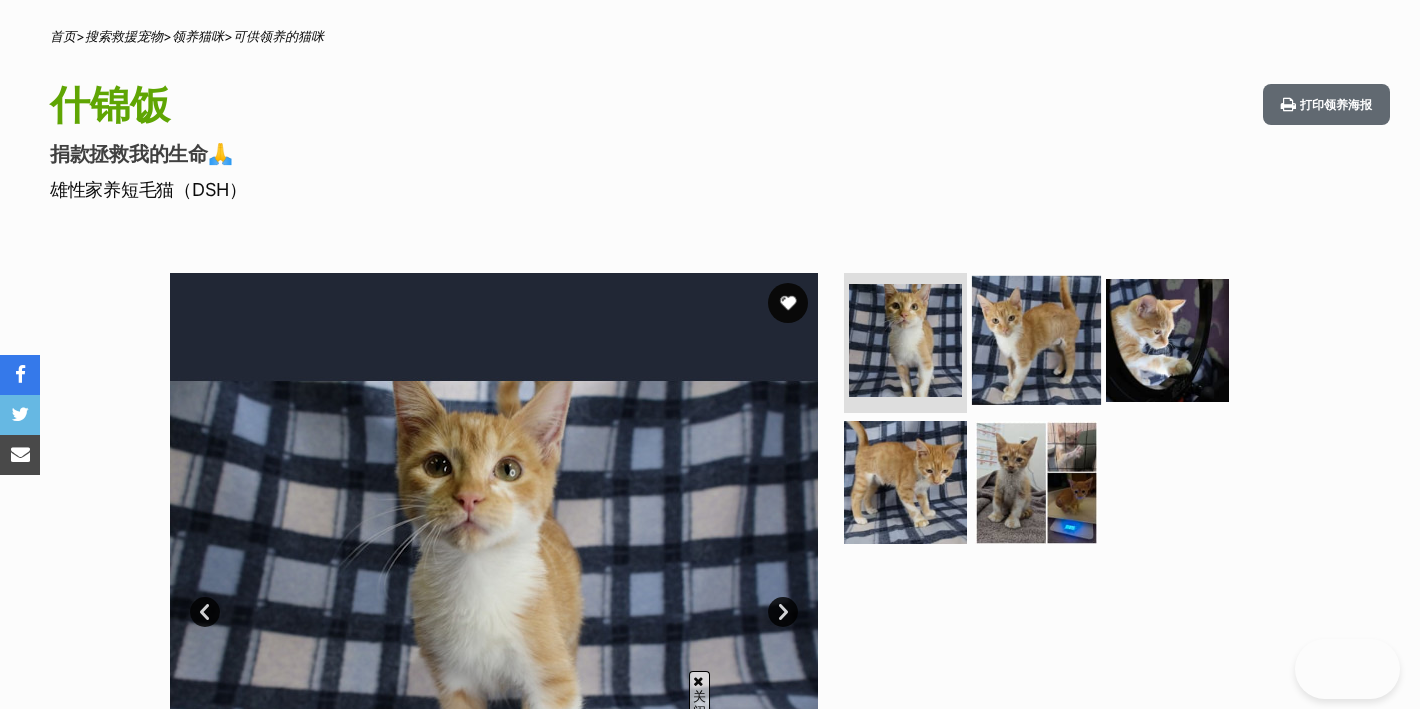 click at bounding box center [1036, 340] 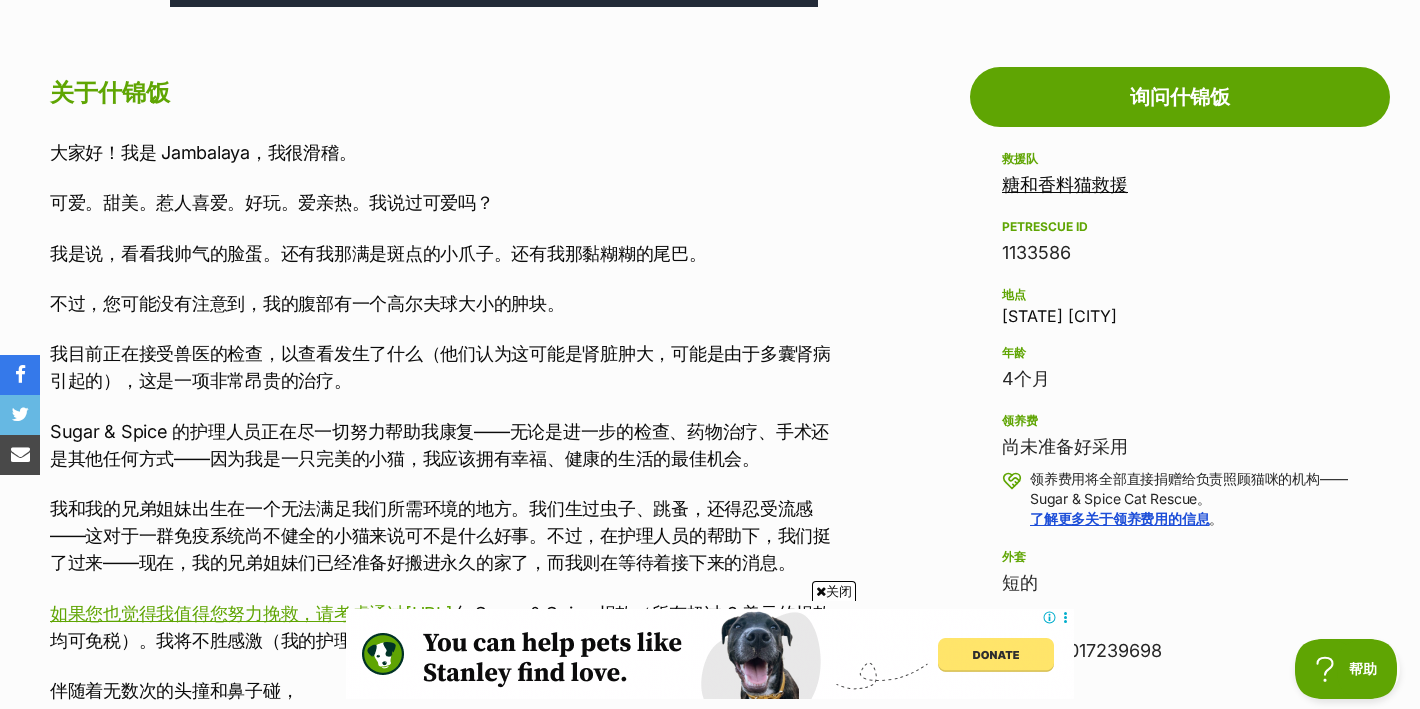 scroll, scrollTop: 1055, scrollLeft: 0, axis: vertical 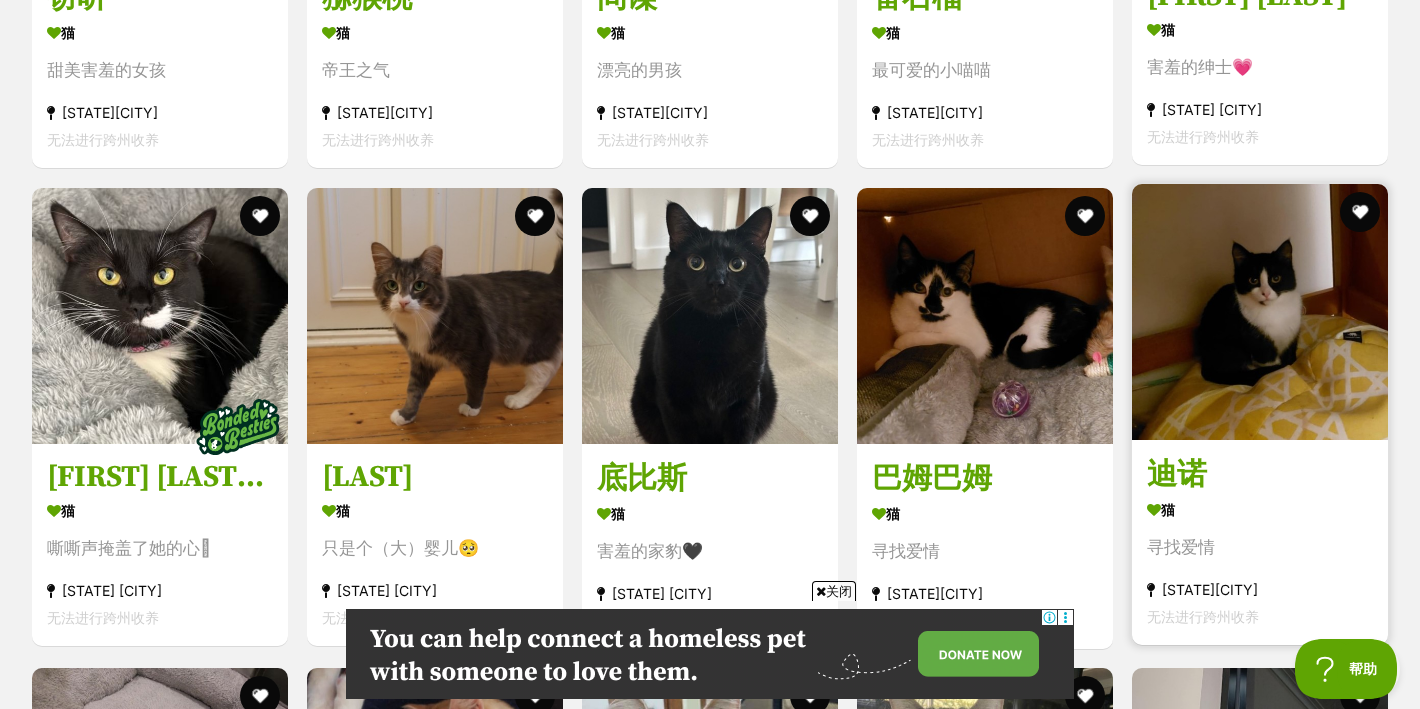 click at bounding box center [1260, 312] 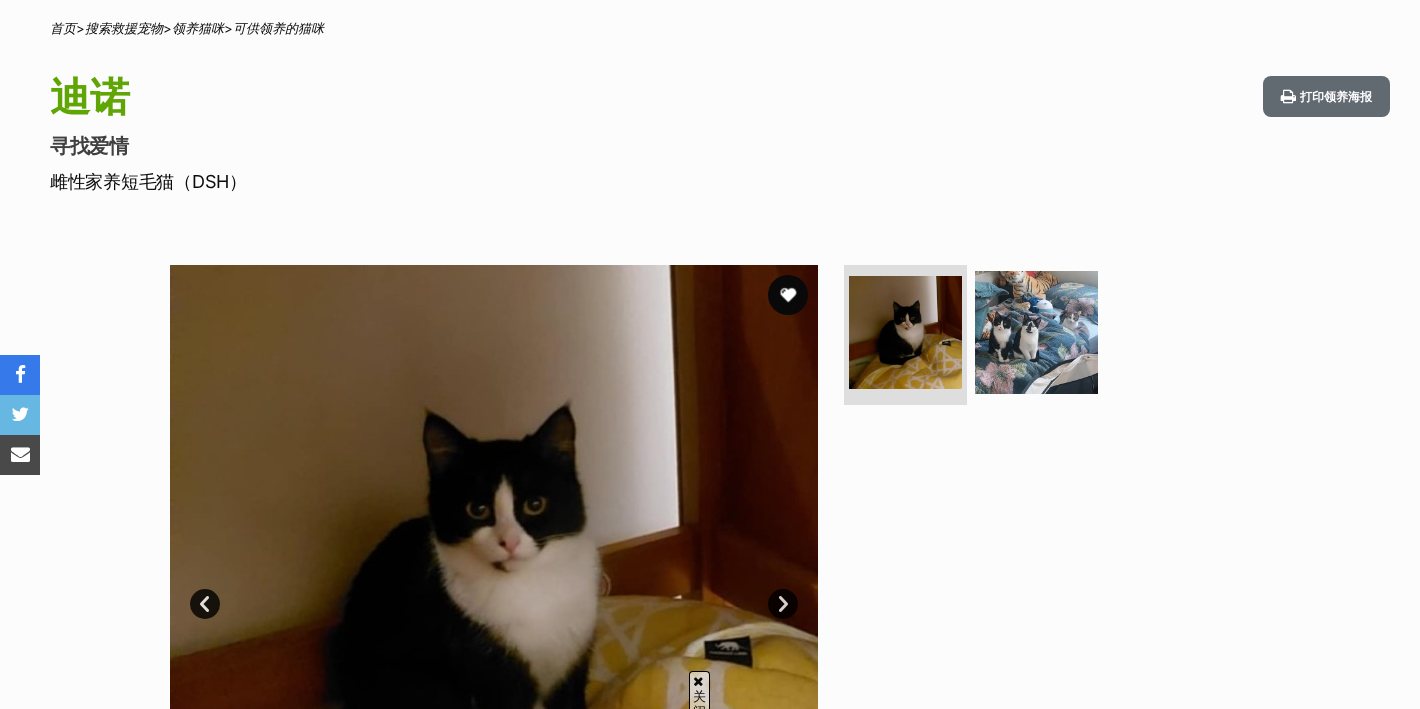 scroll, scrollTop: 0, scrollLeft: 0, axis: both 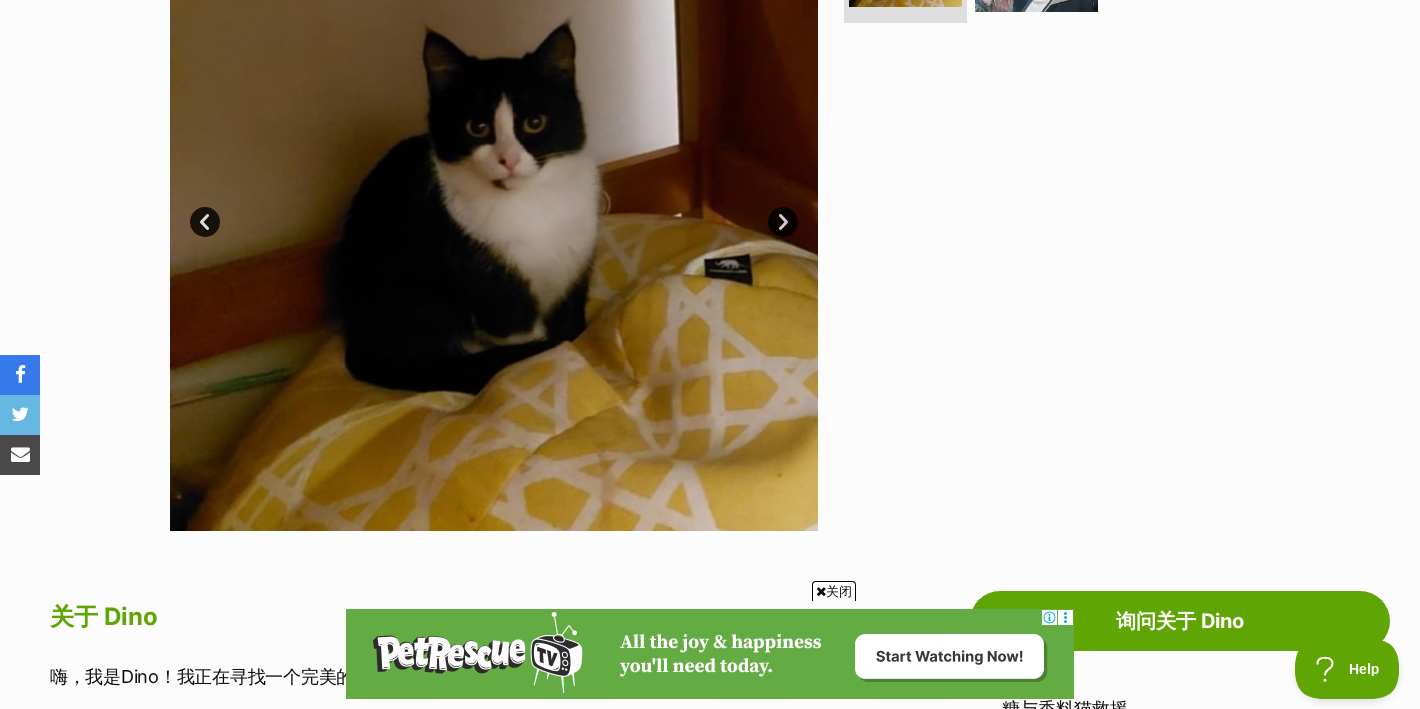 click on "下一个" at bounding box center (783, 222) 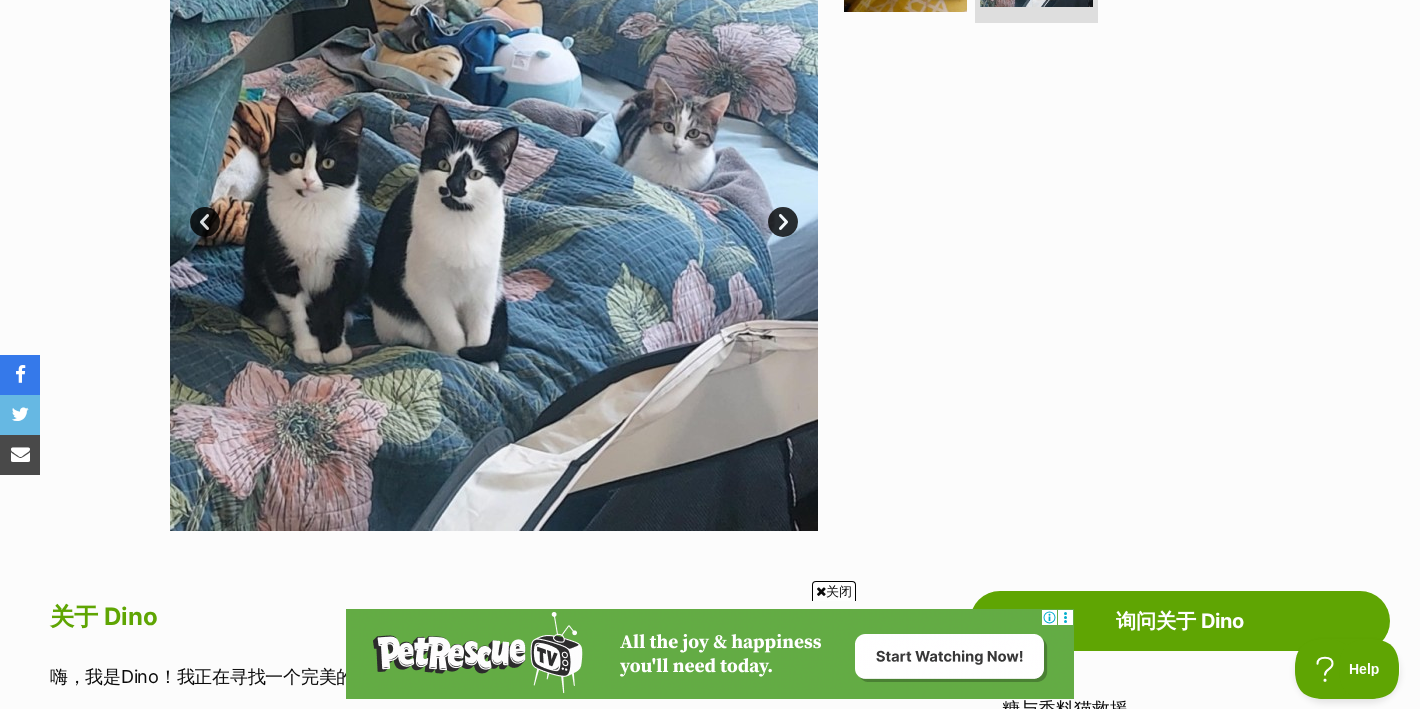 click on "下一个" at bounding box center [783, 222] 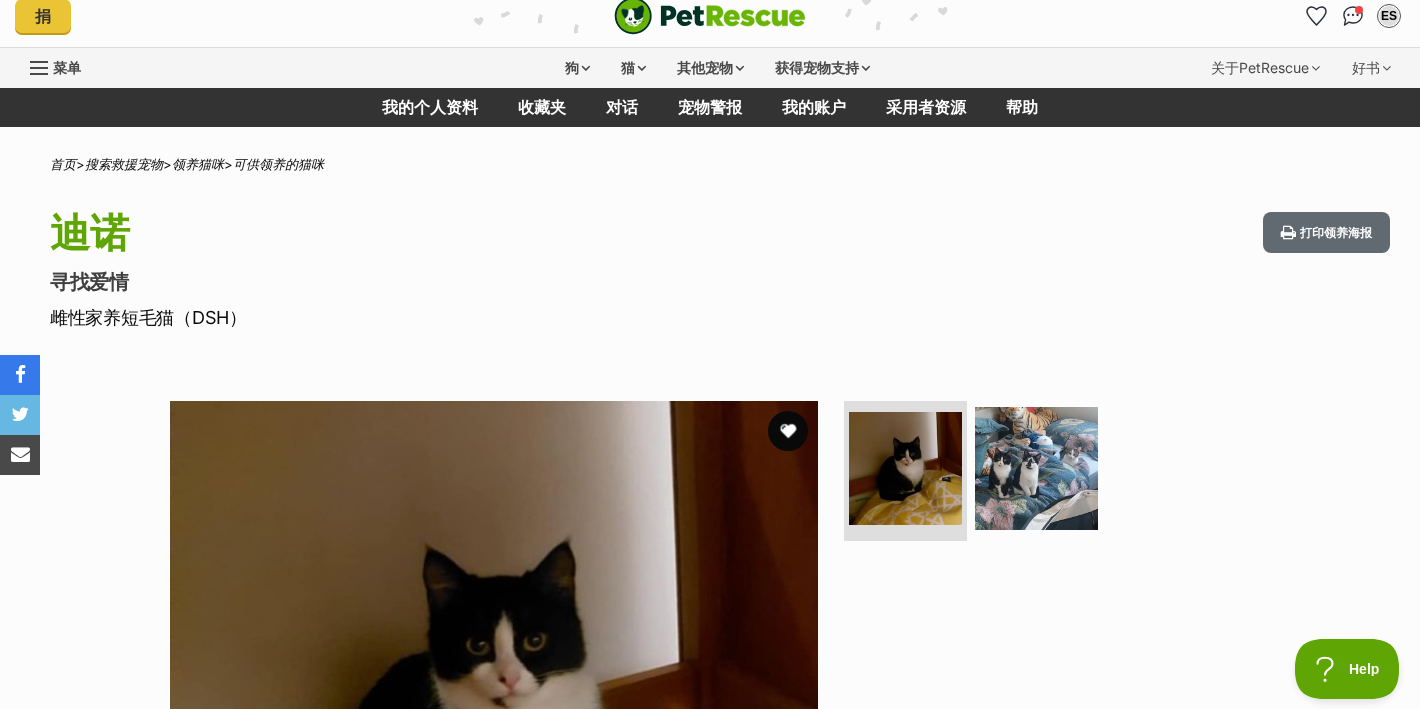 scroll, scrollTop: 16, scrollLeft: 0, axis: vertical 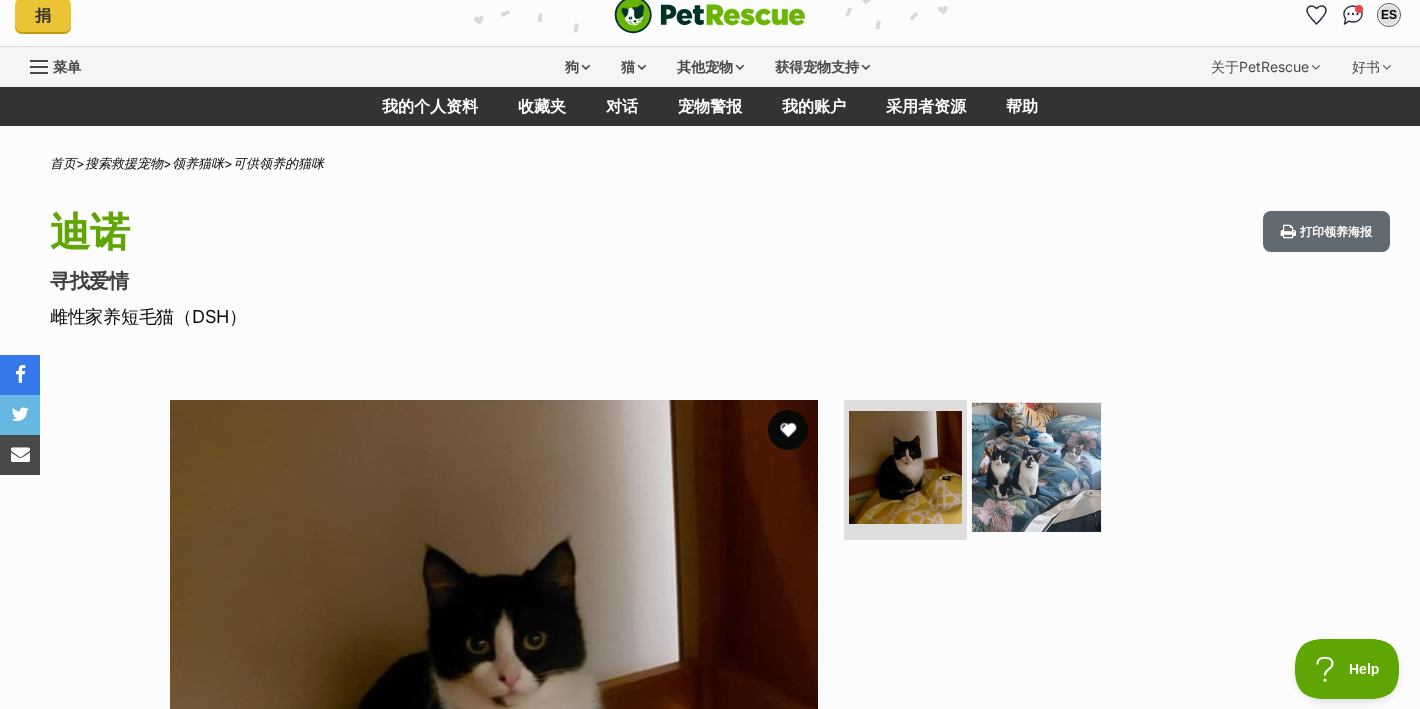 click at bounding box center (1036, 467) 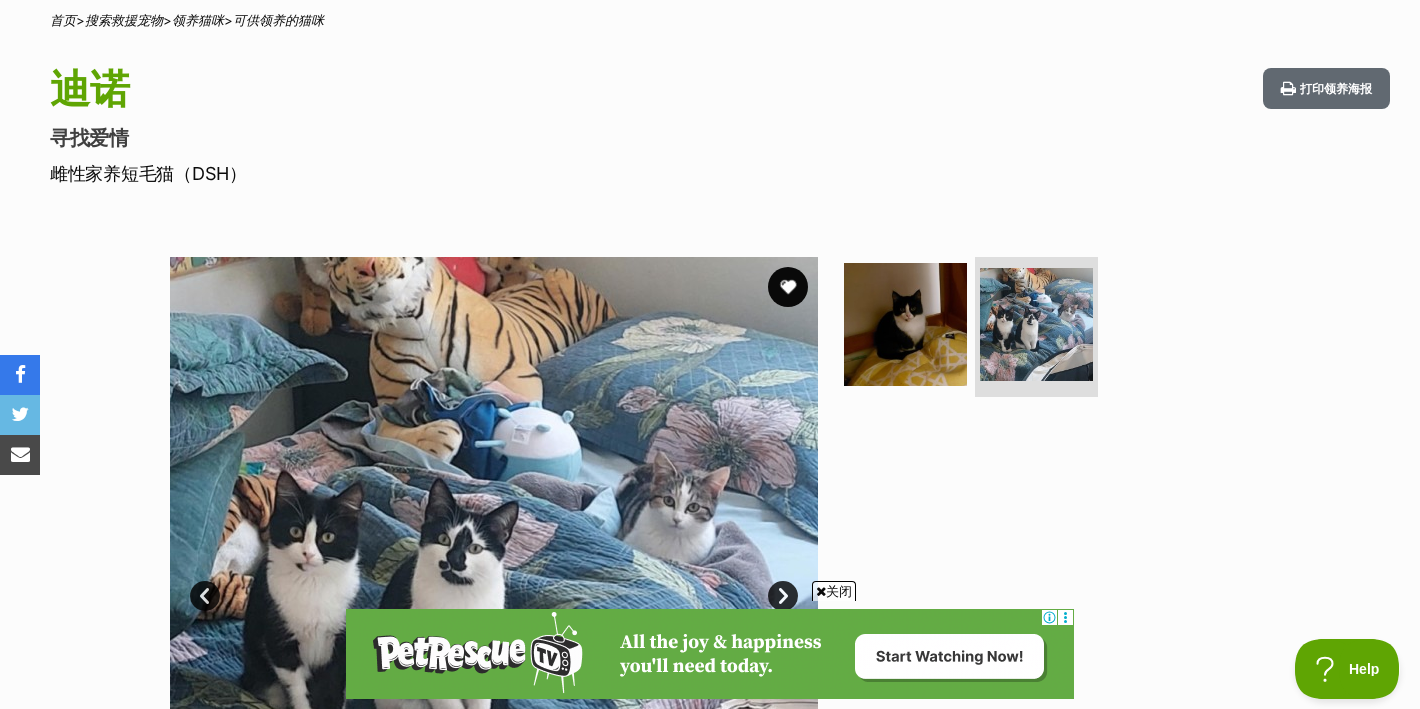 scroll, scrollTop: 187, scrollLeft: 0, axis: vertical 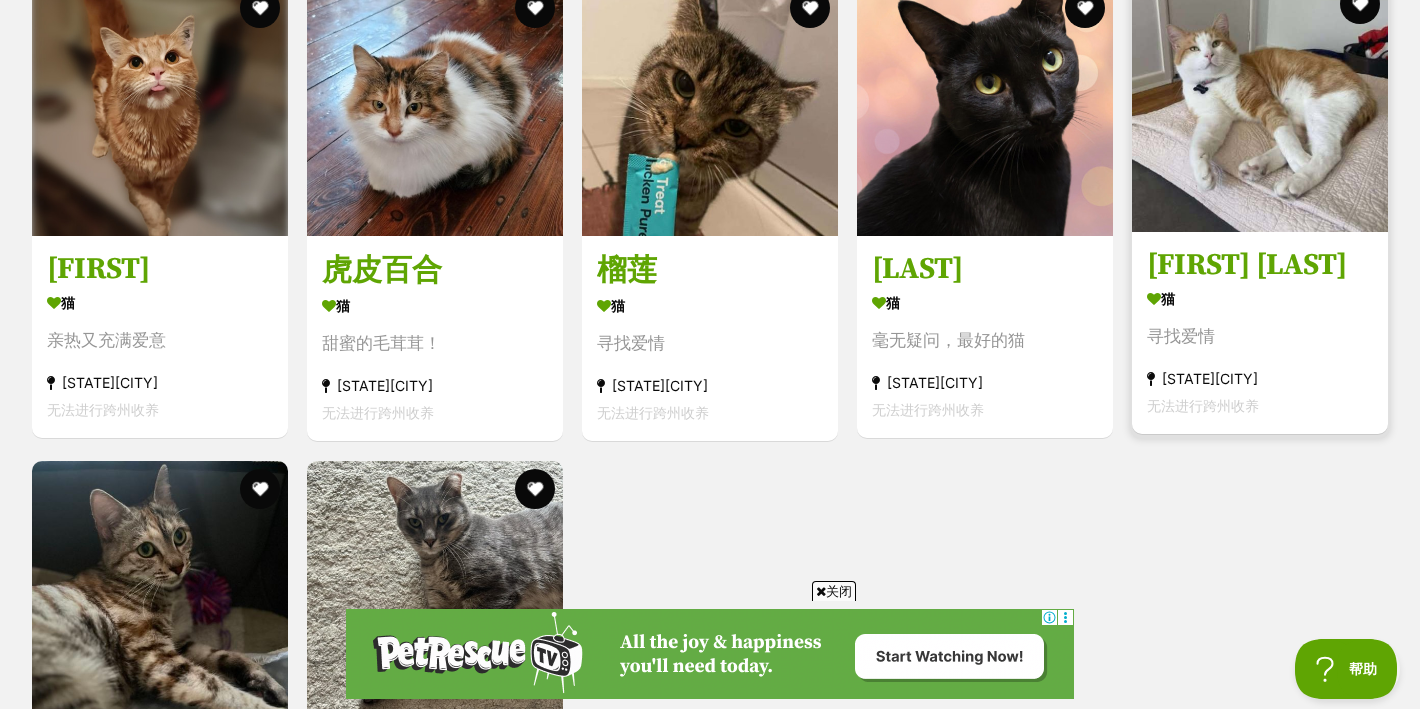click on "[FIRST] [LAST]" at bounding box center (1247, 266) 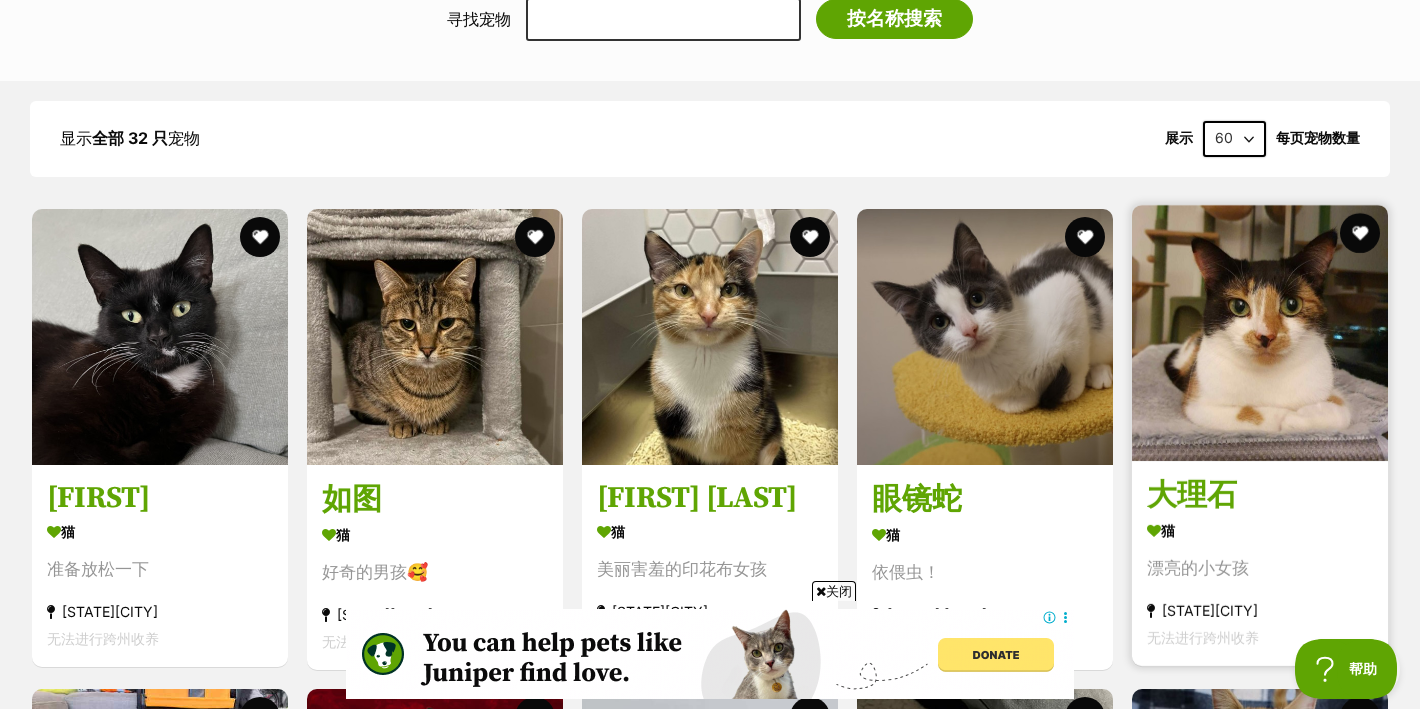 scroll, scrollTop: 0, scrollLeft: 0, axis: both 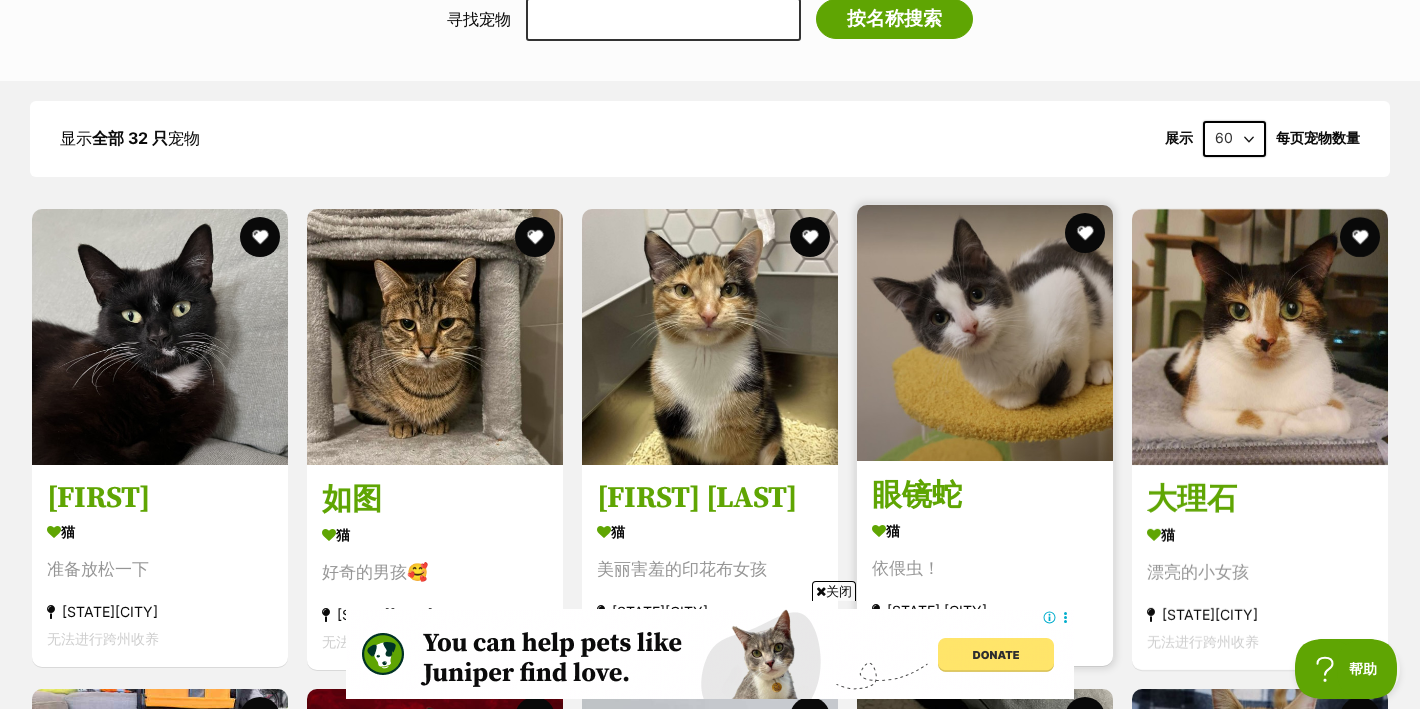 click at bounding box center [985, 333] 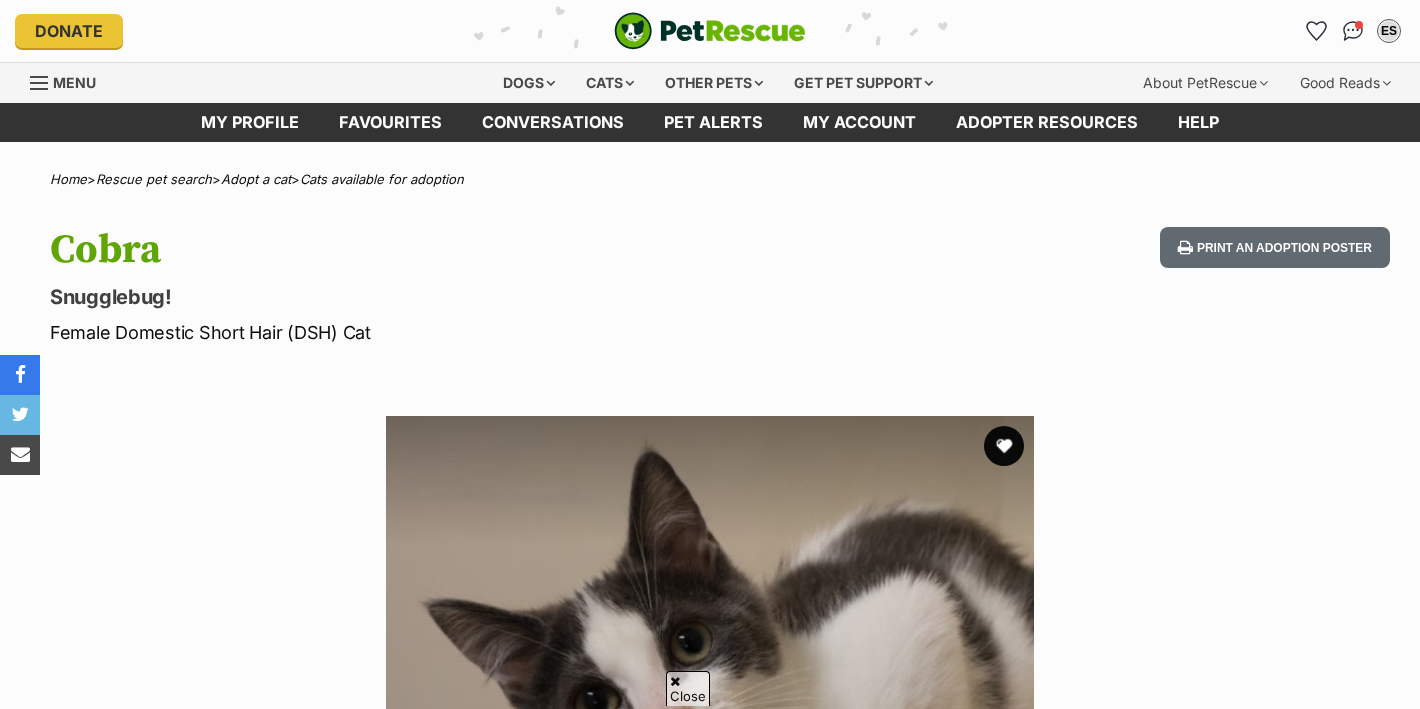 scroll, scrollTop: 165, scrollLeft: 0, axis: vertical 